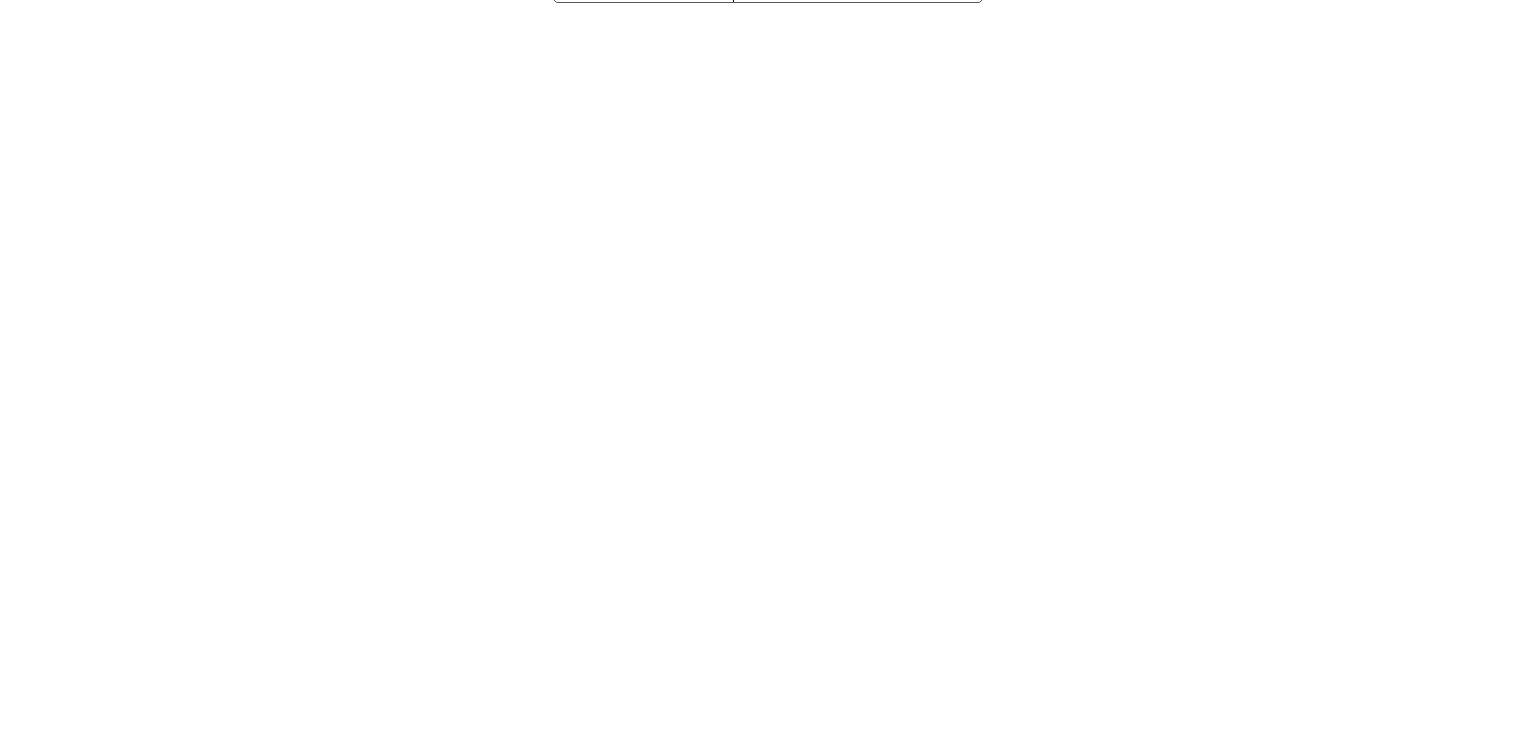 scroll, scrollTop: 0, scrollLeft: 0, axis: both 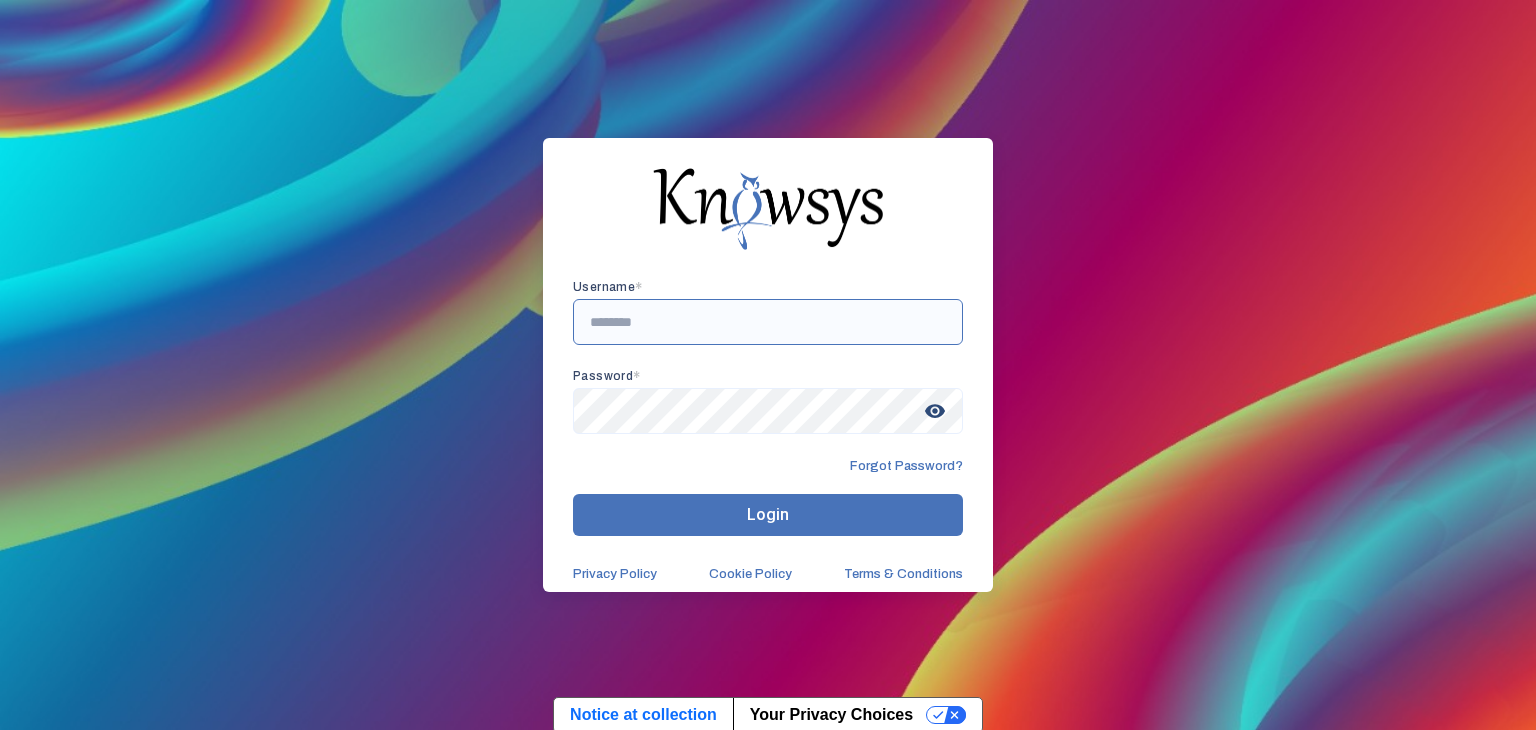click at bounding box center [768, 322] 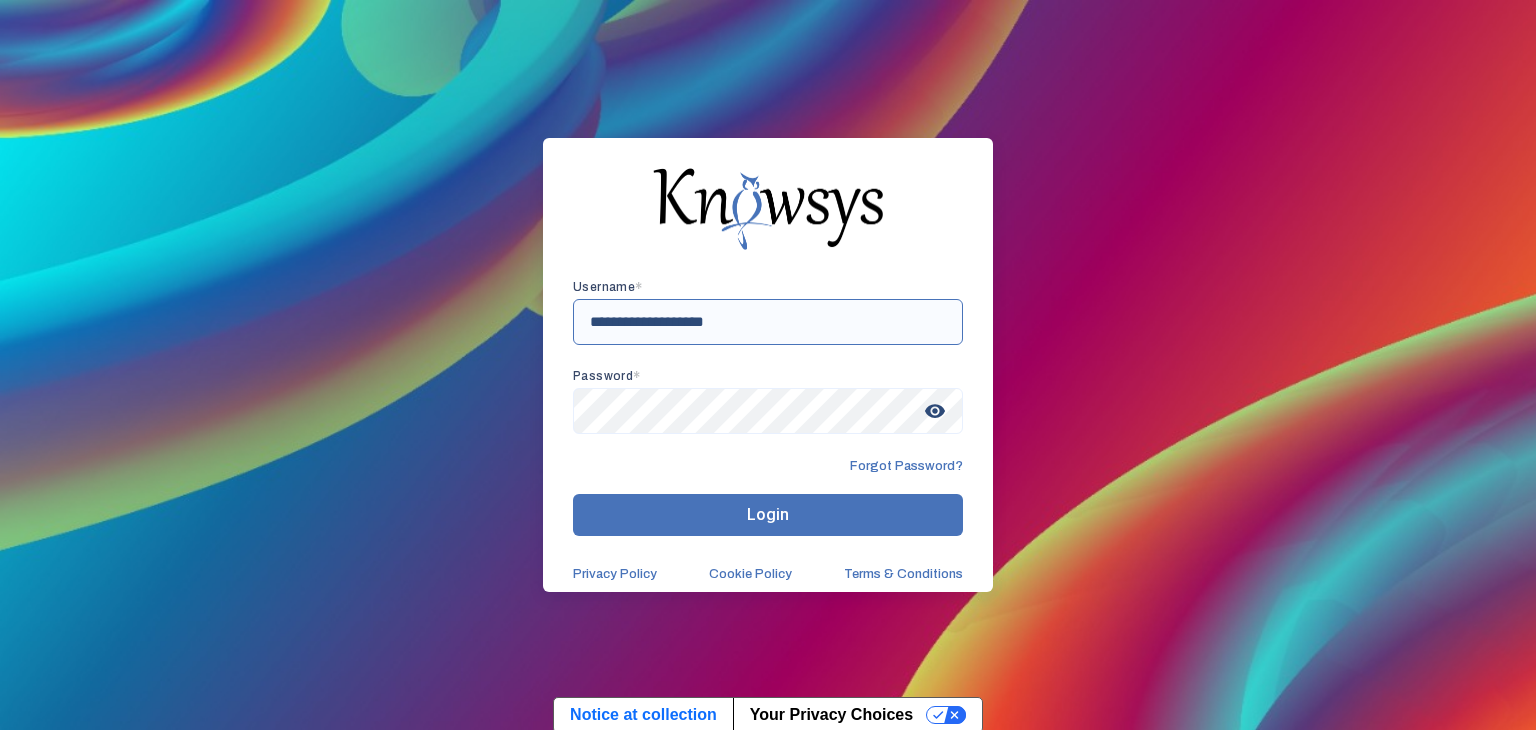 type on "**********" 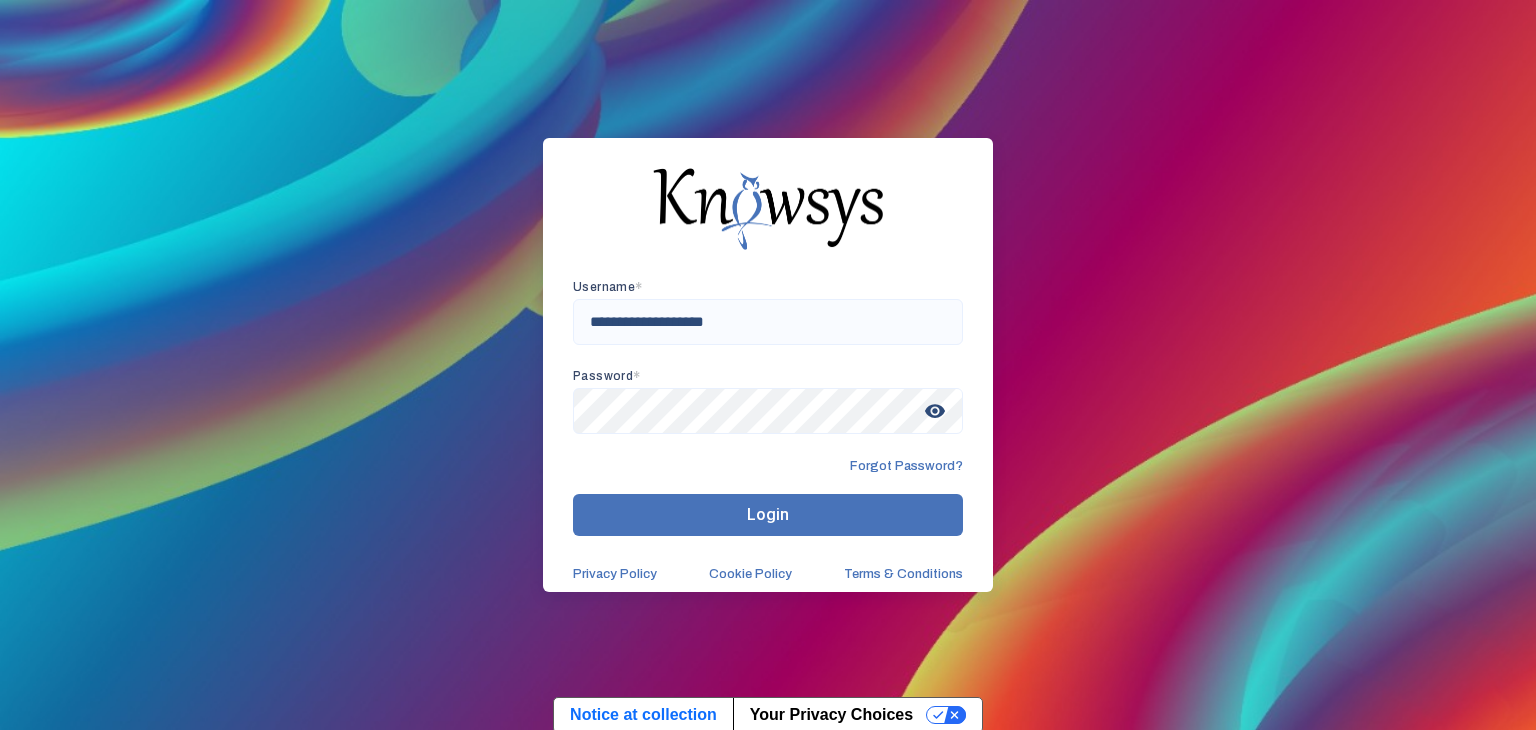 click on "Login" at bounding box center [768, 515] 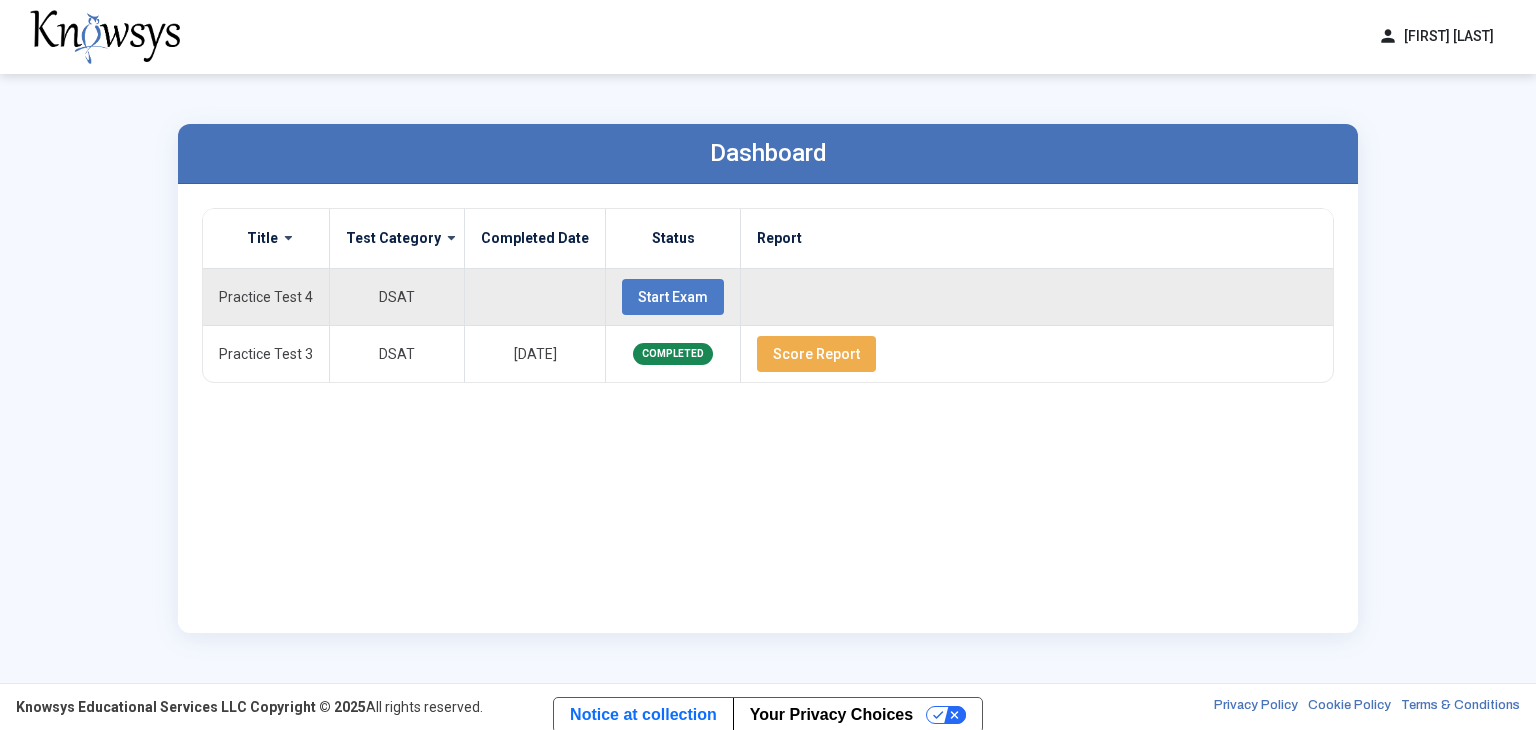 click at bounding box center (535, 296) 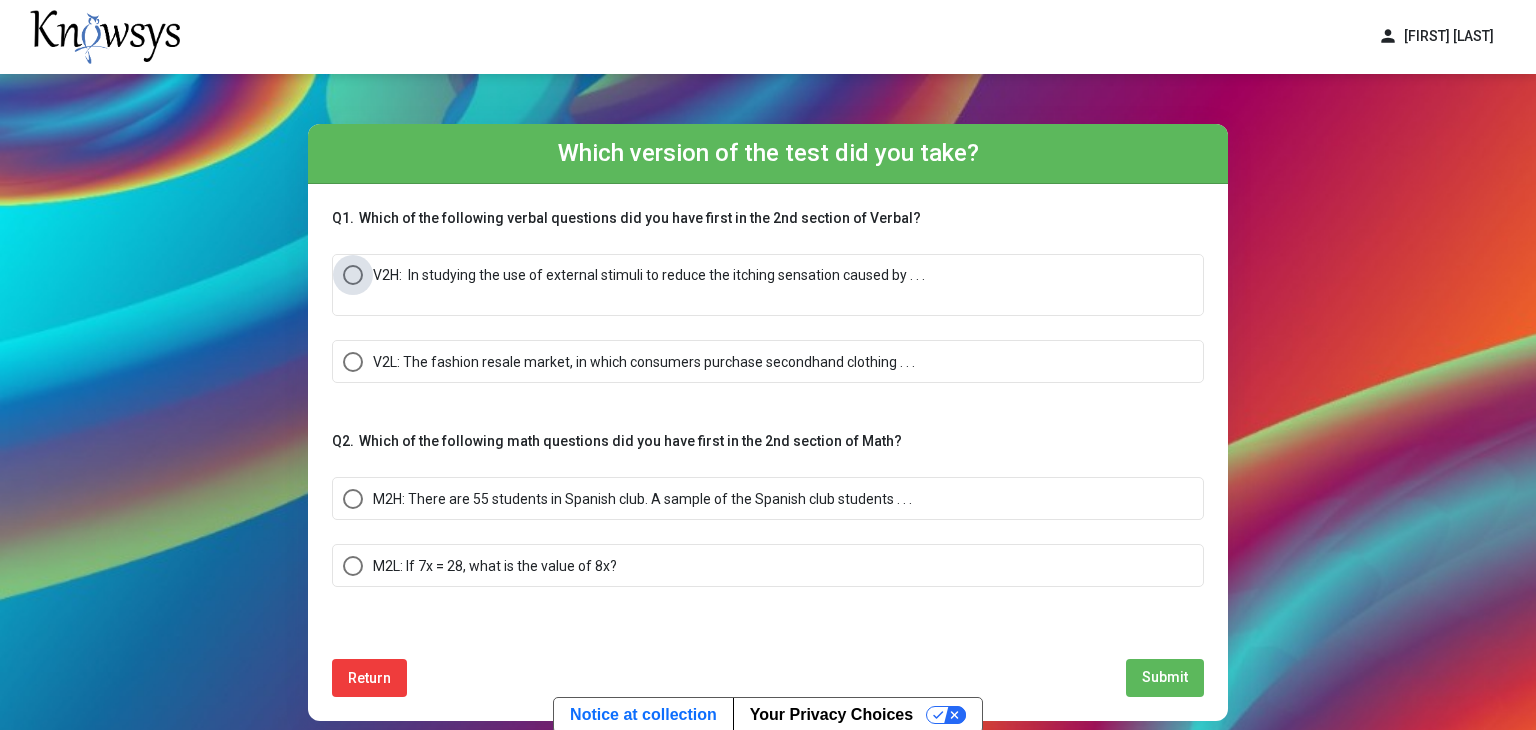click at bounding box center (353, 275) 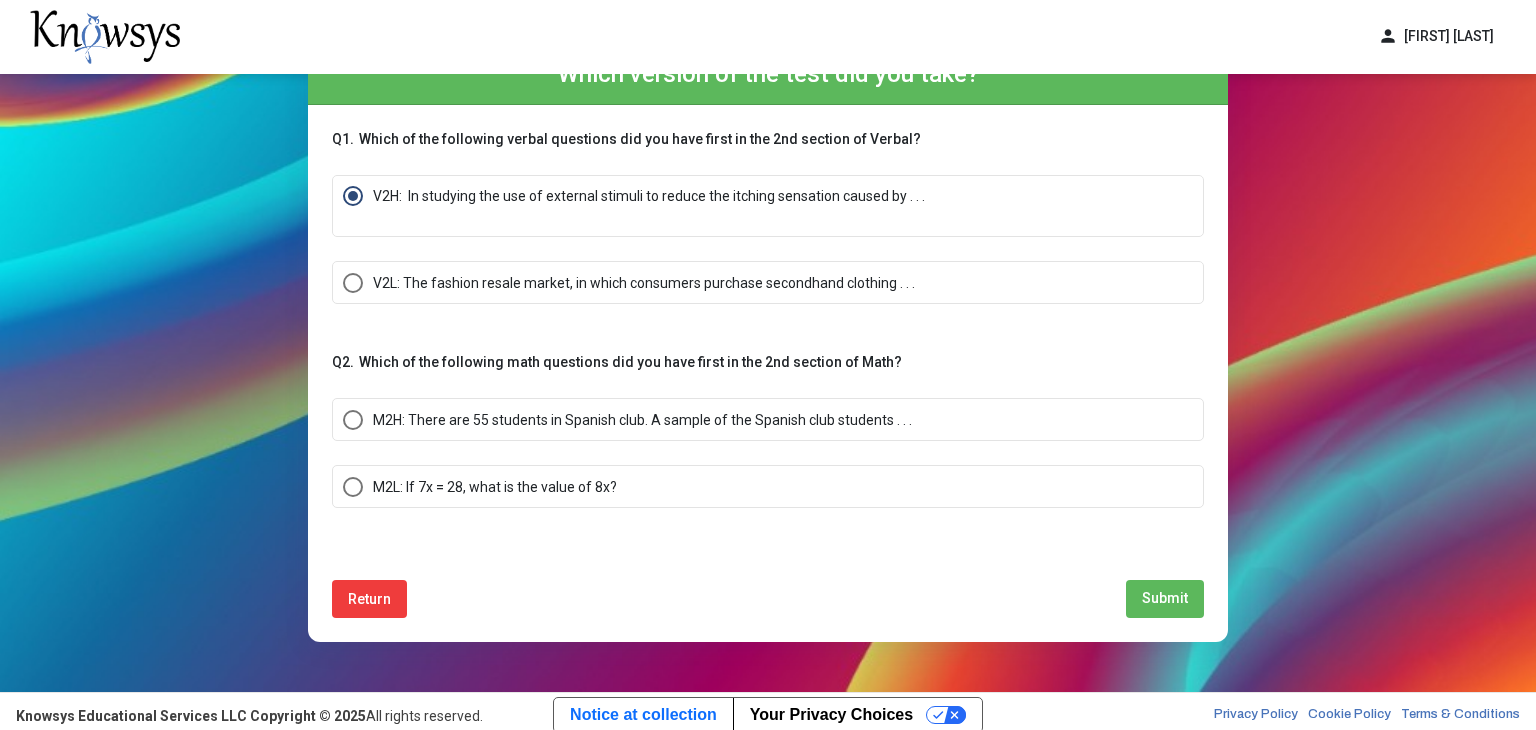 scroll, scrollTop: 75, scrollLeft: 0, axis: vertical 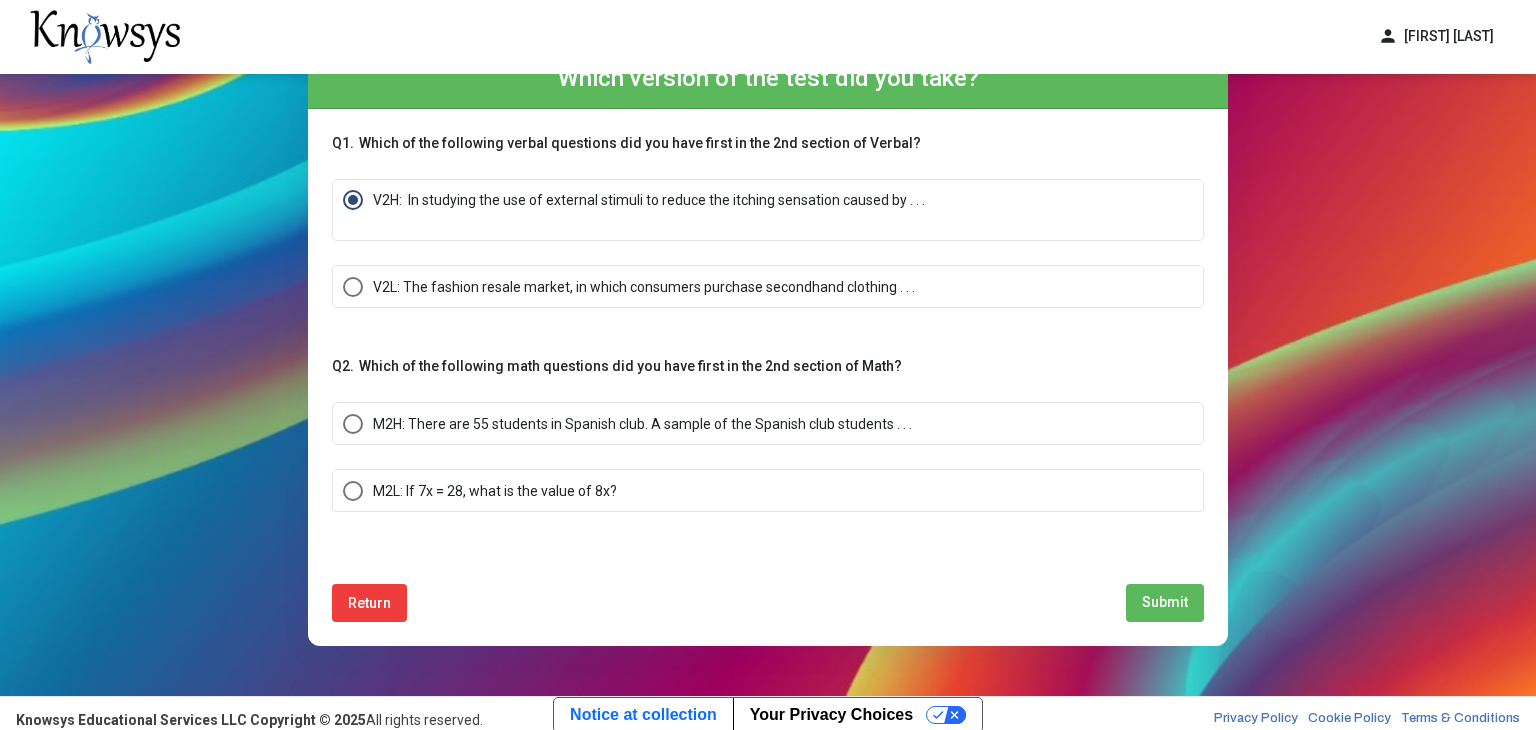 click at bounding box center [353, 424] 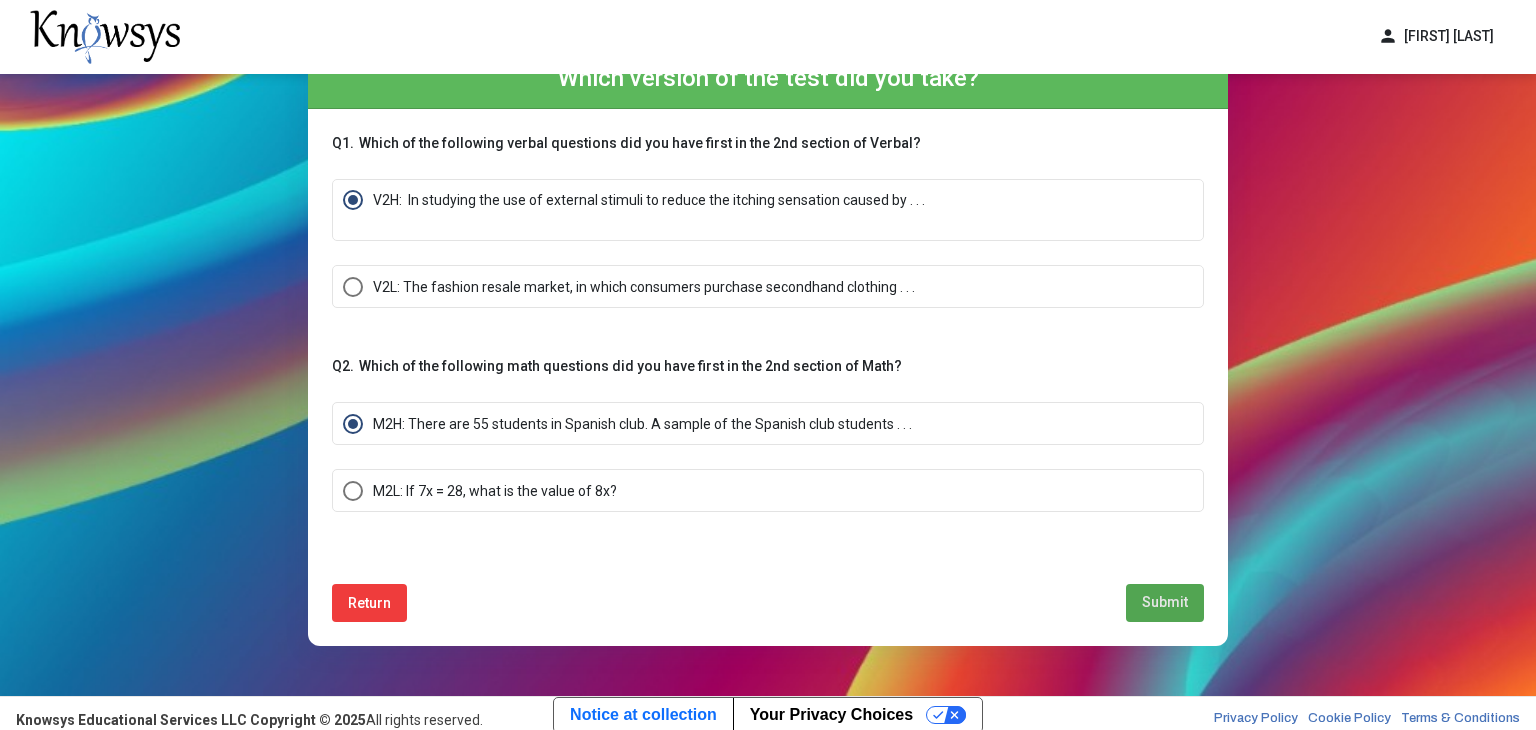 click on "Submit" at bounding box center (1165, 602) 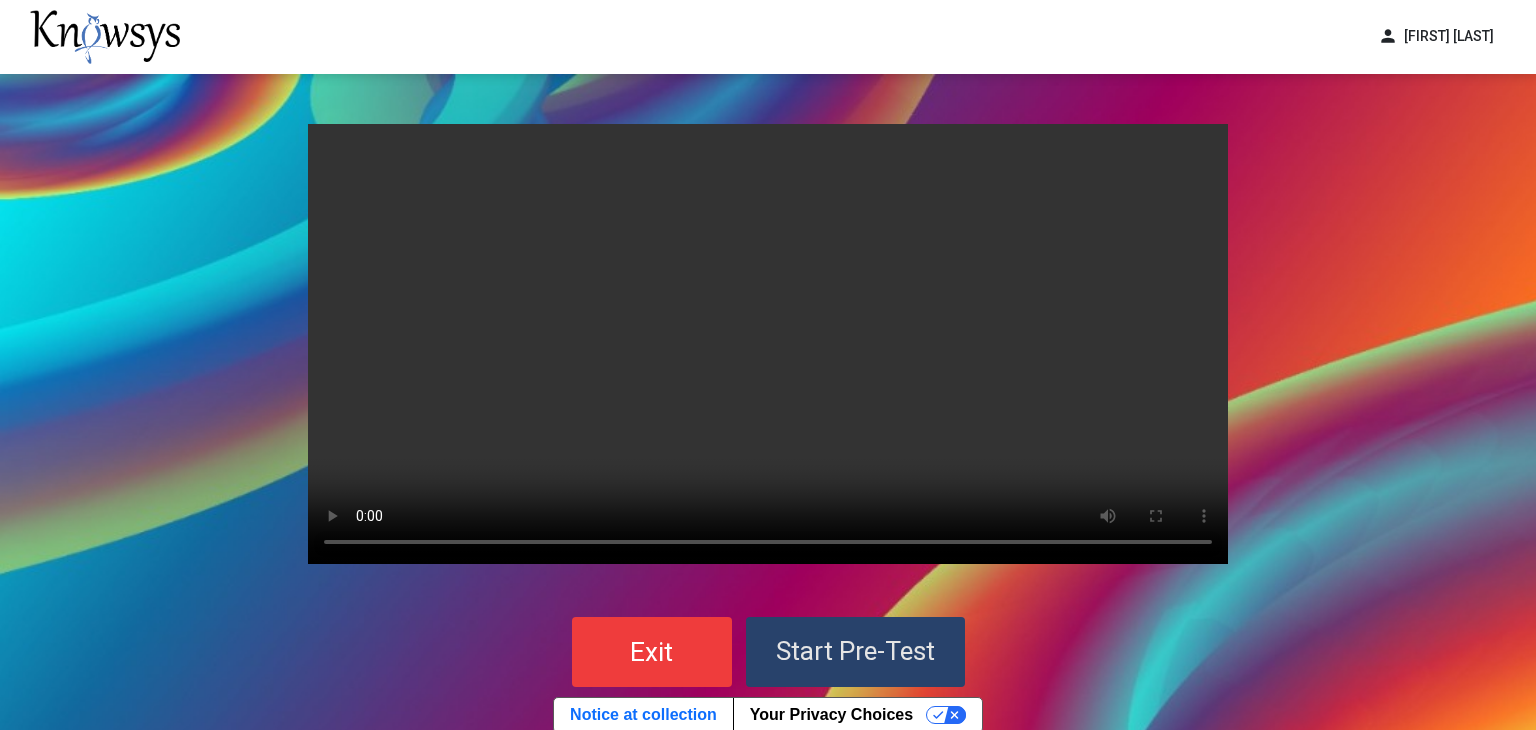 click on "Start Pre-Test" at bounding box center (855, 651) 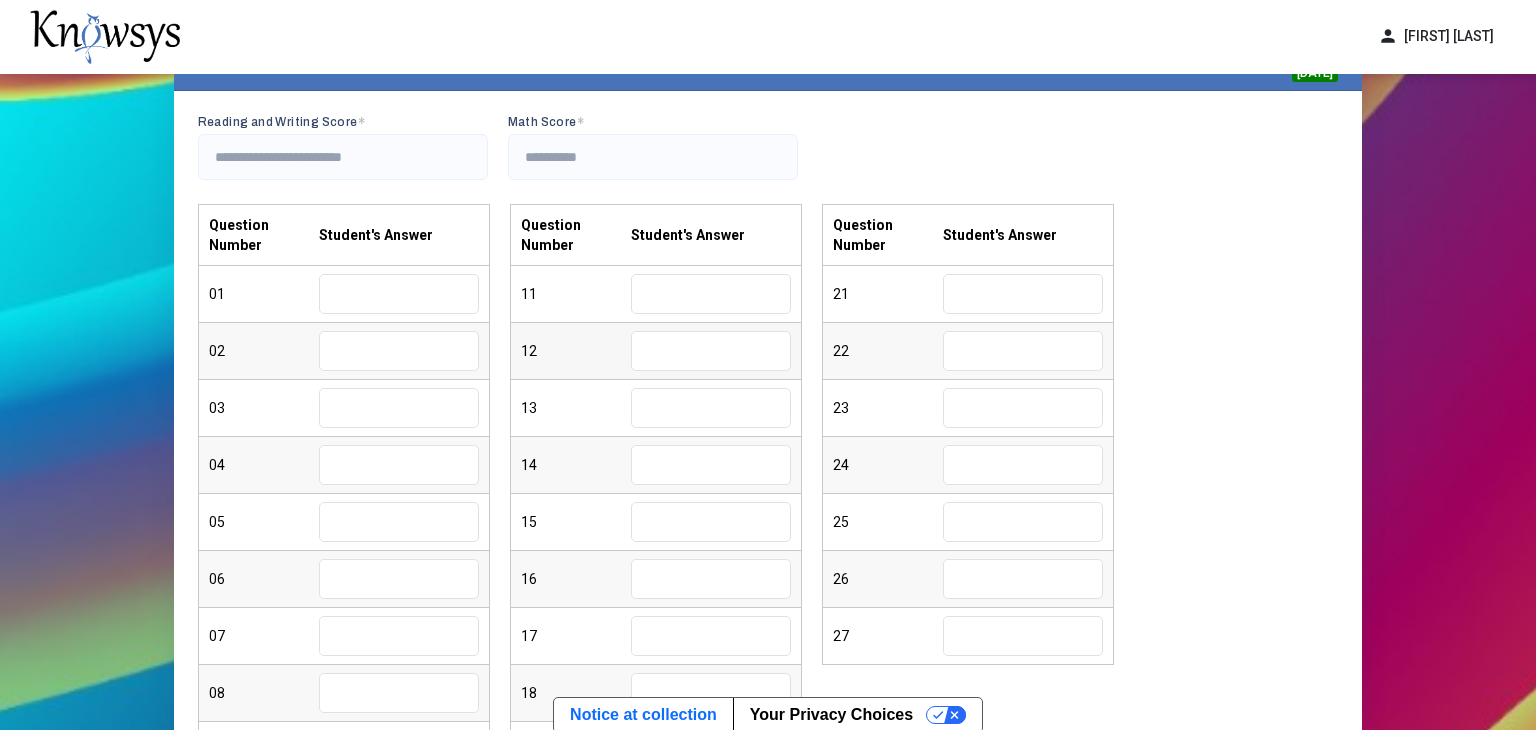 scroll, scrollTop: 179, scrollLeft: 0, axis: vertical 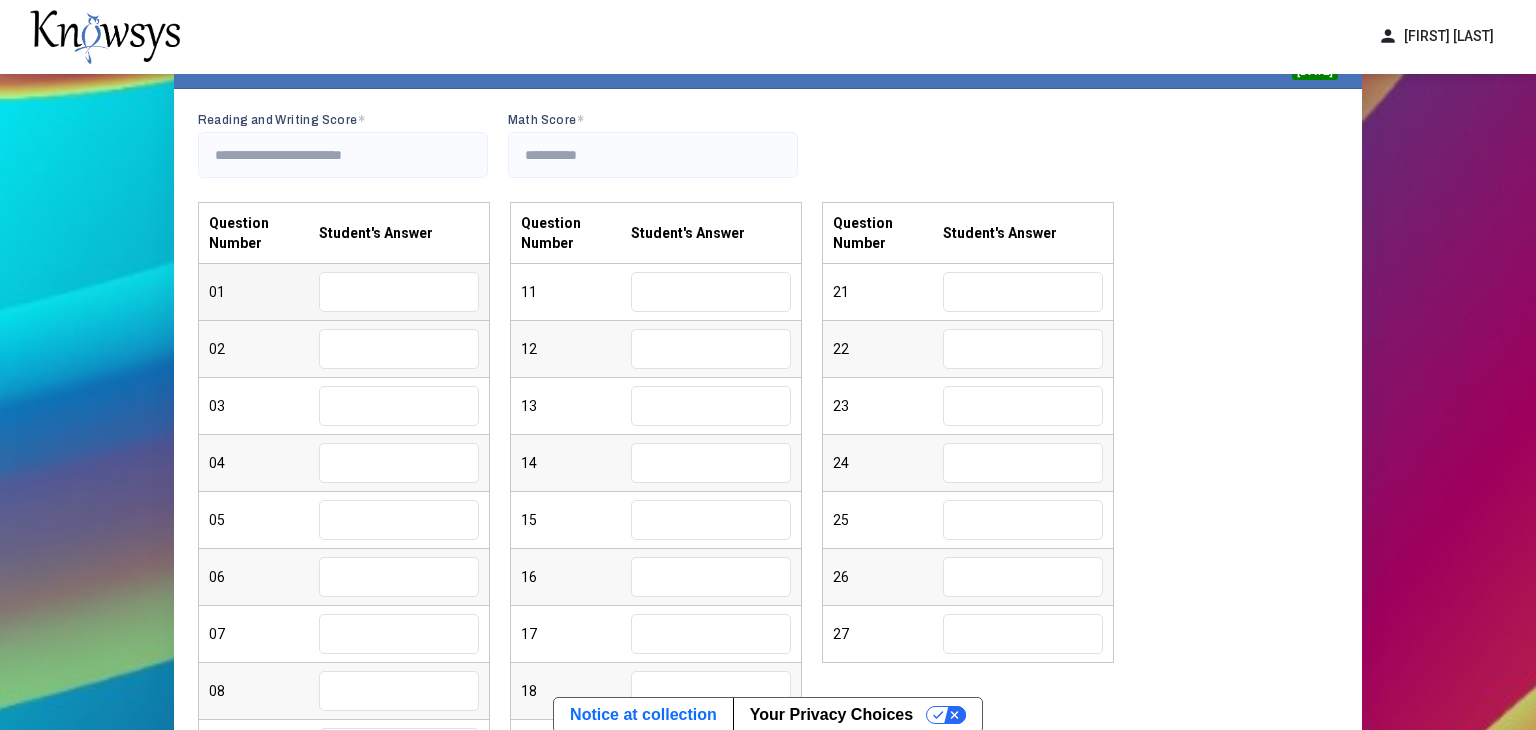 click at bounding box center (399, 292) 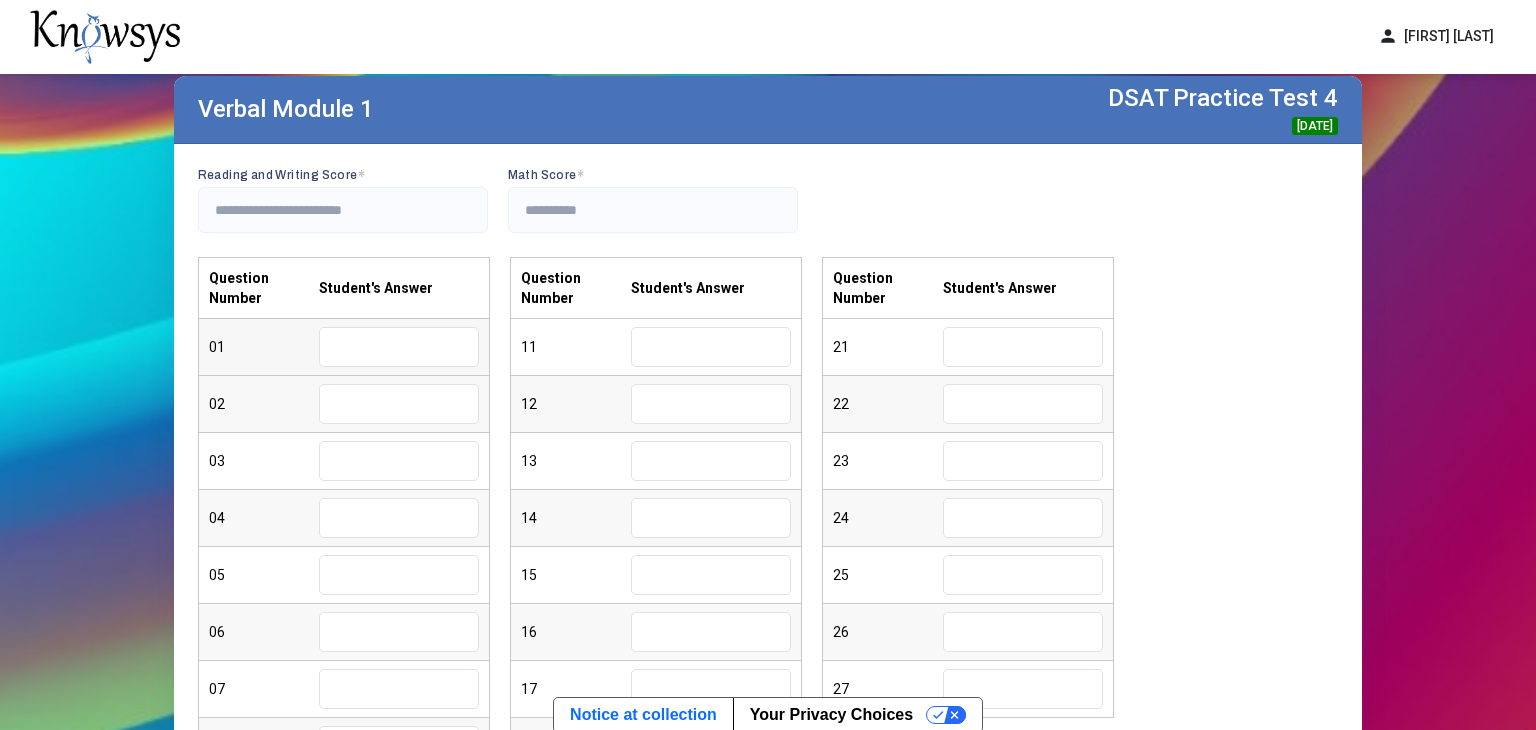 scroll, scrollTop: 123, scrollLeft: 0, axis: vertical 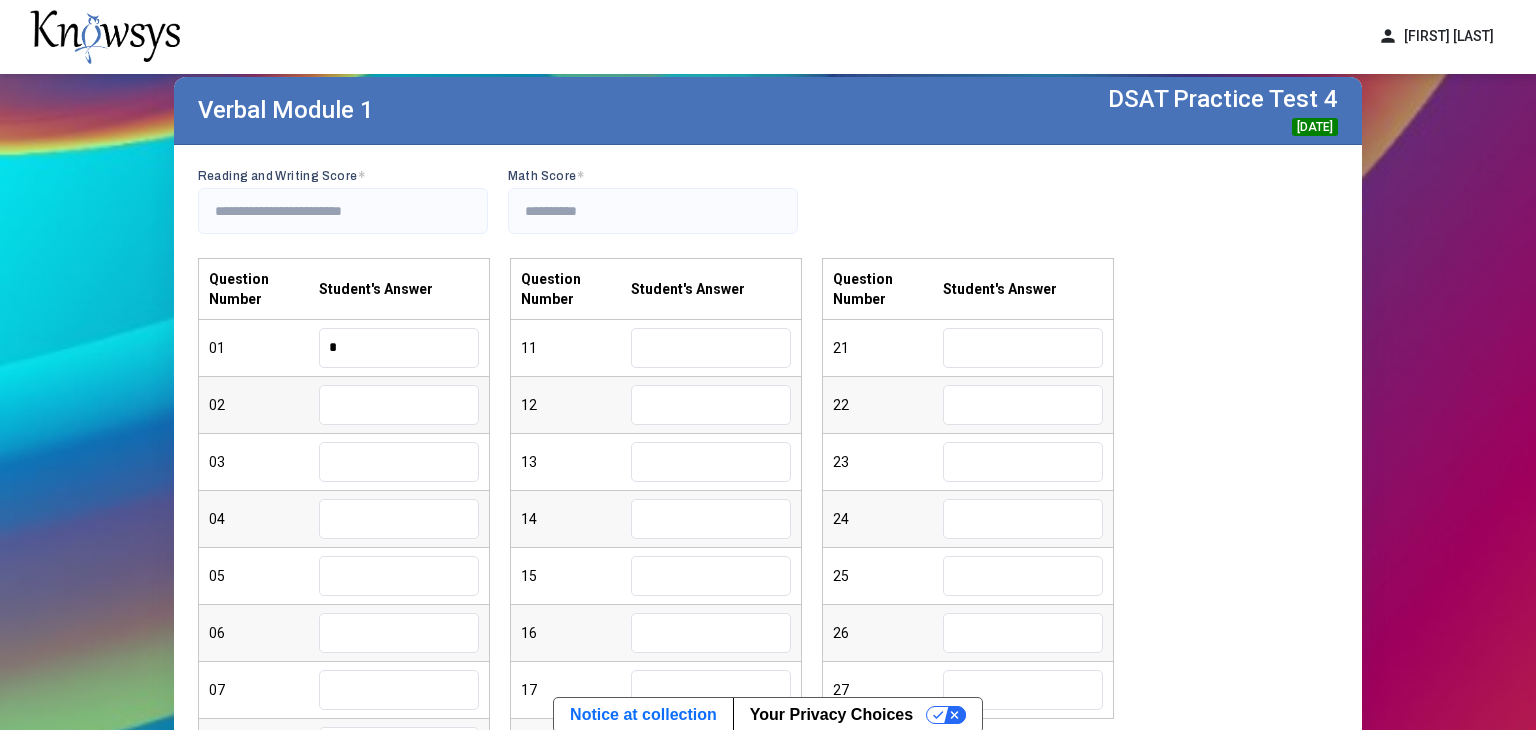 type on "*" 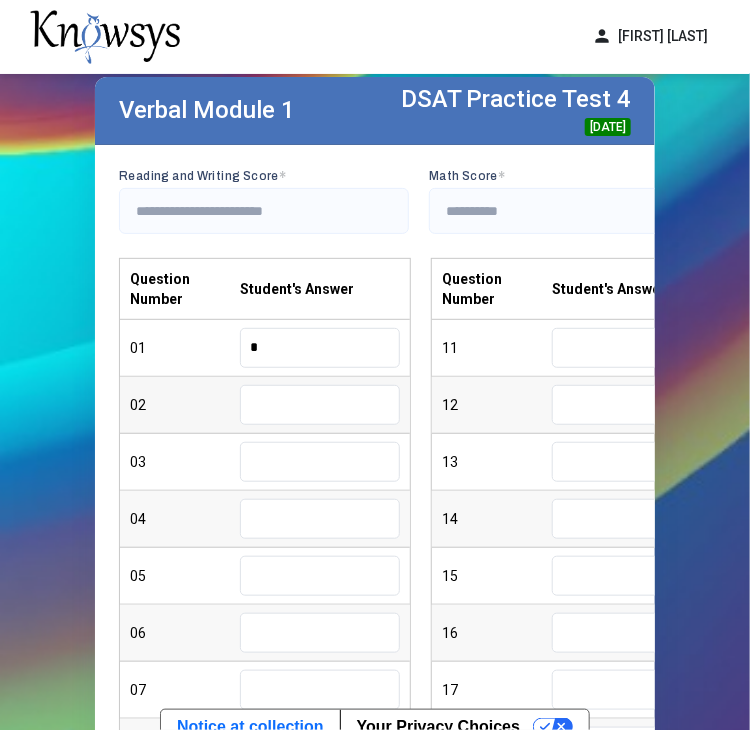 click at bounding box center (320, 405) 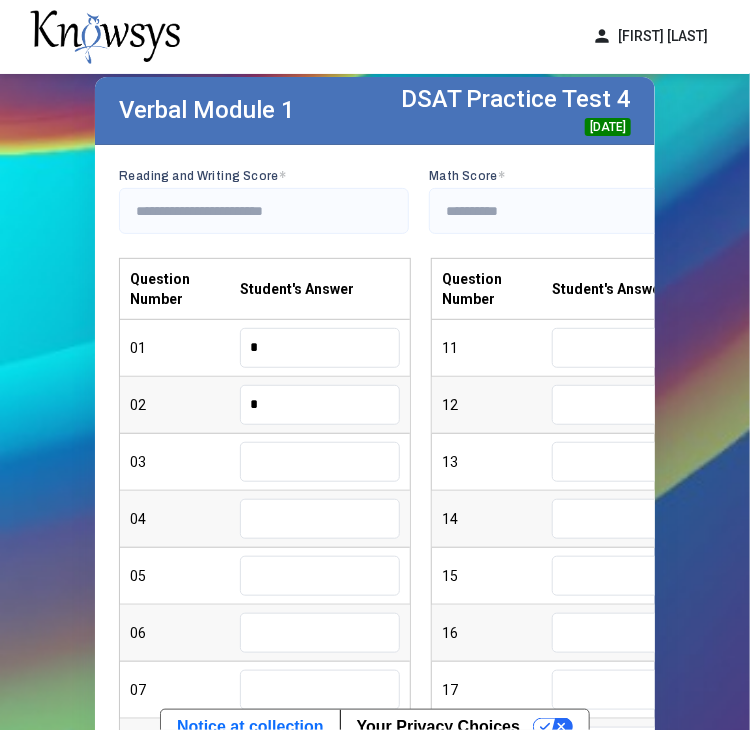 type on "*" 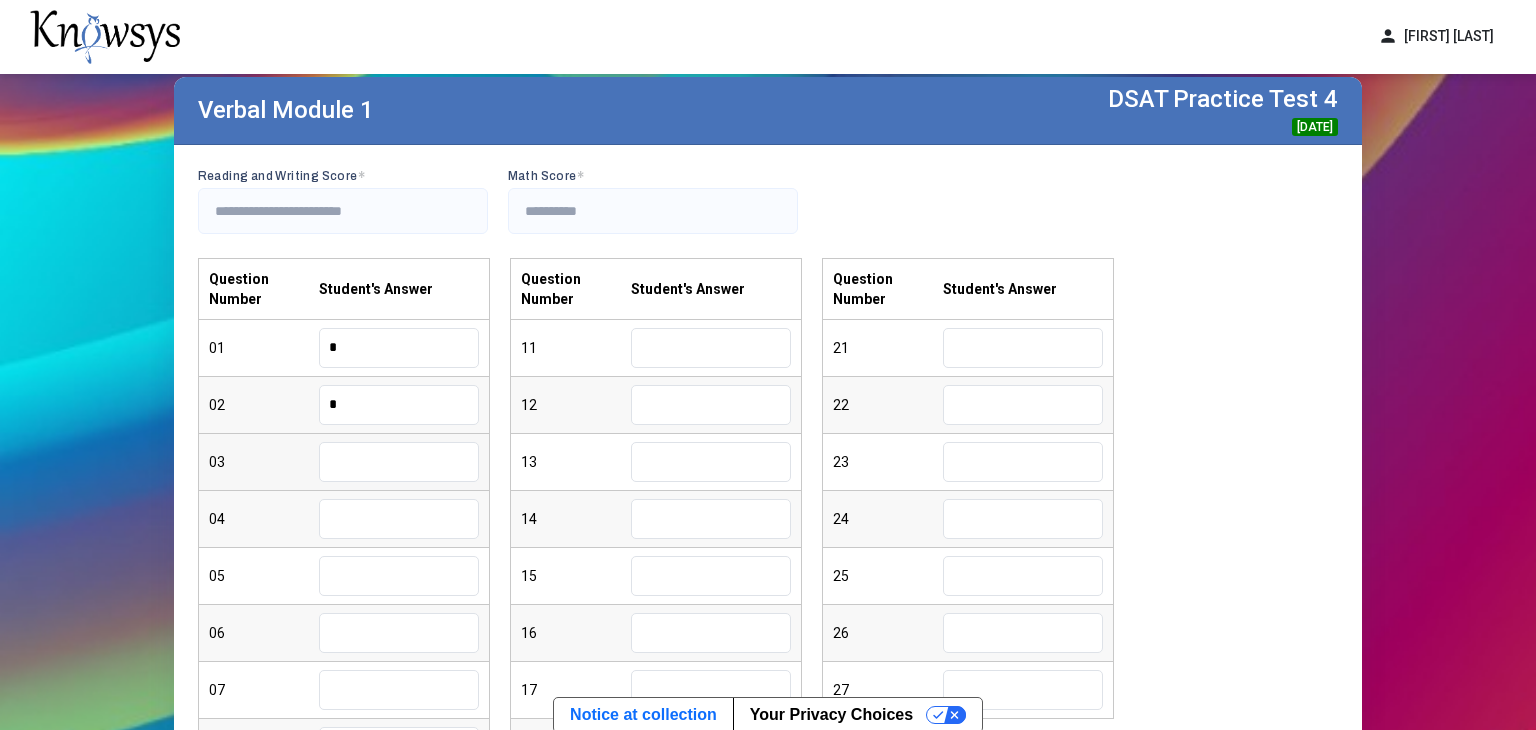 click at bounding box center (399, 462) 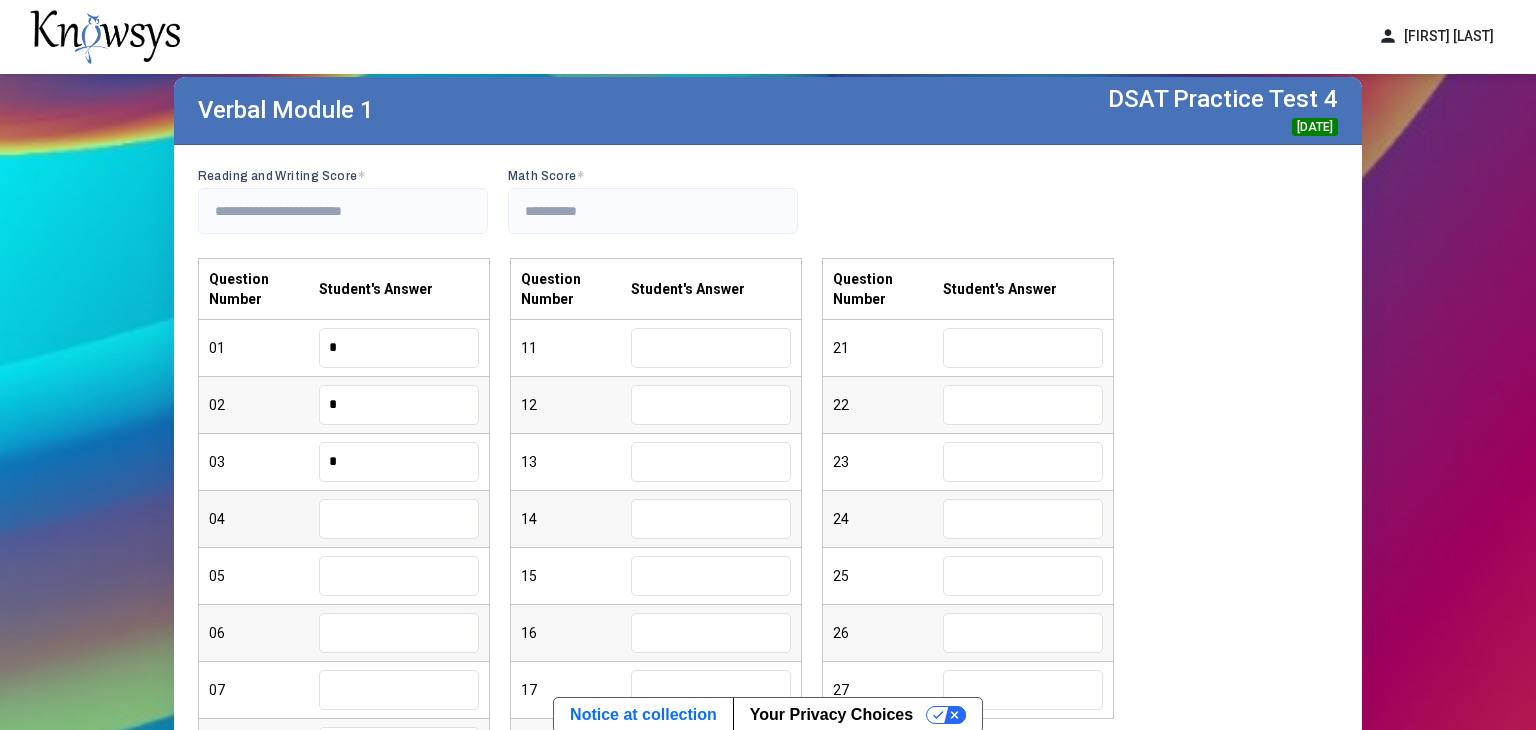 type on "*" 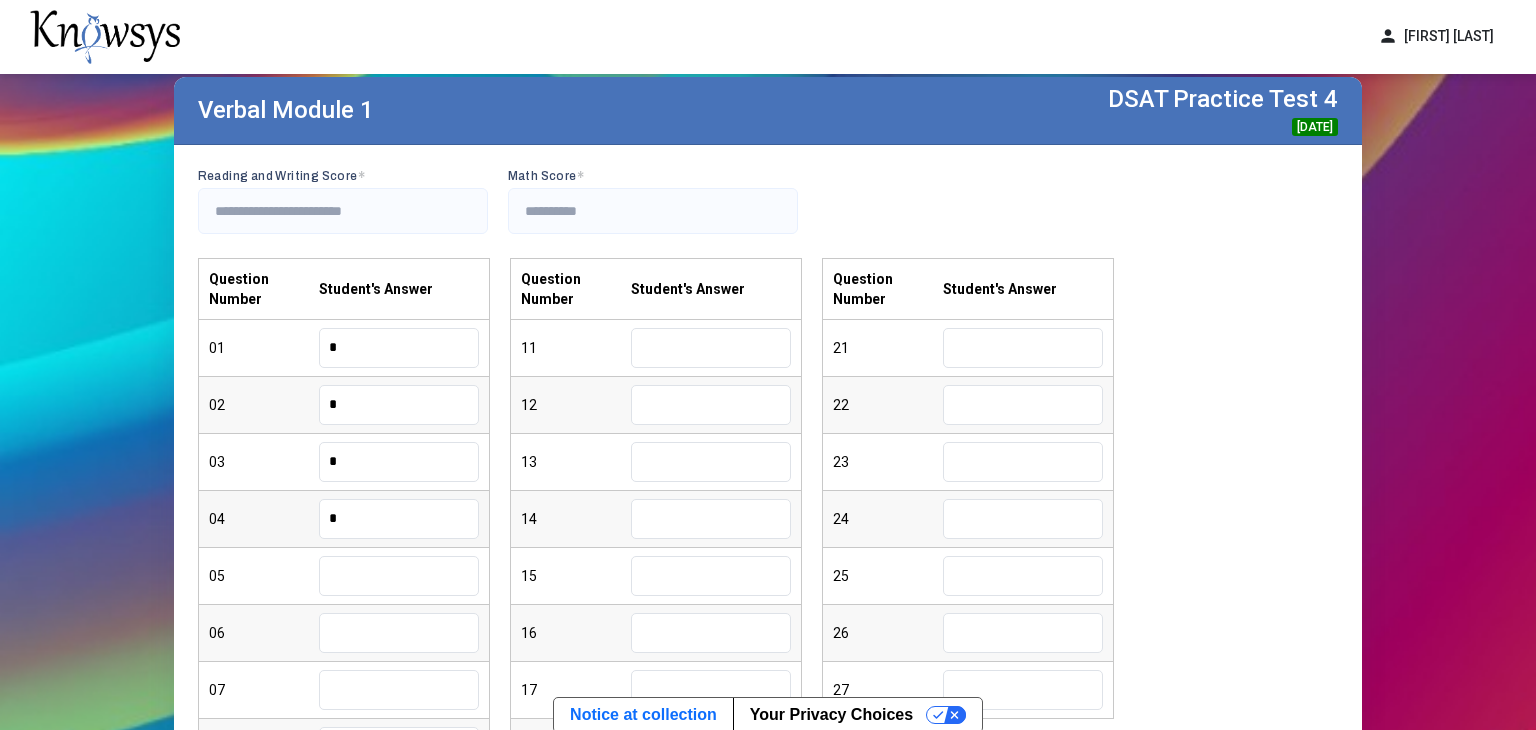 type on "*" 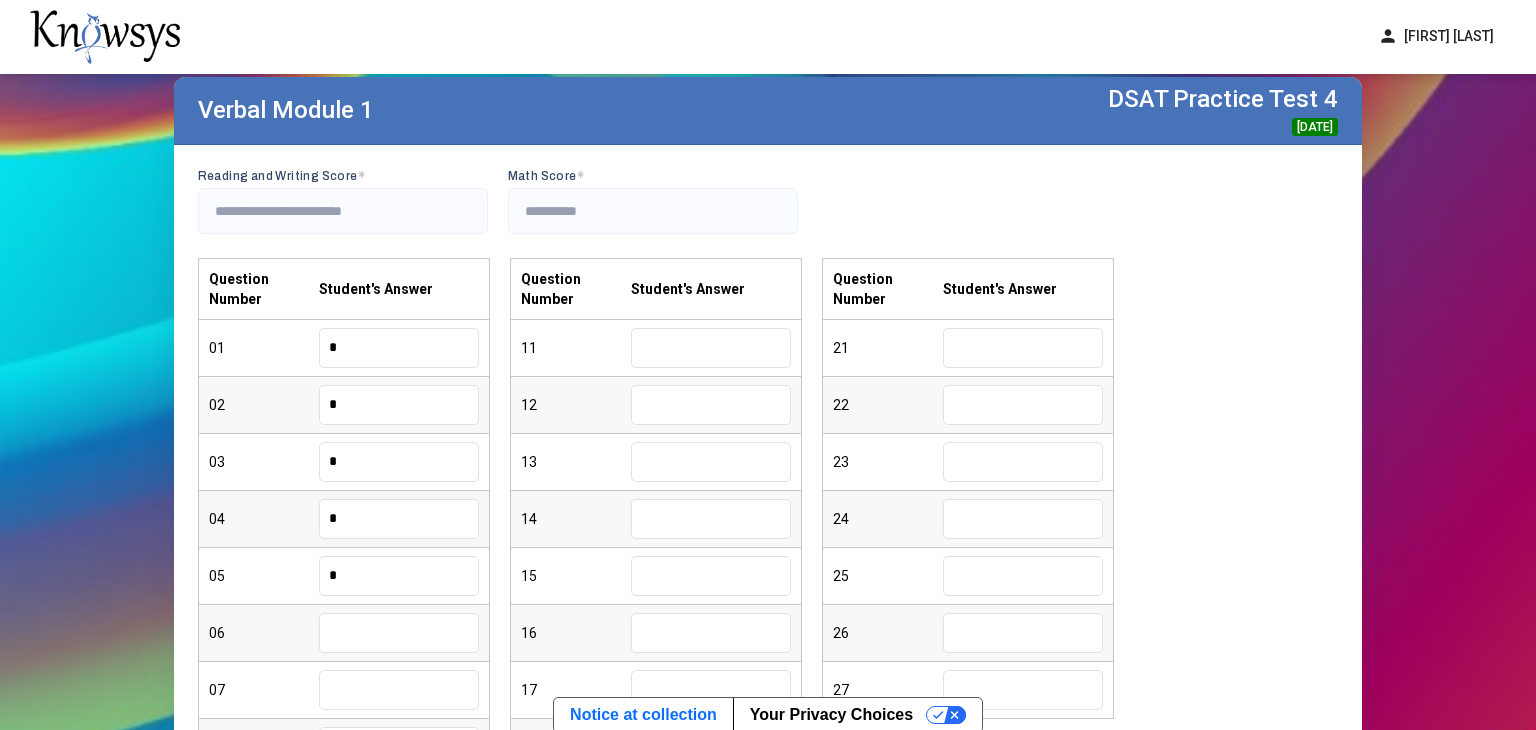 type on "*" 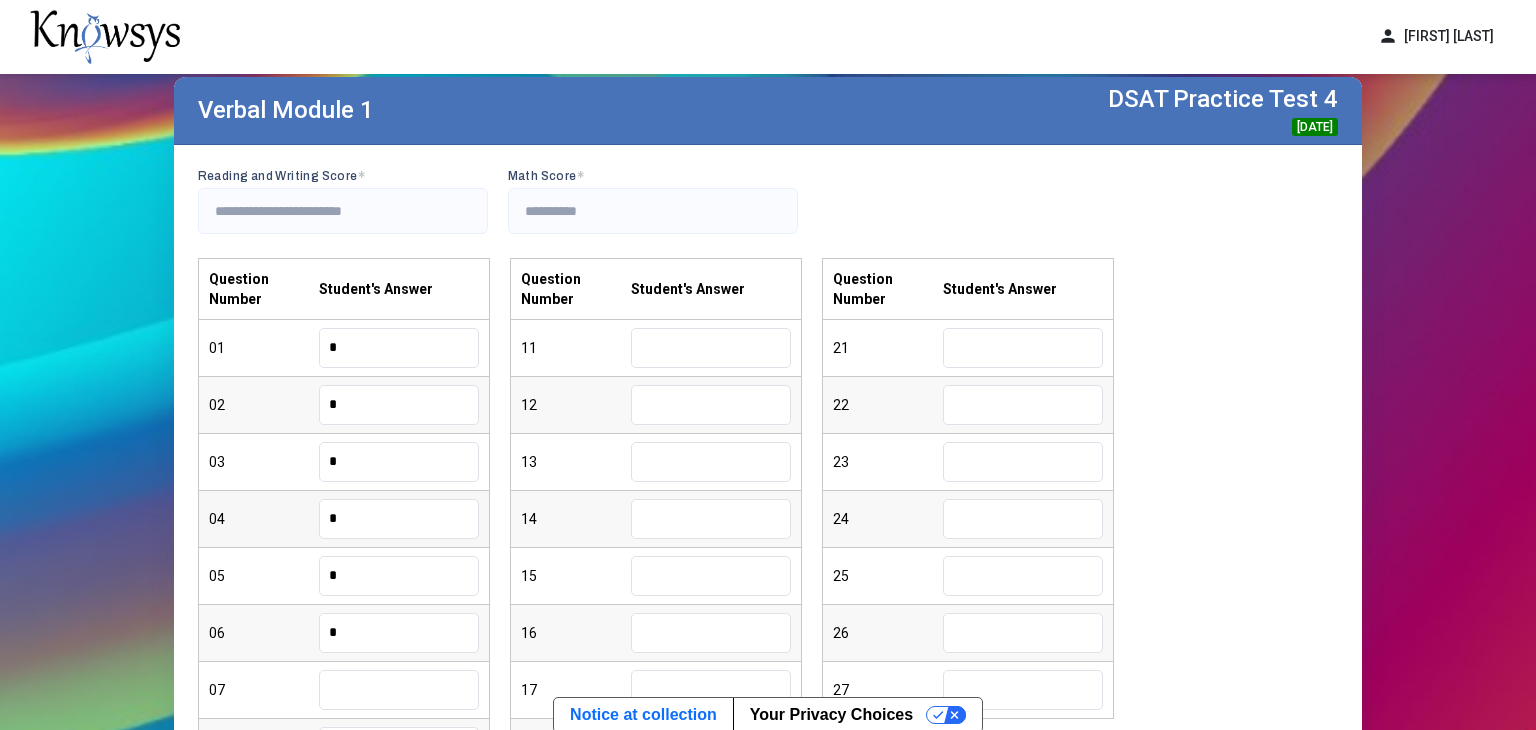 type on "*" 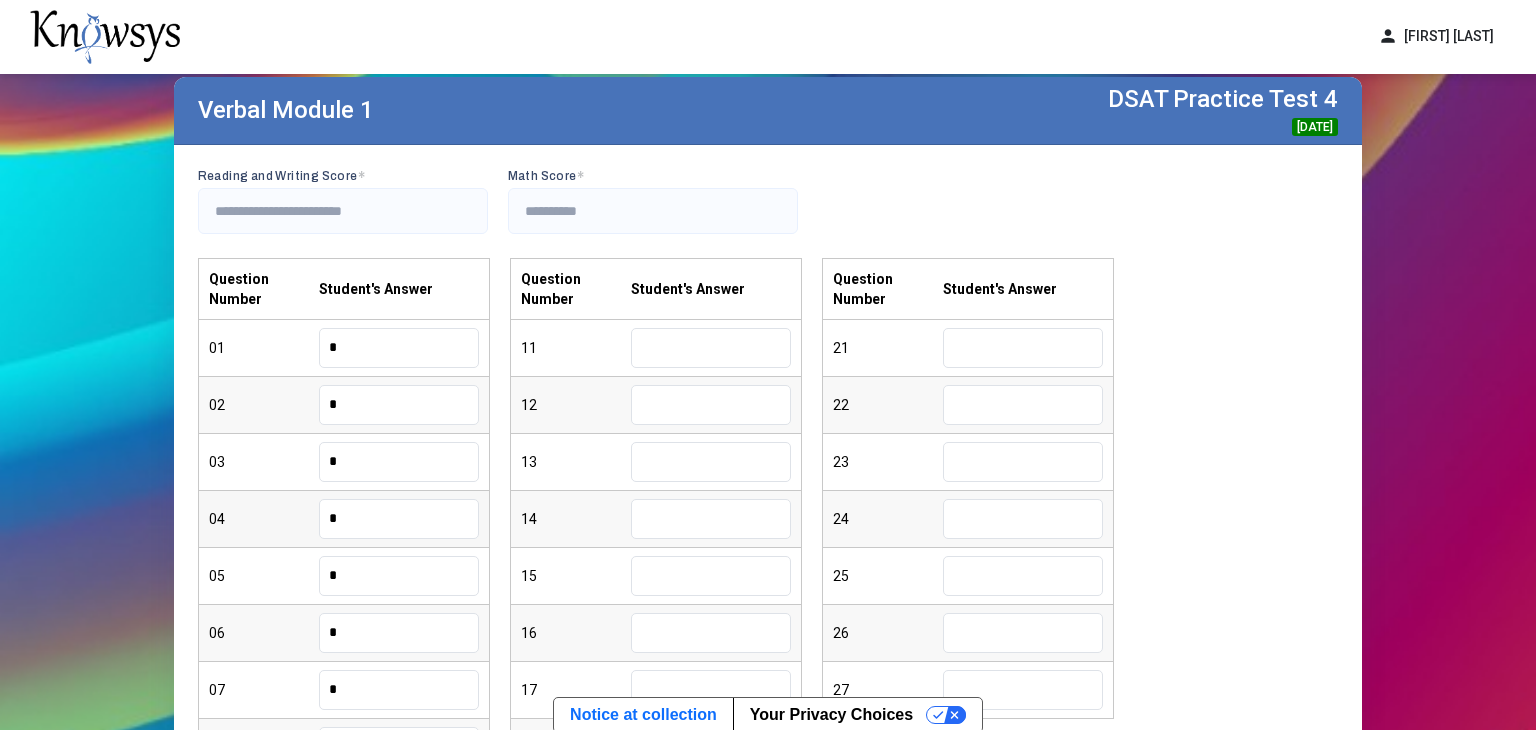 type on "*" 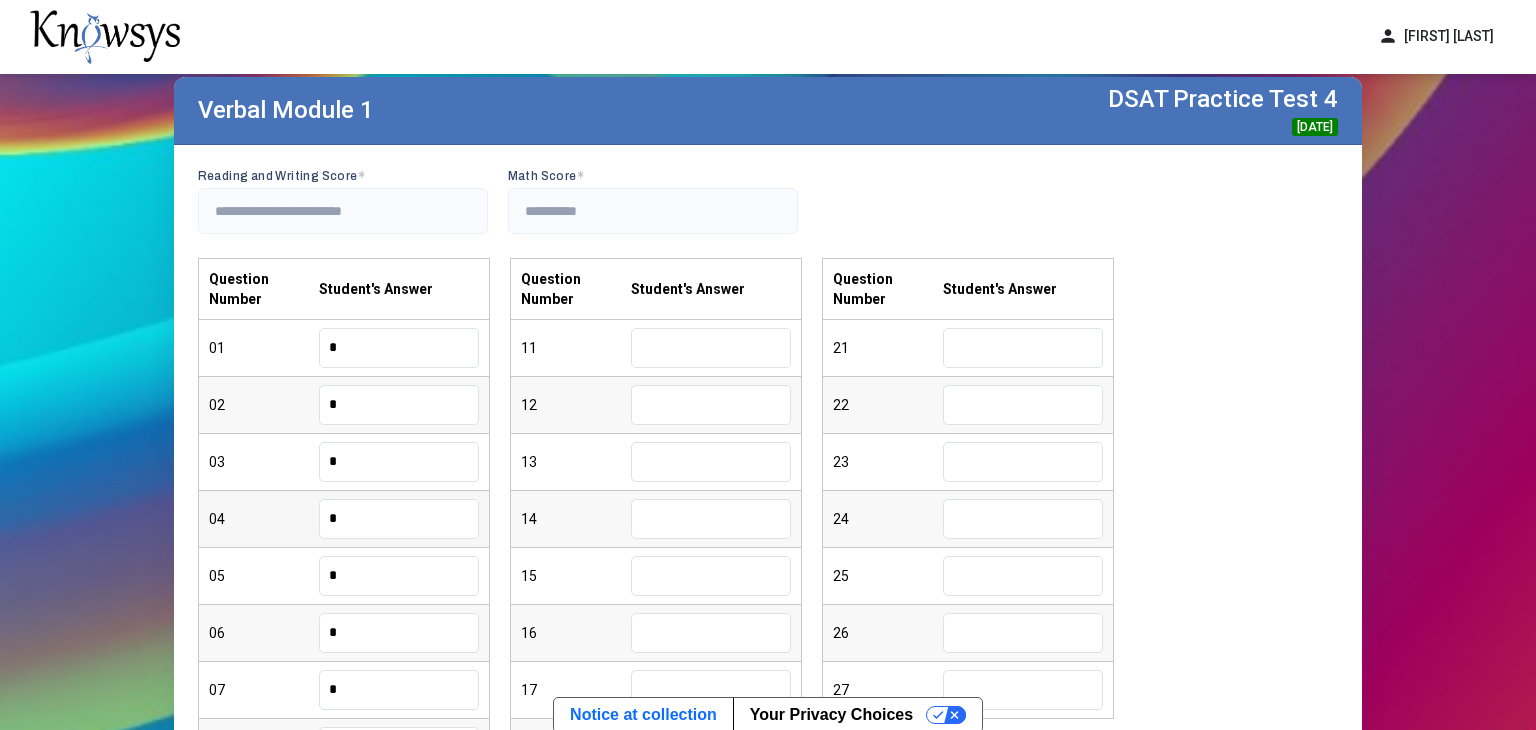 scroll, scrollTop: 158, scrollLeft: 0, axis: vertical 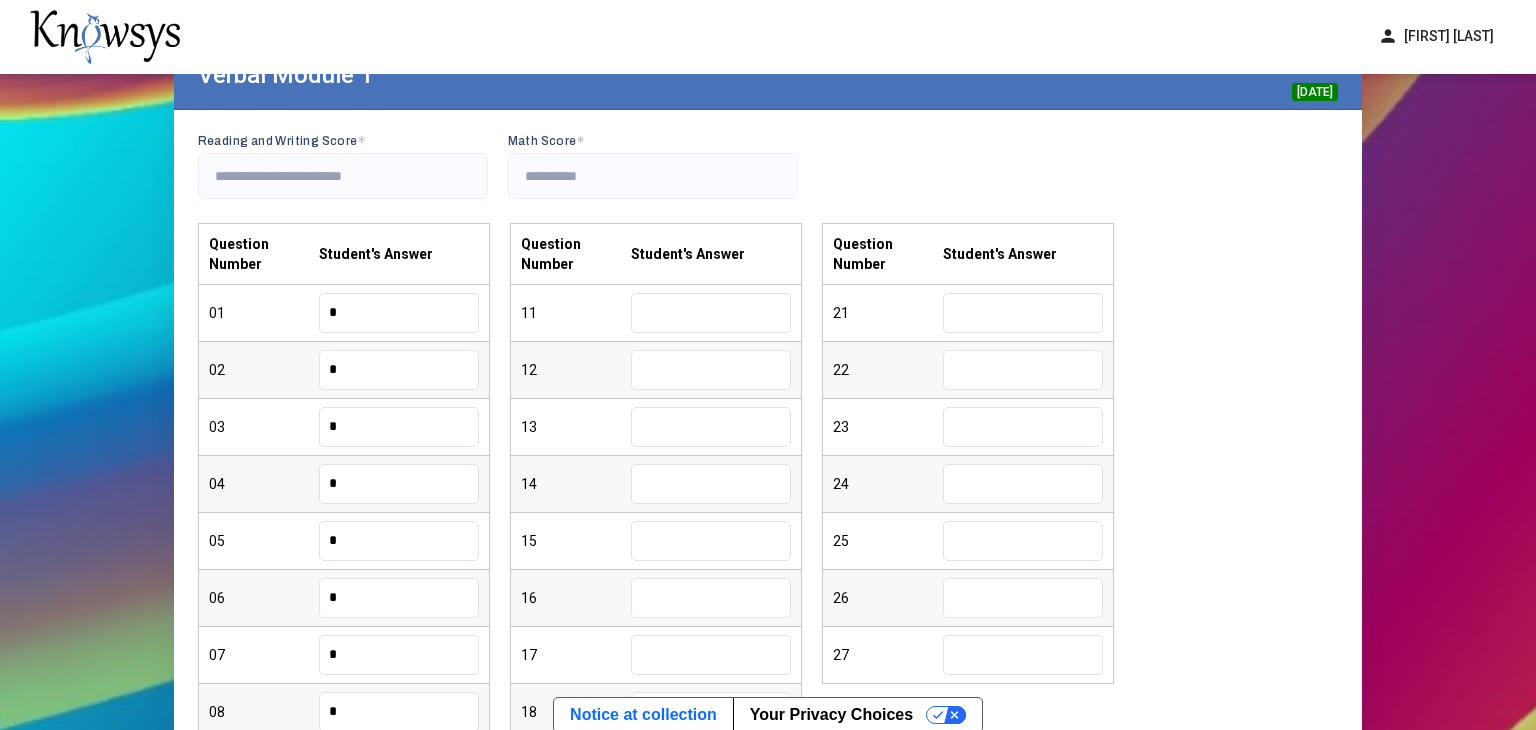 type on "*" 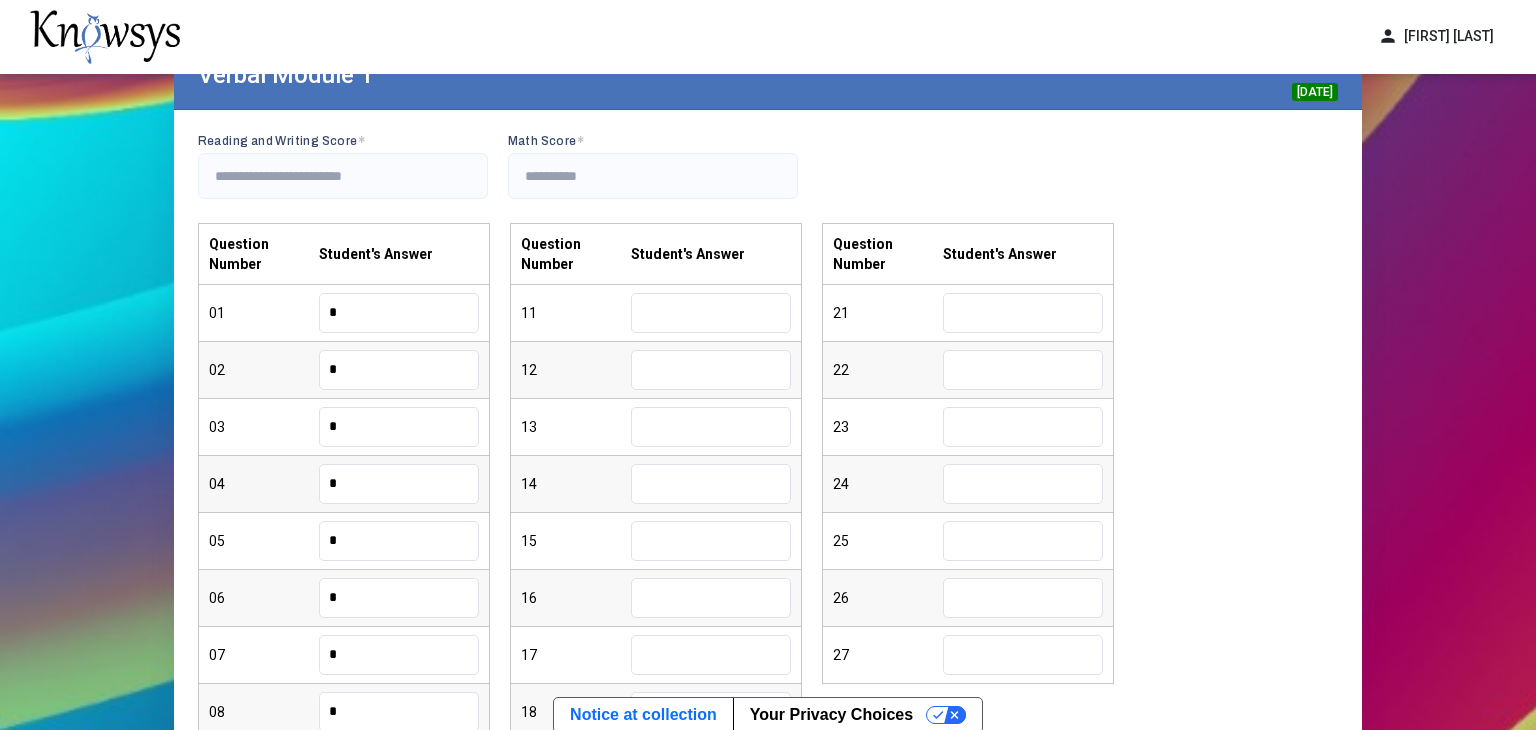 scroll, scrollTop: 467, scrollLeft: 0, axis: vertical 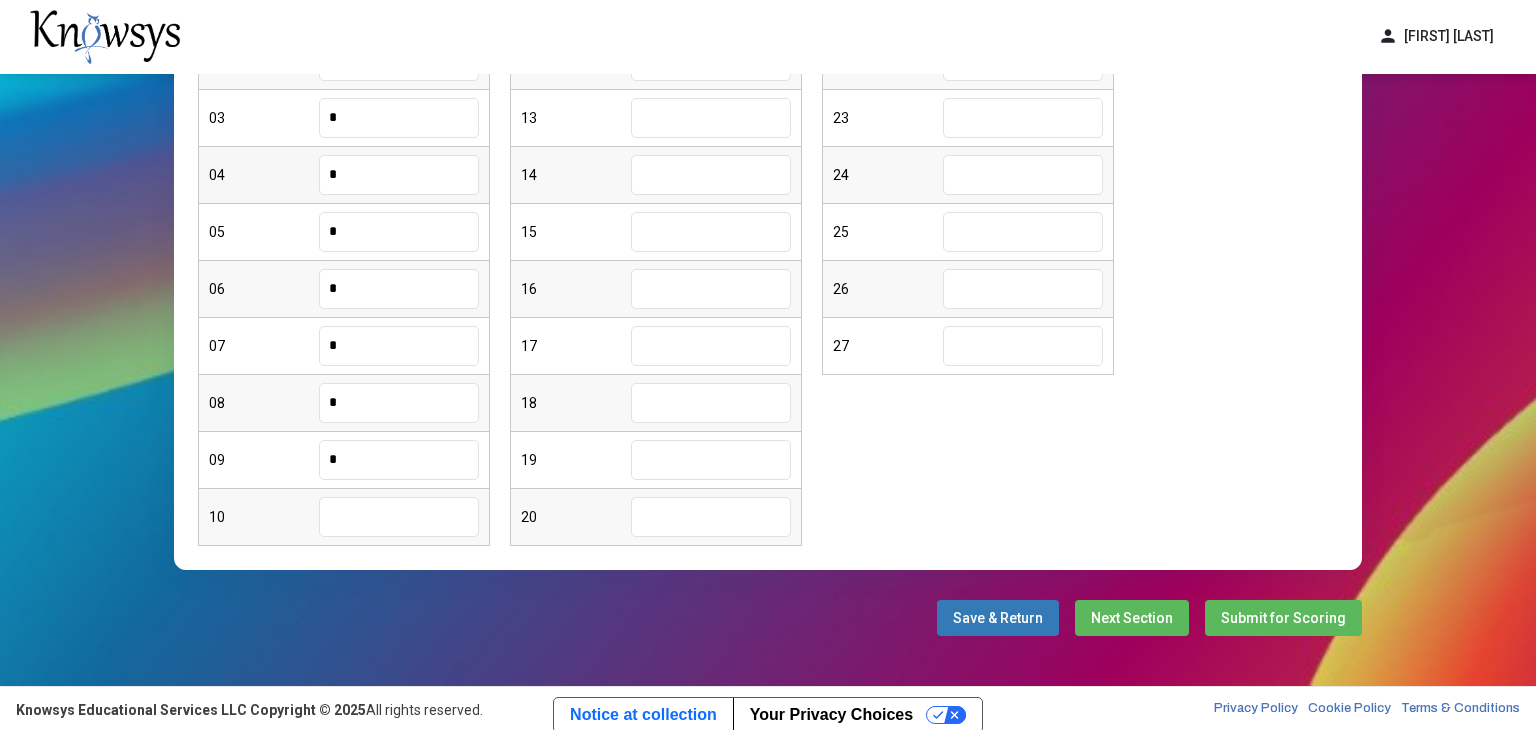 type on "*" 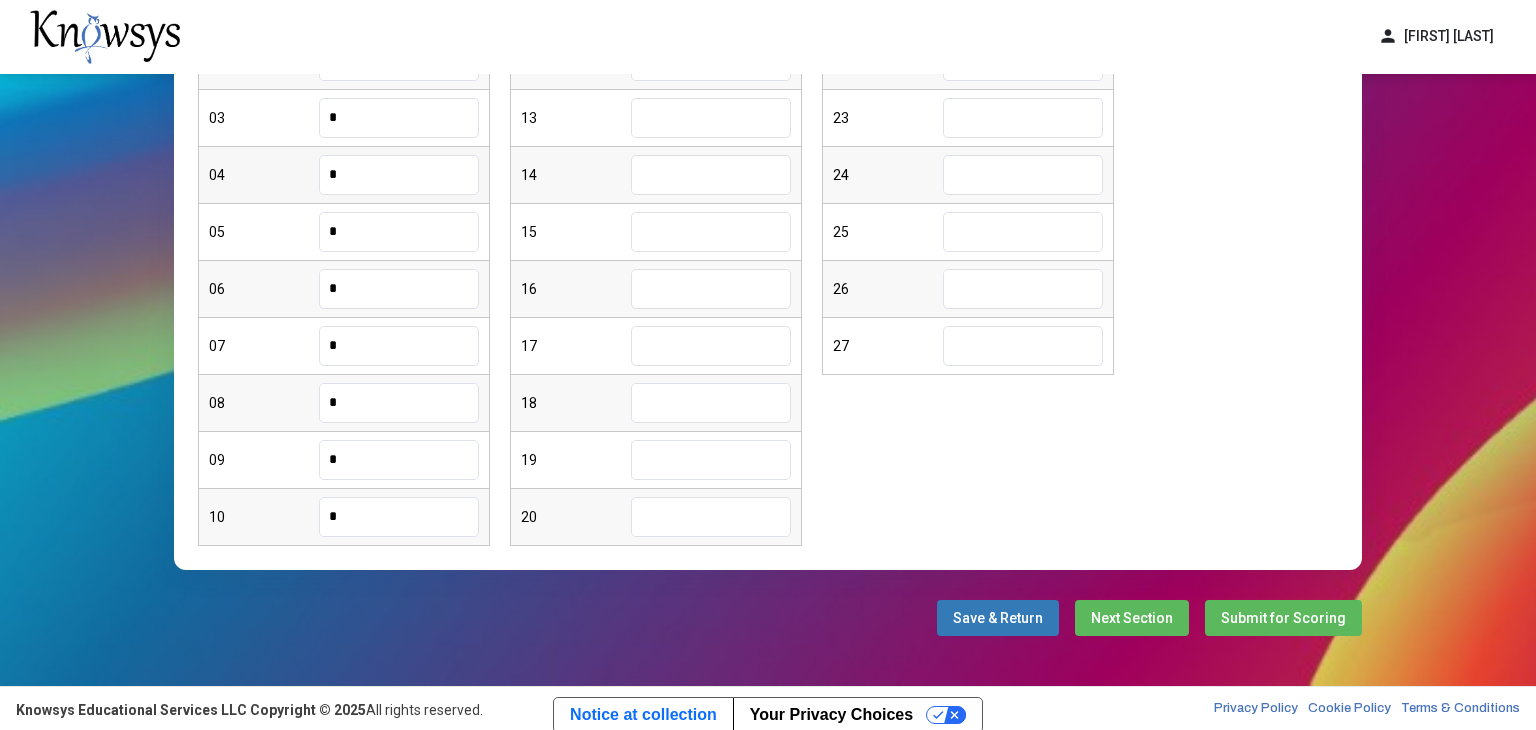 type on "*" 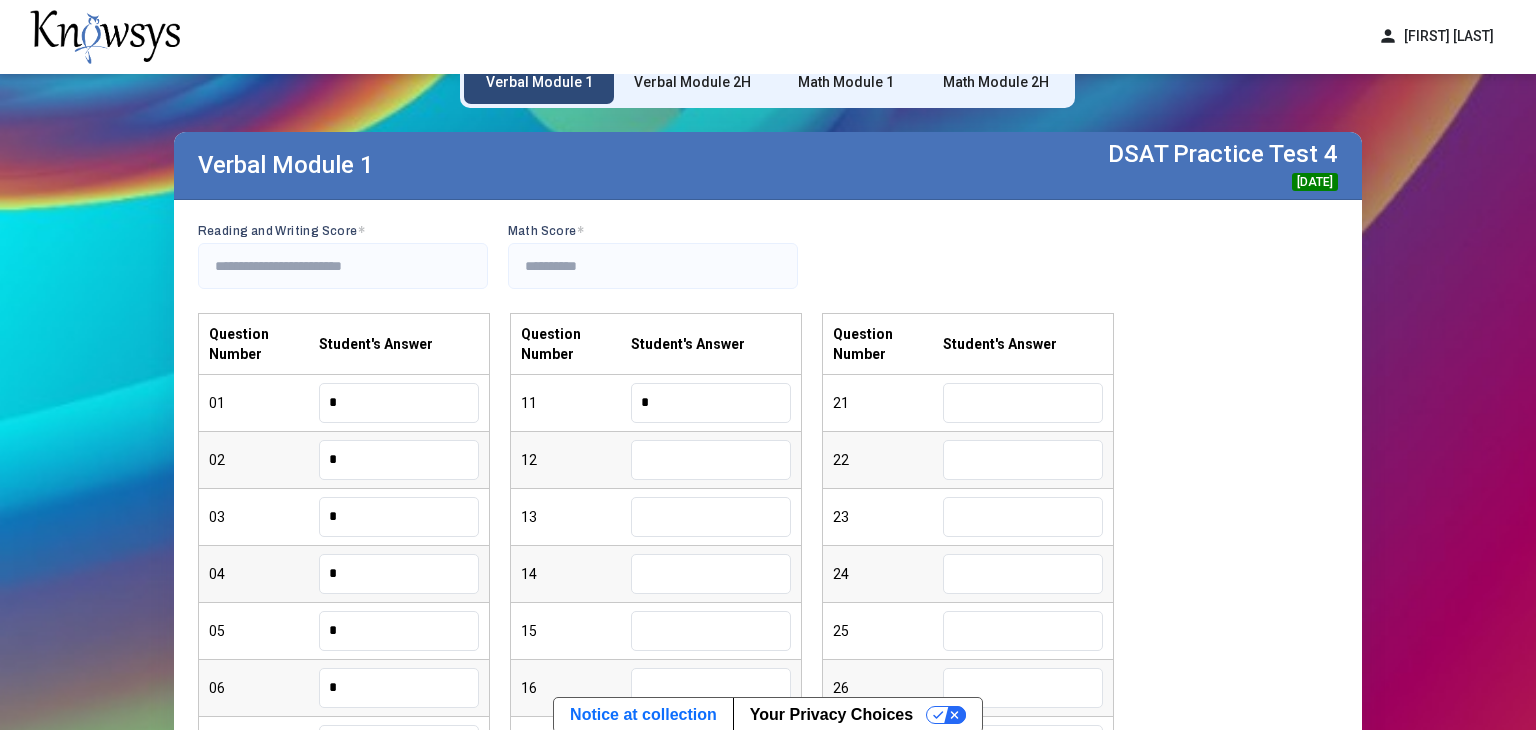 type on "*" 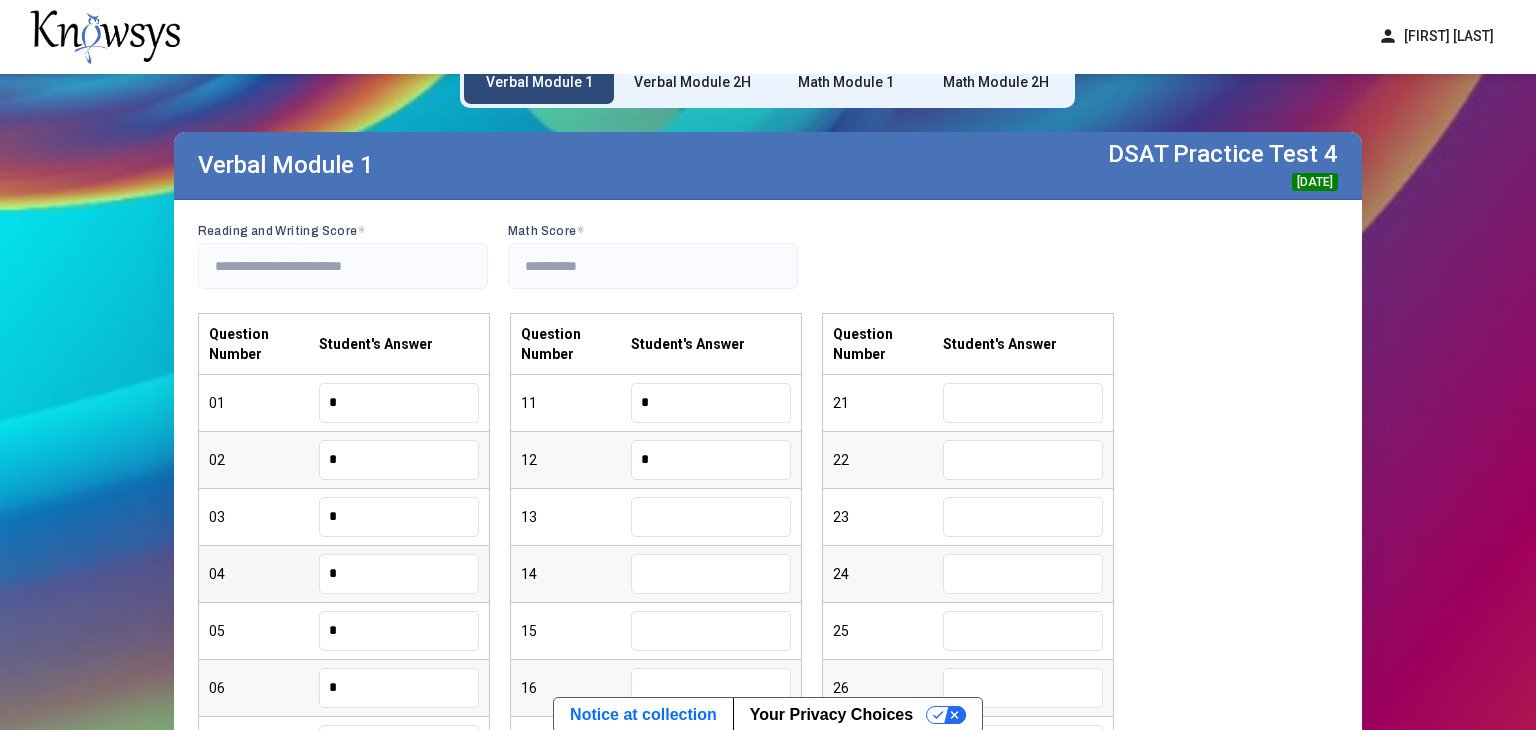 type on "*" 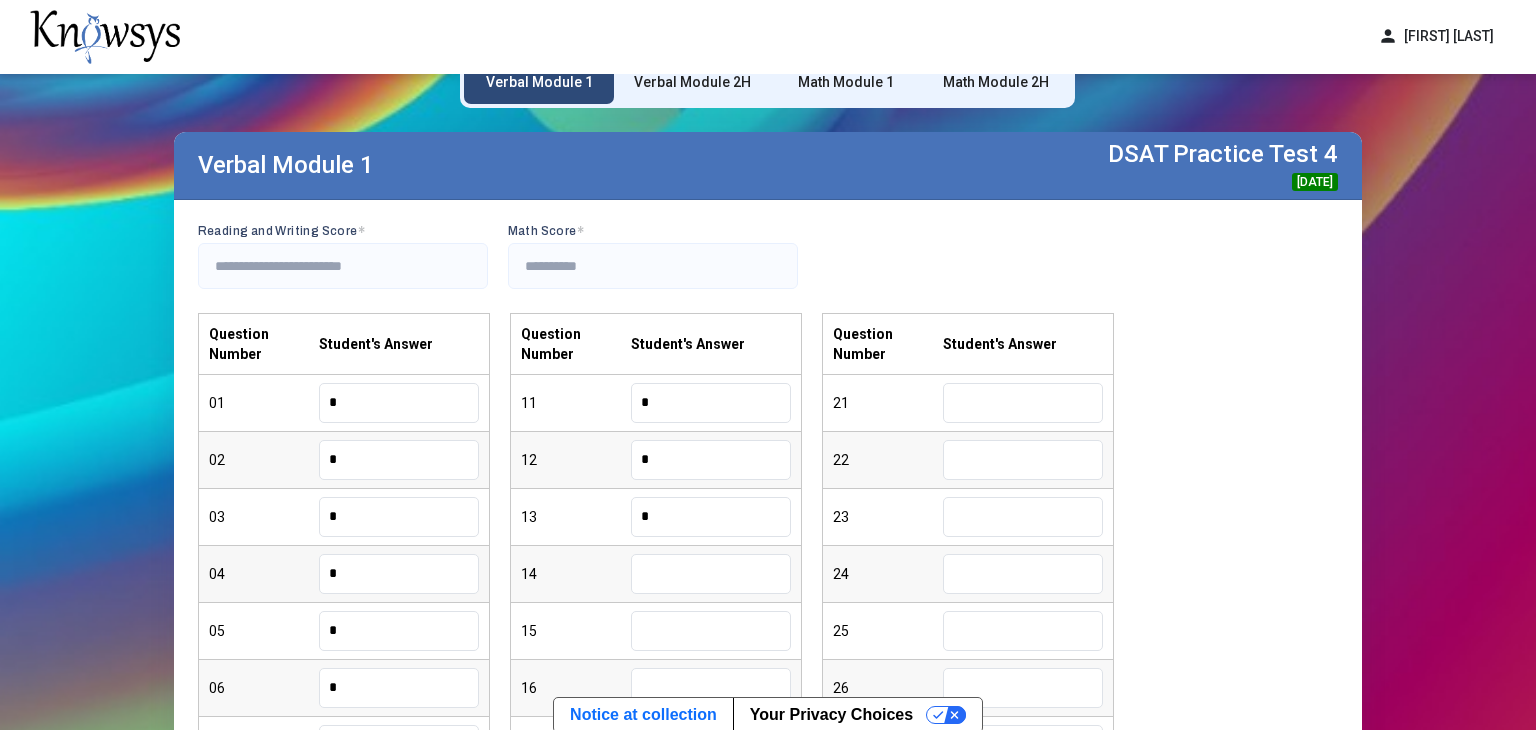 type on "*" 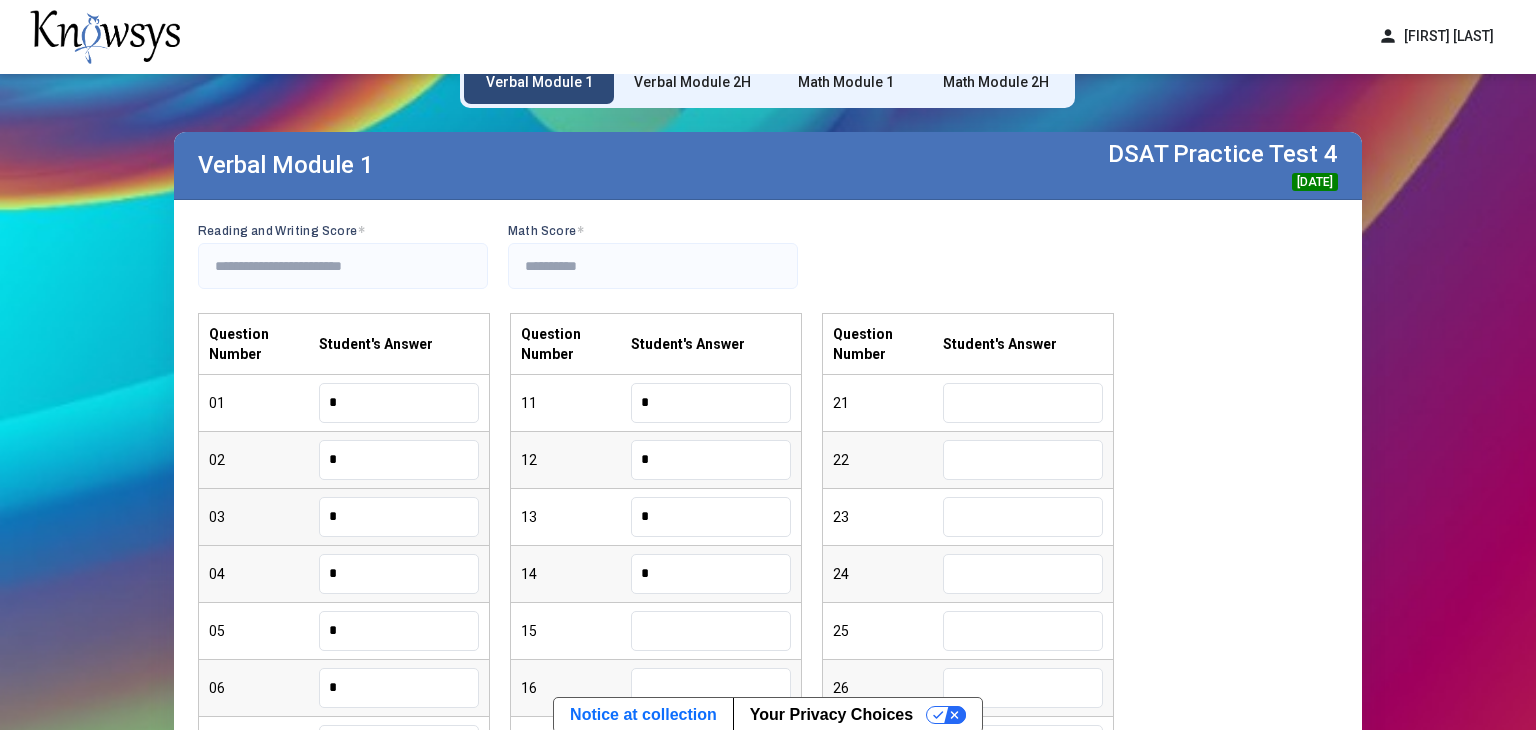 type on "*" 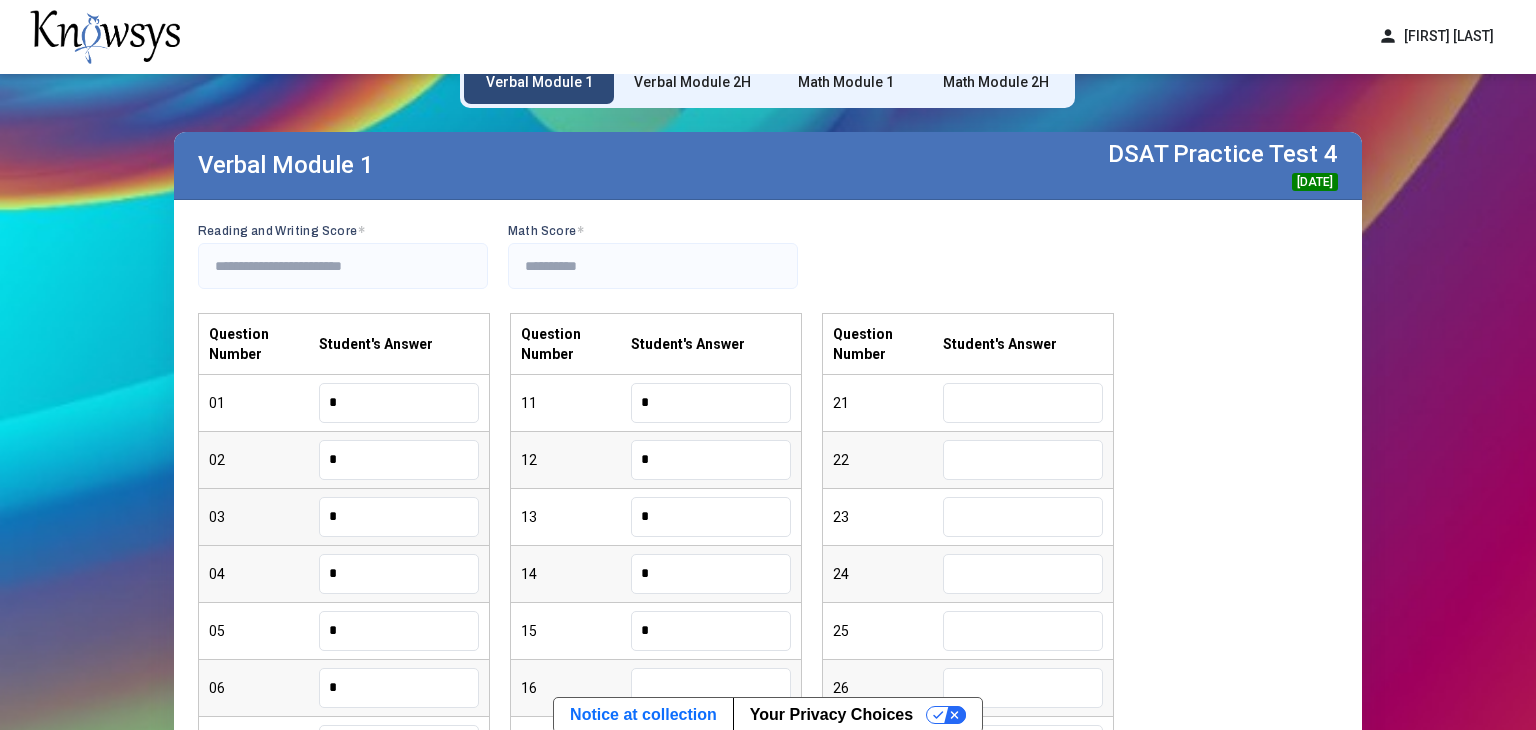 type on "*" 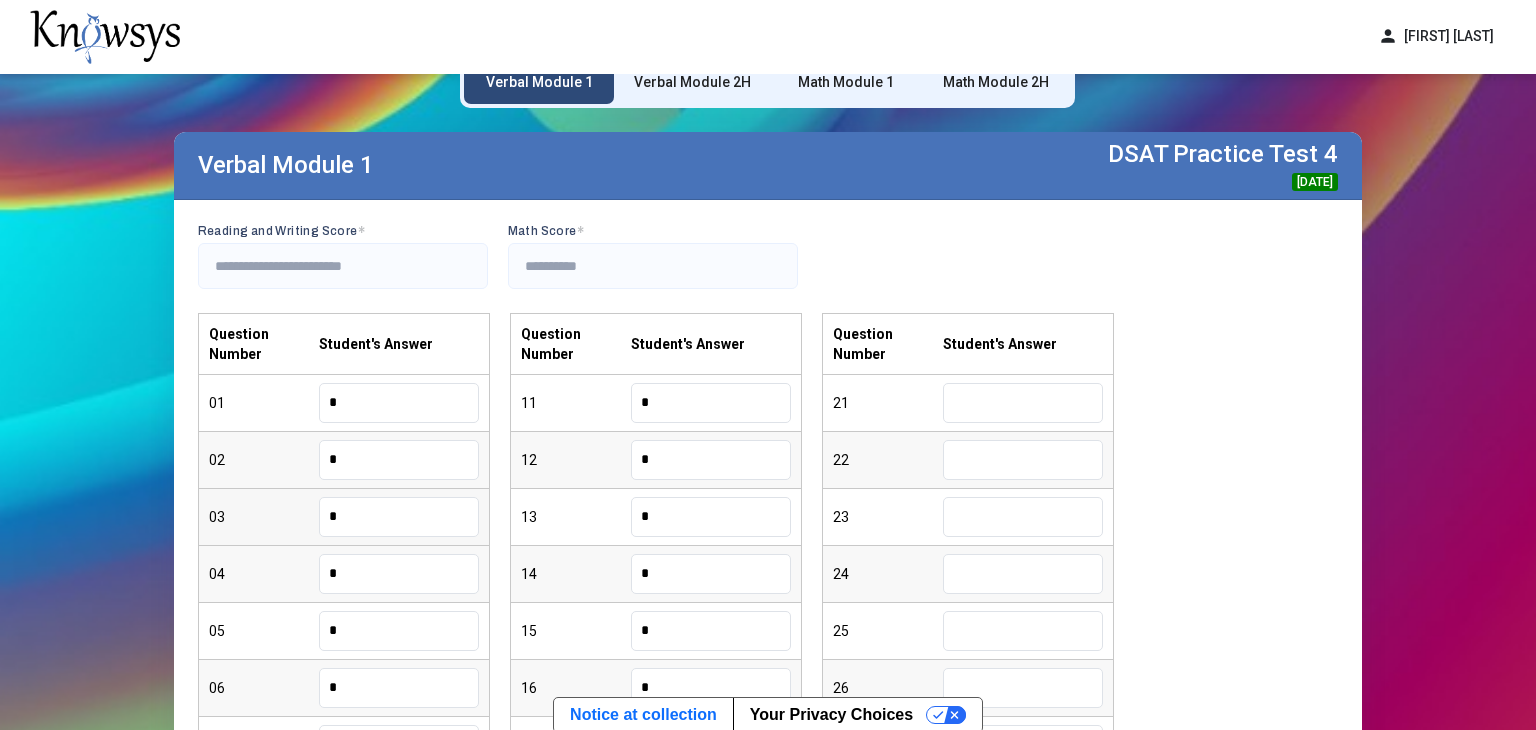 type on "*" 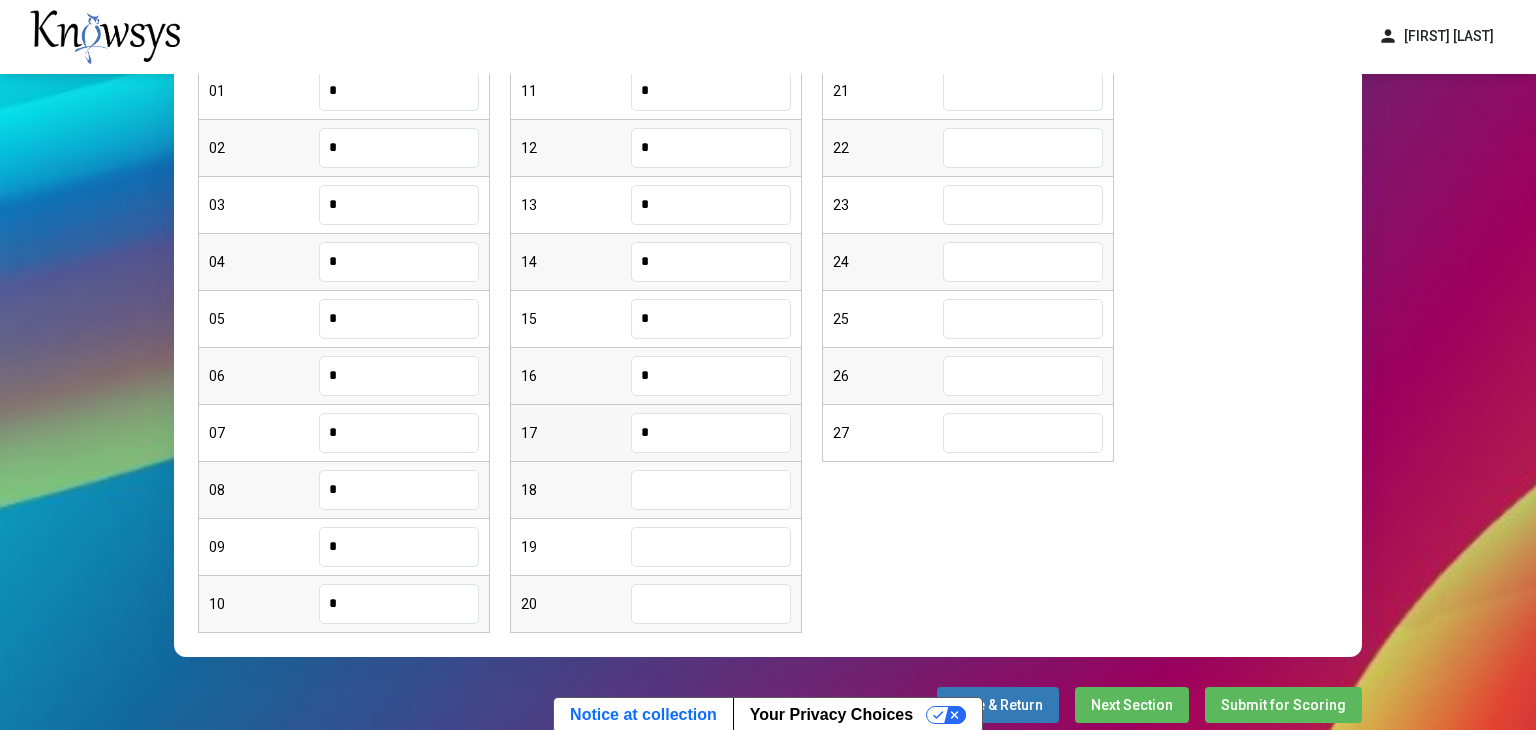 scroll, scrollTop: 384, scrollLeft: 0, axis: vertical 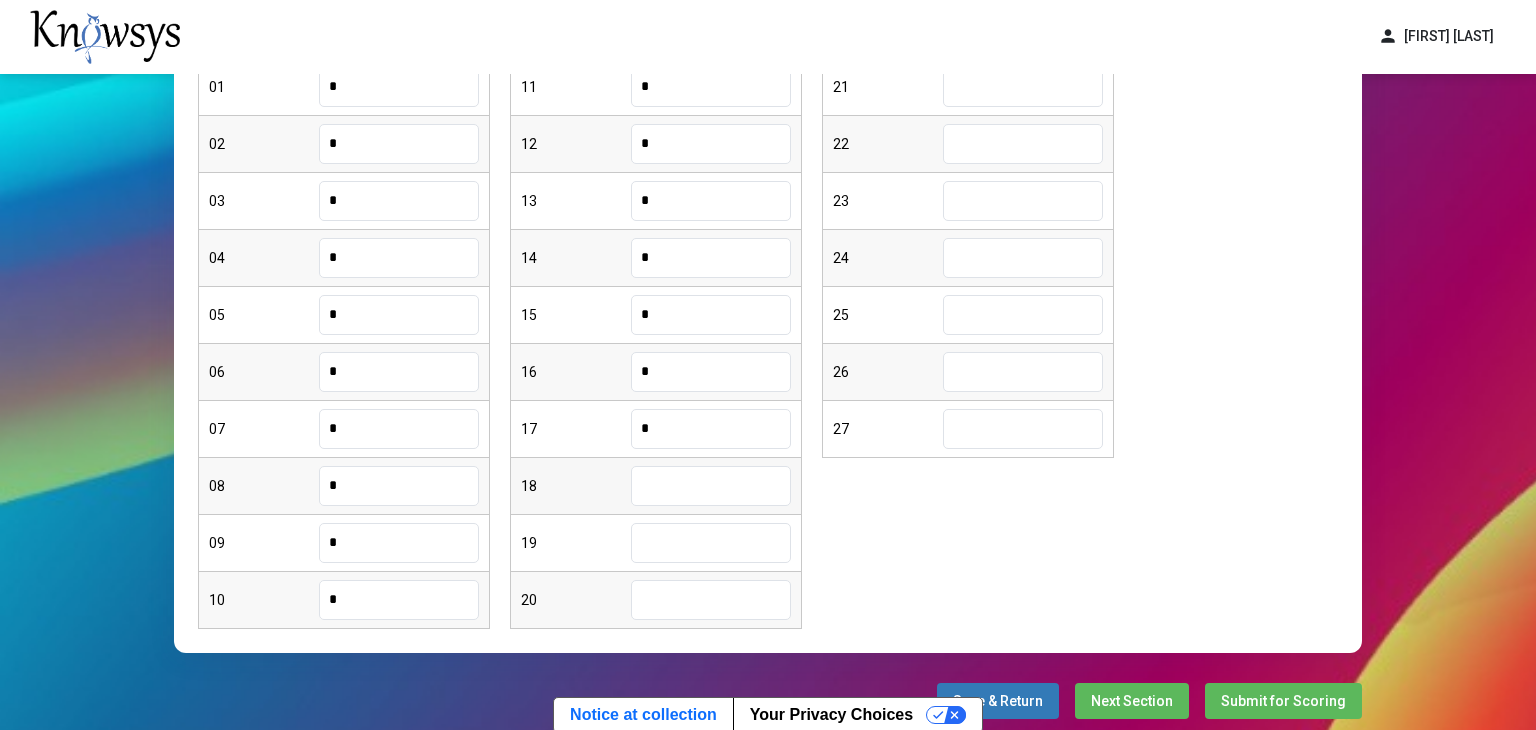 type on "*" 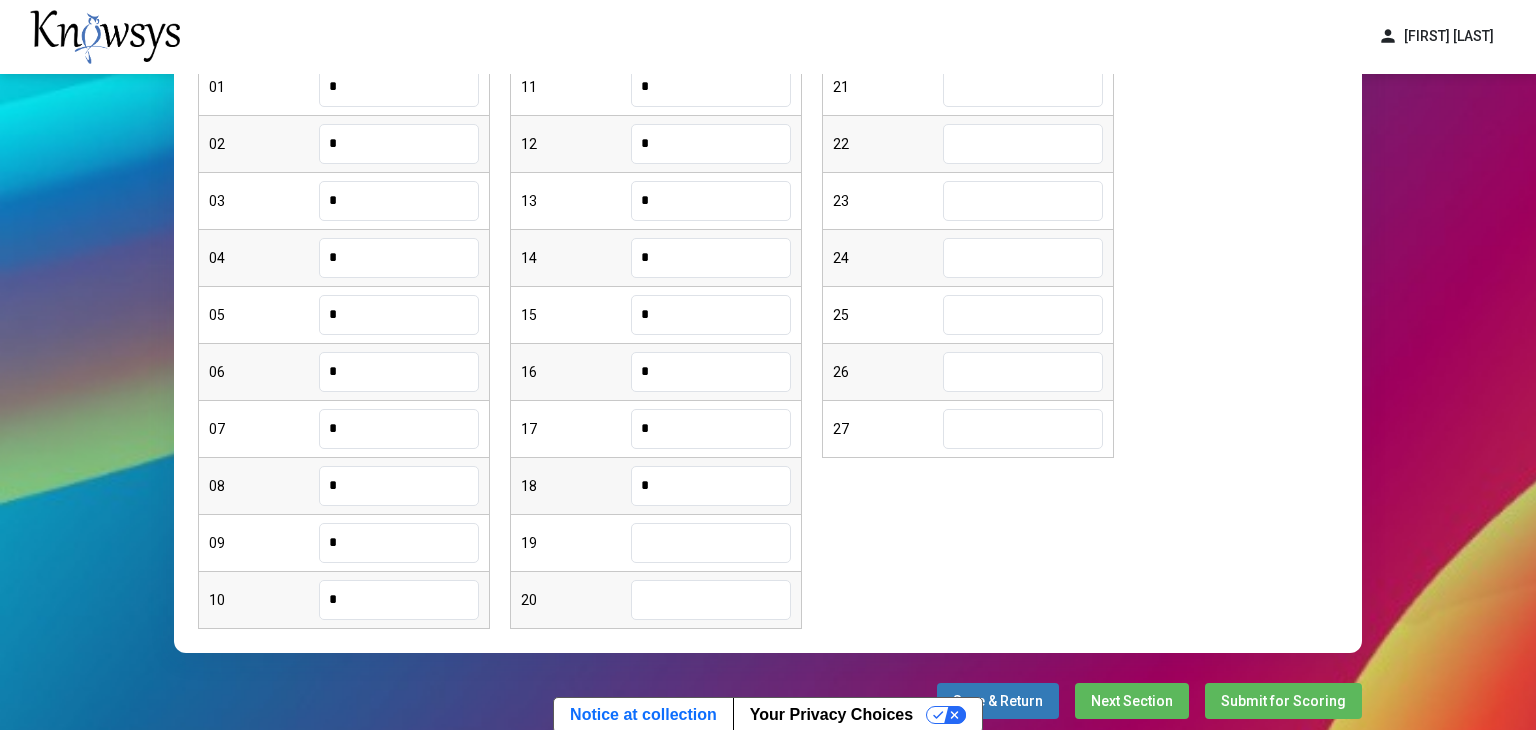 type on "*" 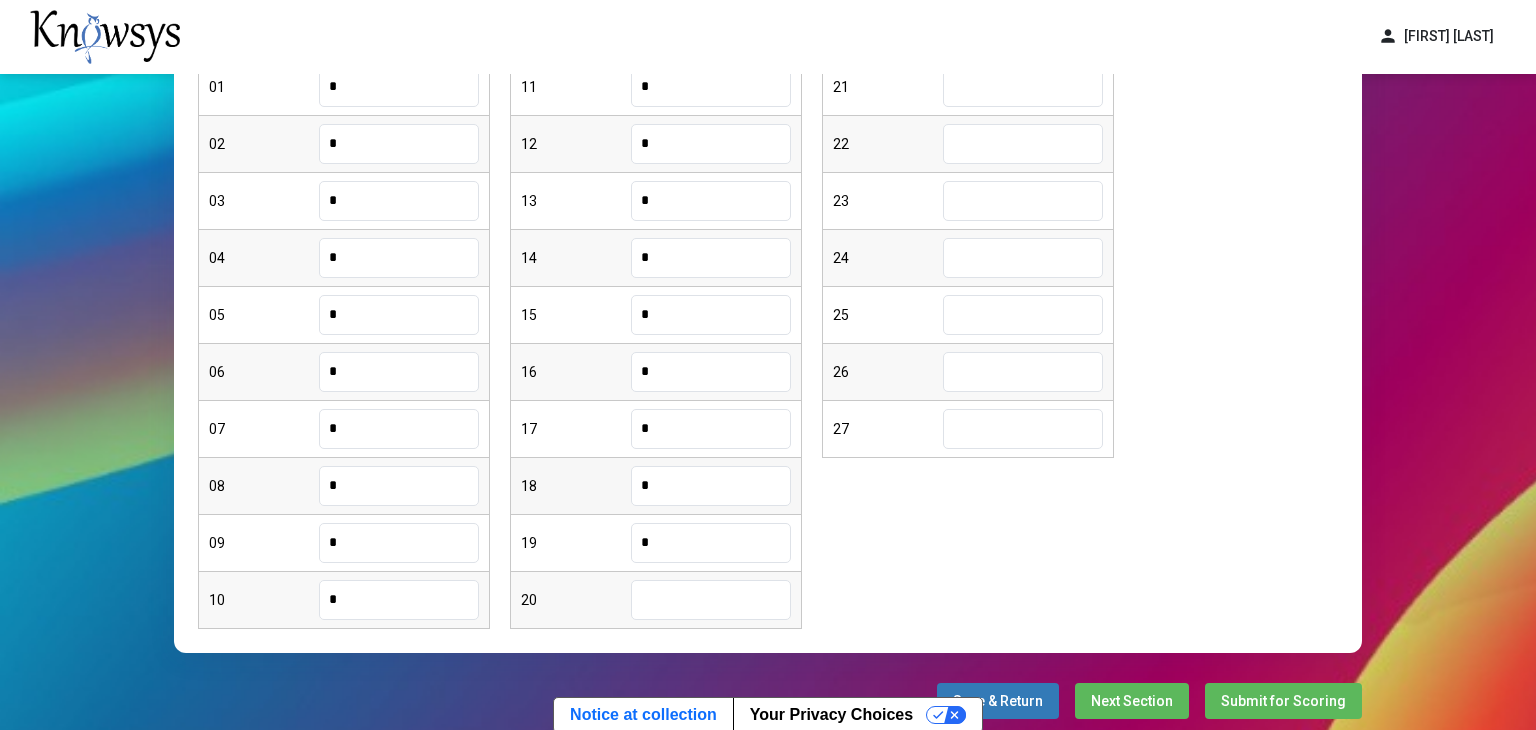 type on "*" 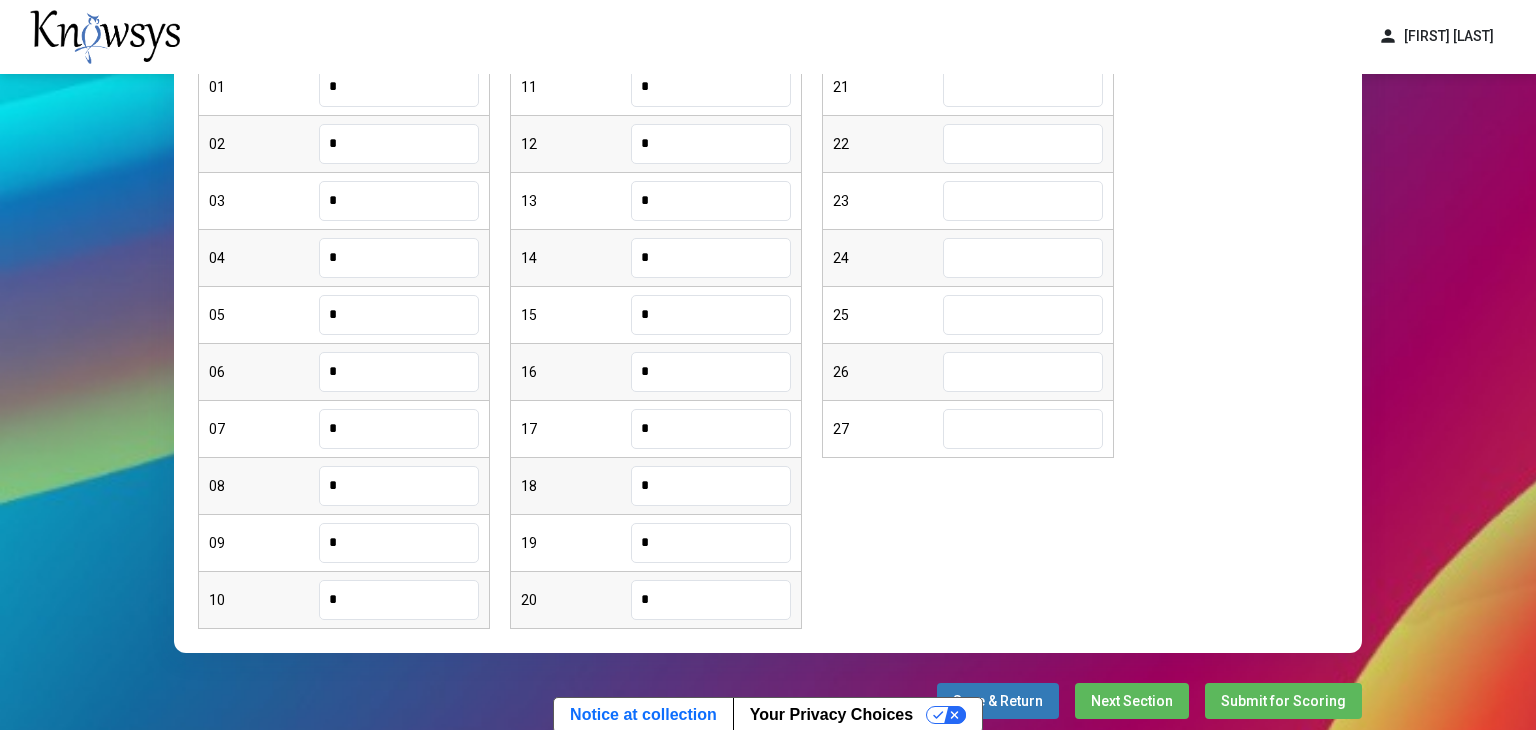 type on "*" 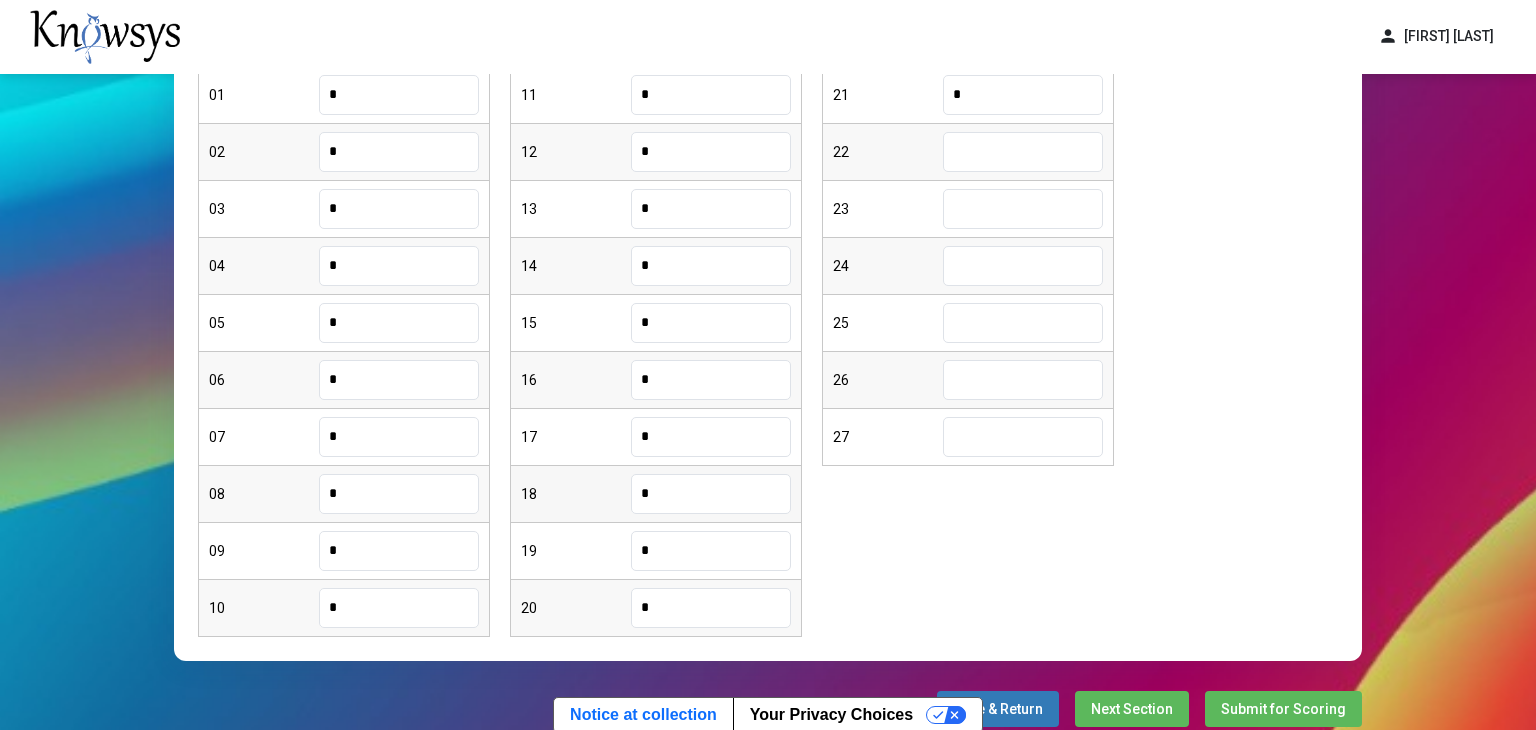 type on "*" 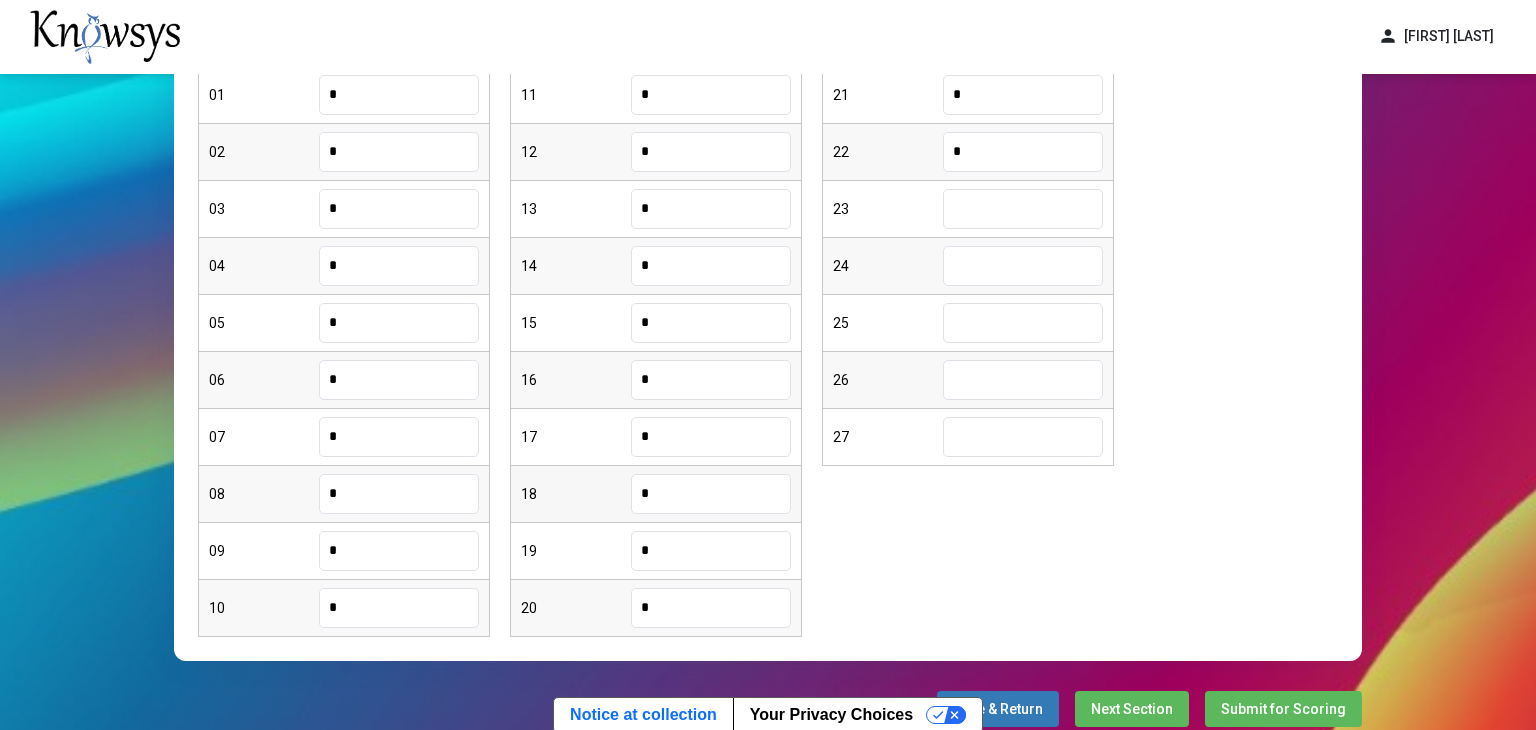 type on "*" 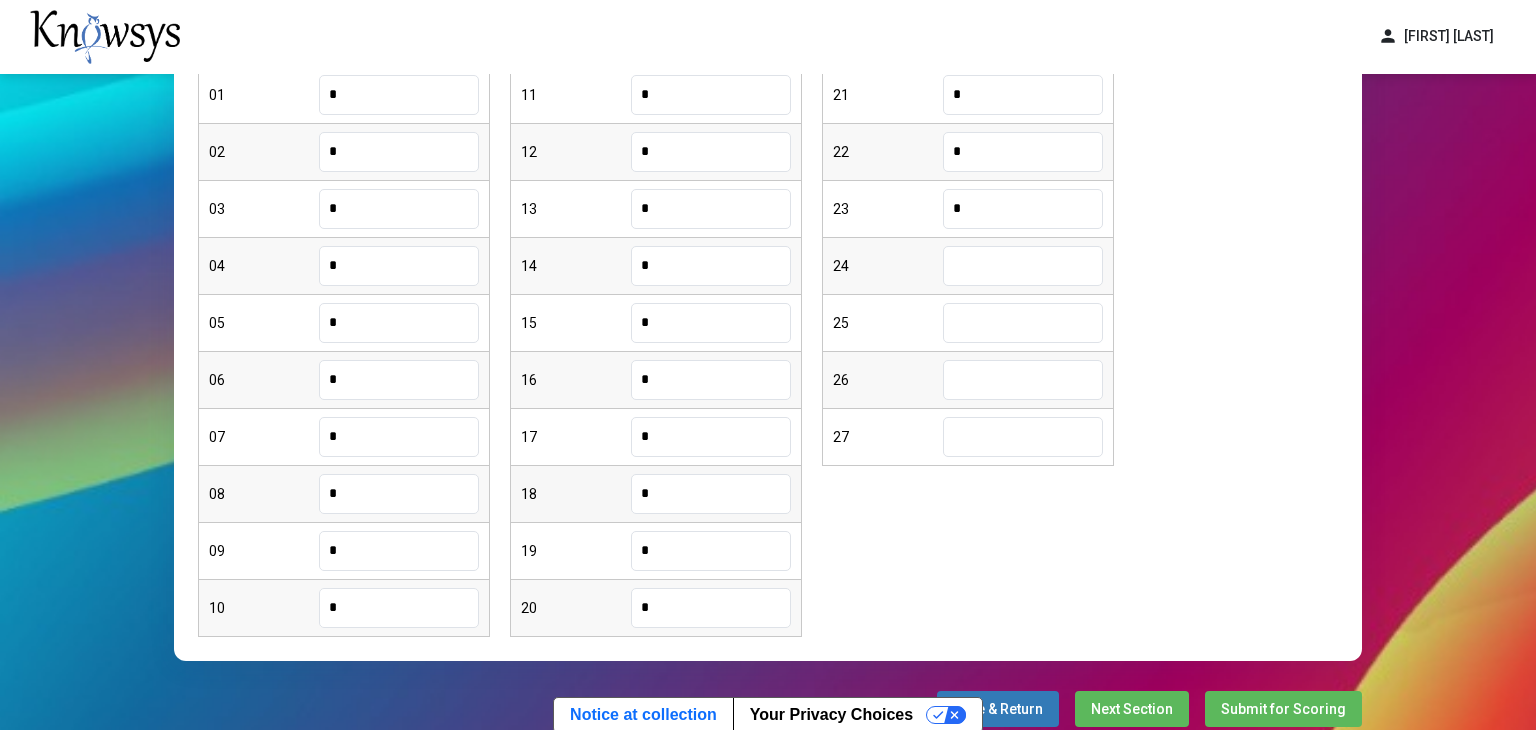 type on "*" 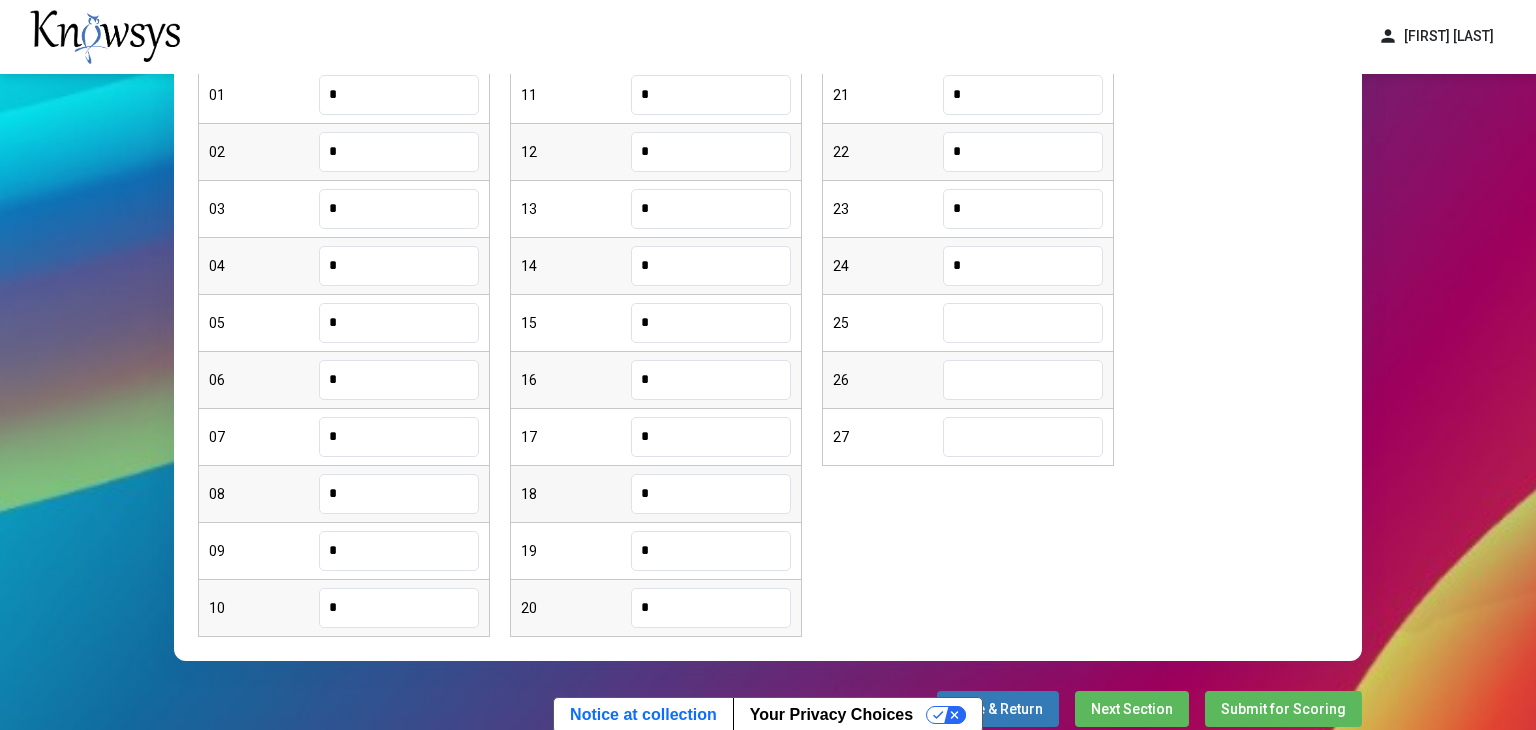 type 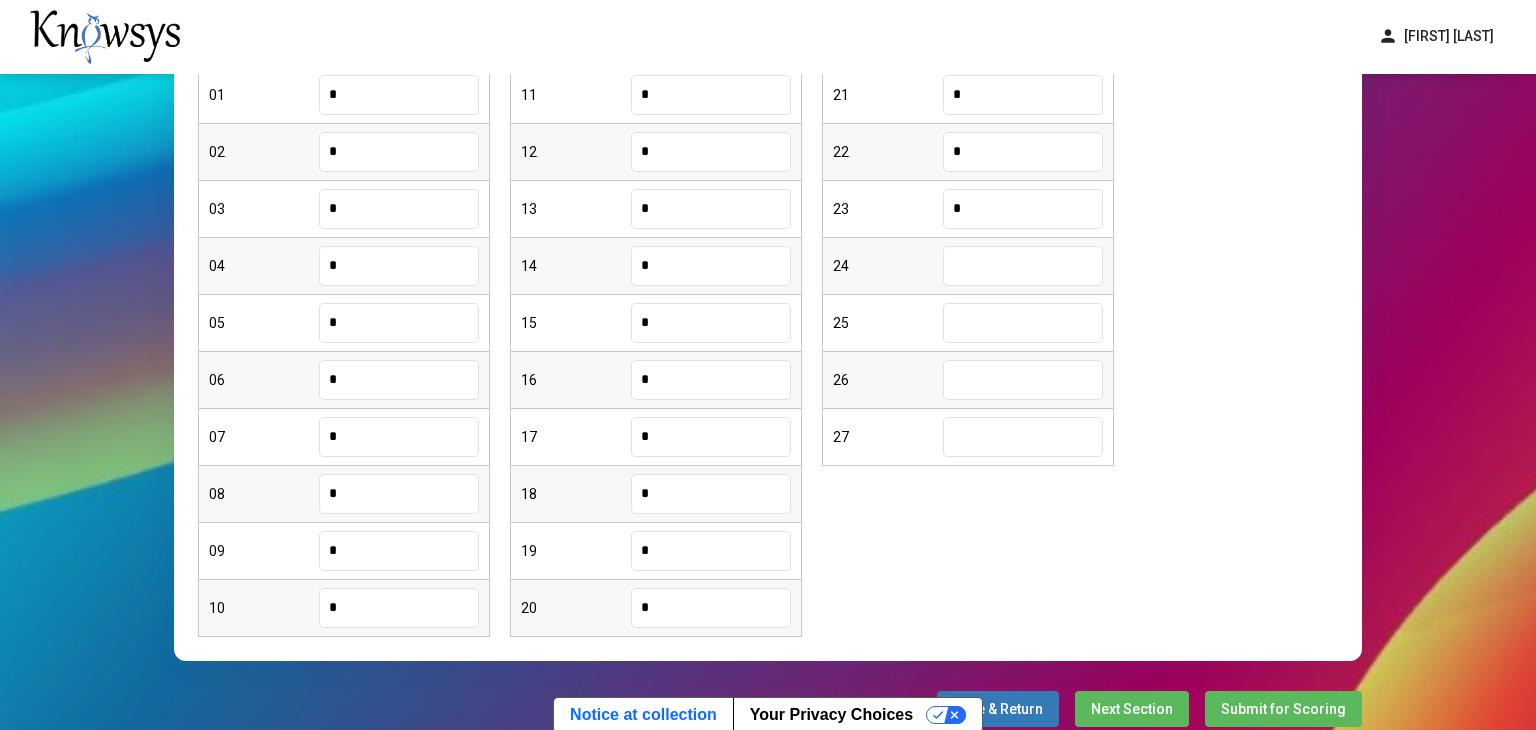 type on "*" 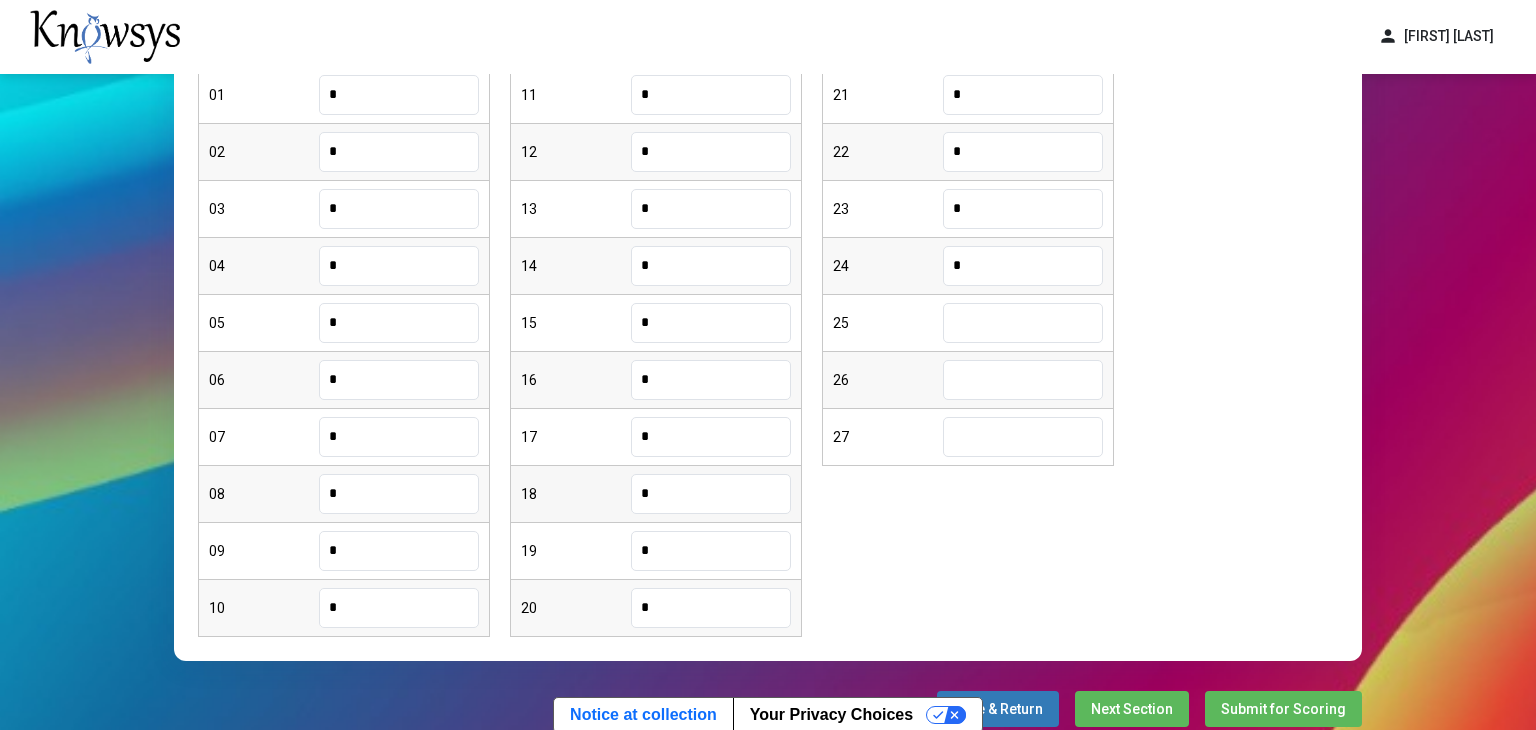 type on "*" 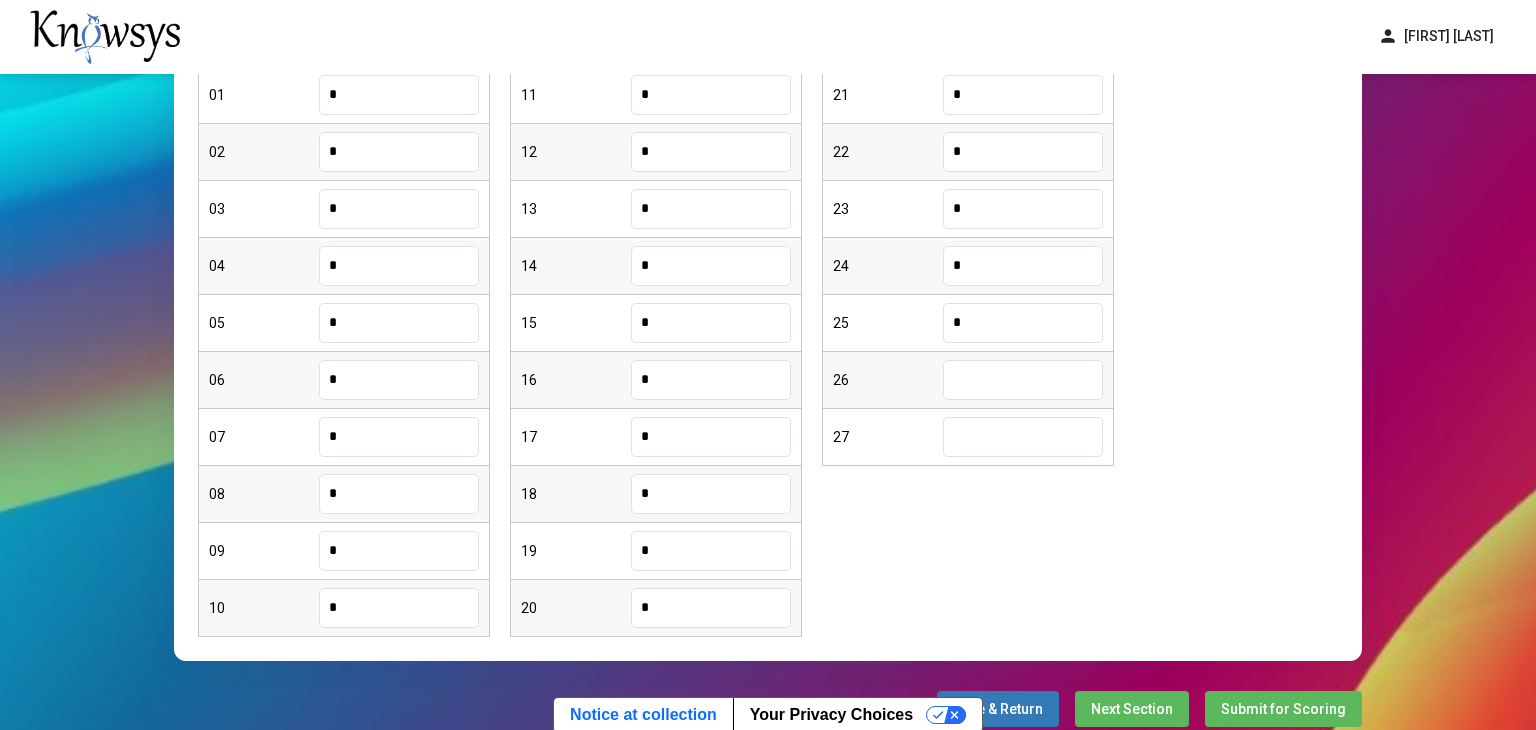 type on "*" 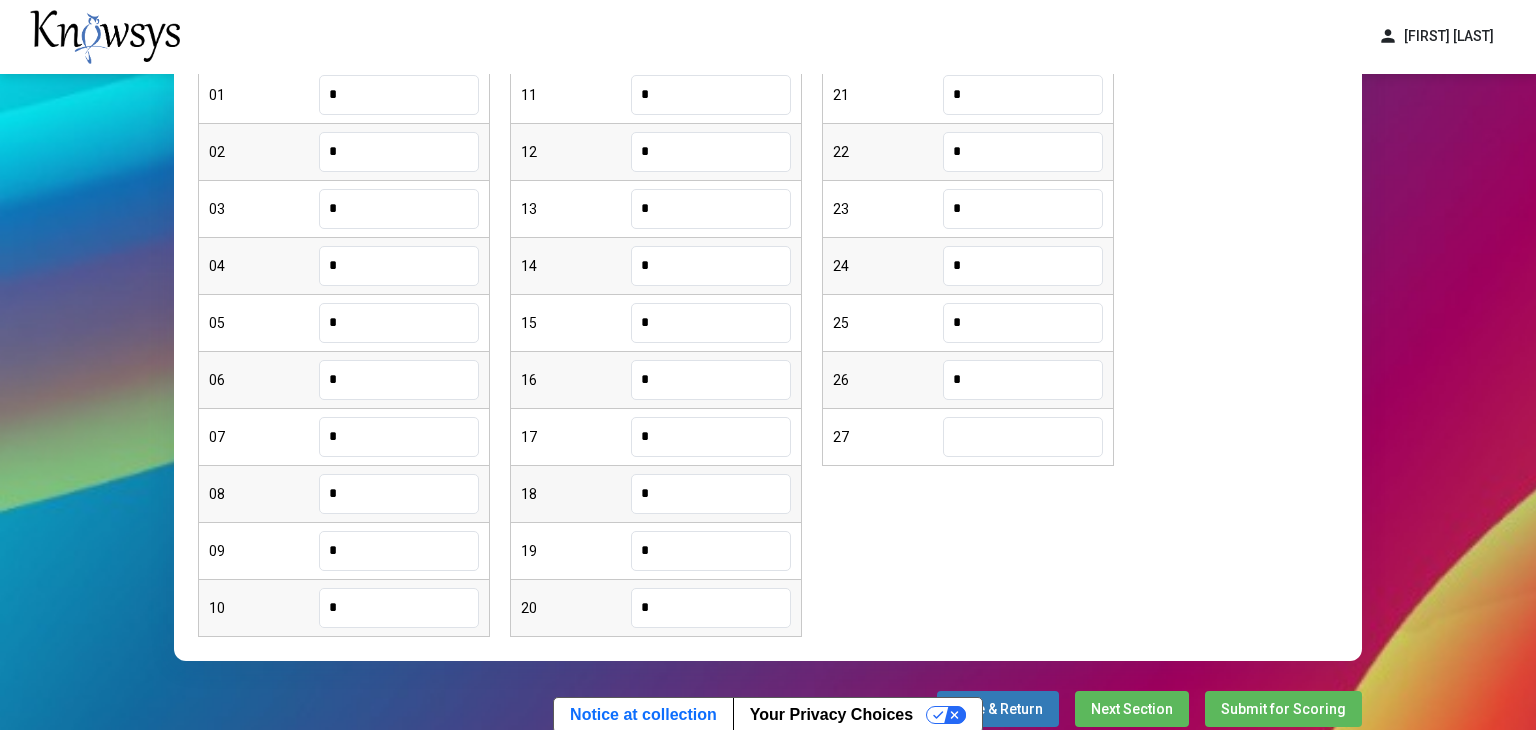 type on "*" 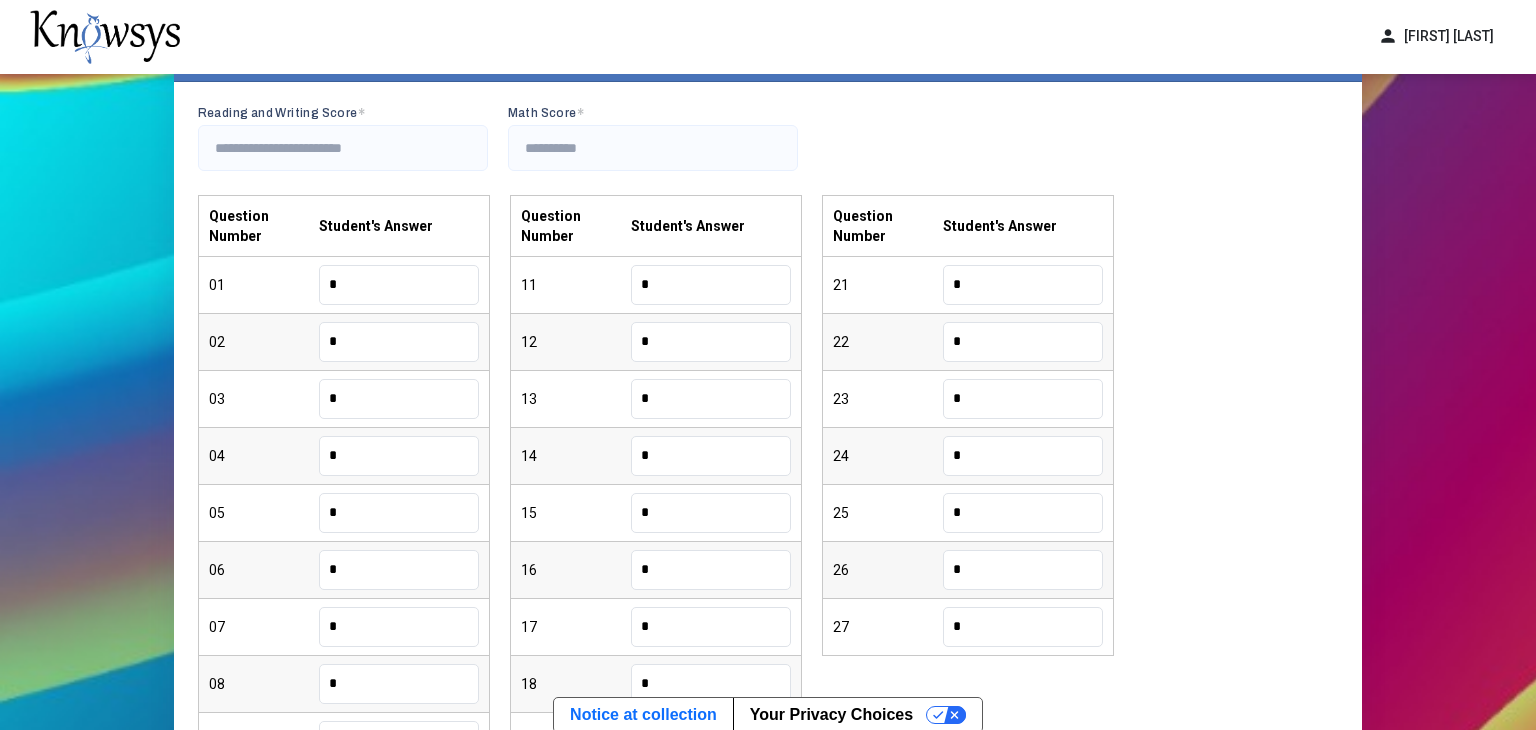 scroll, scrollTop: 188, scrollLeft: 0, axis: vertical 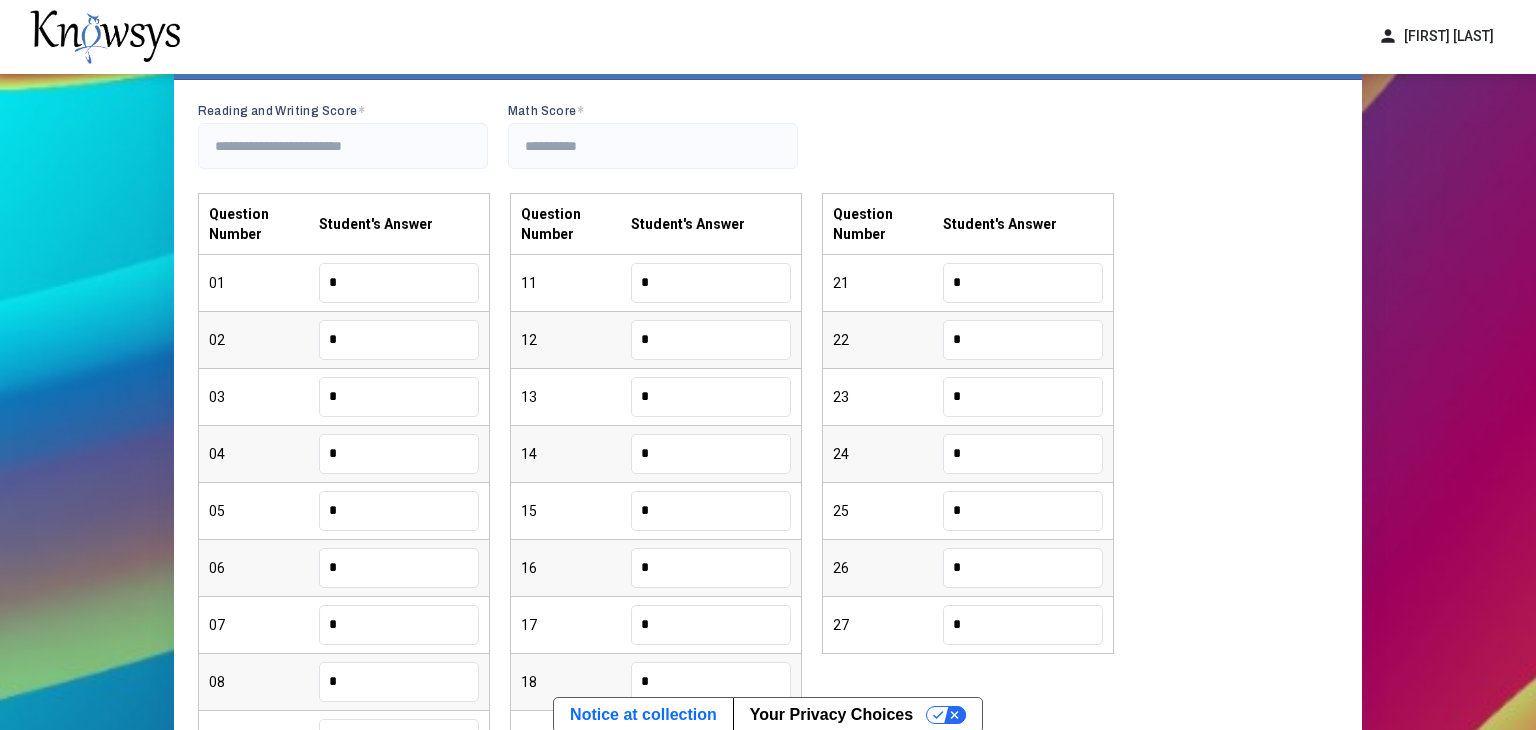 type on "*" 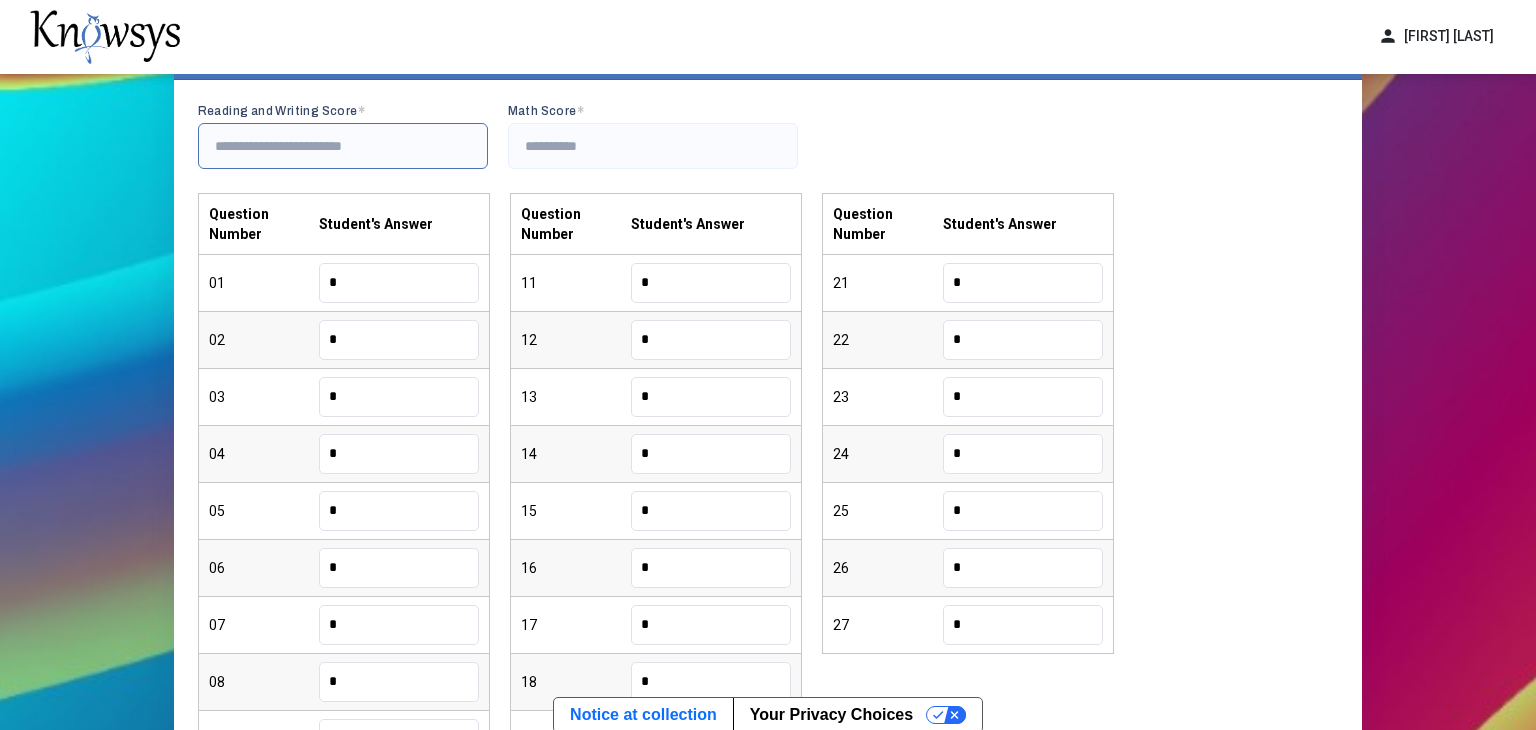 click at bounding box center [343, 146] 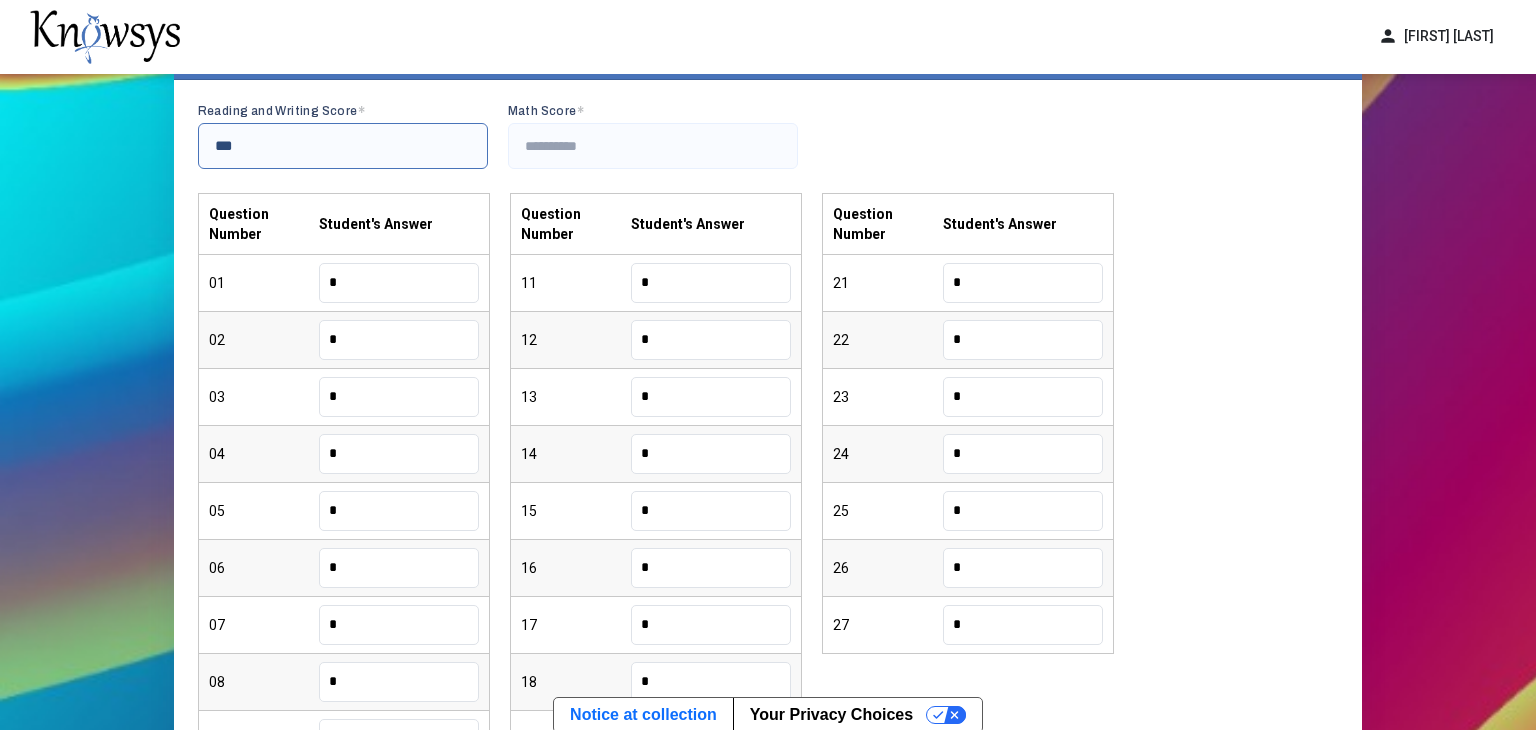 type on "***" 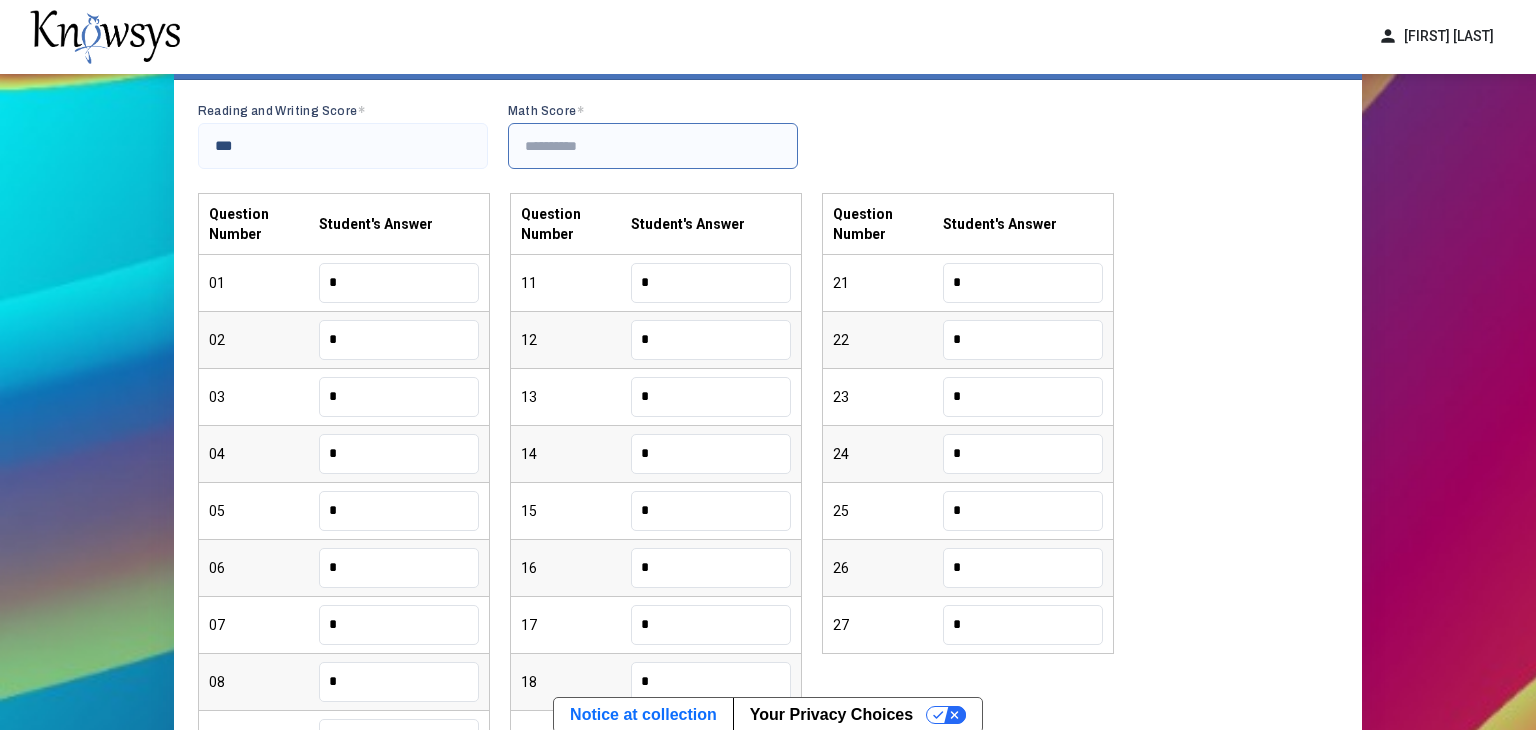 click at bounding box center (653, 146) 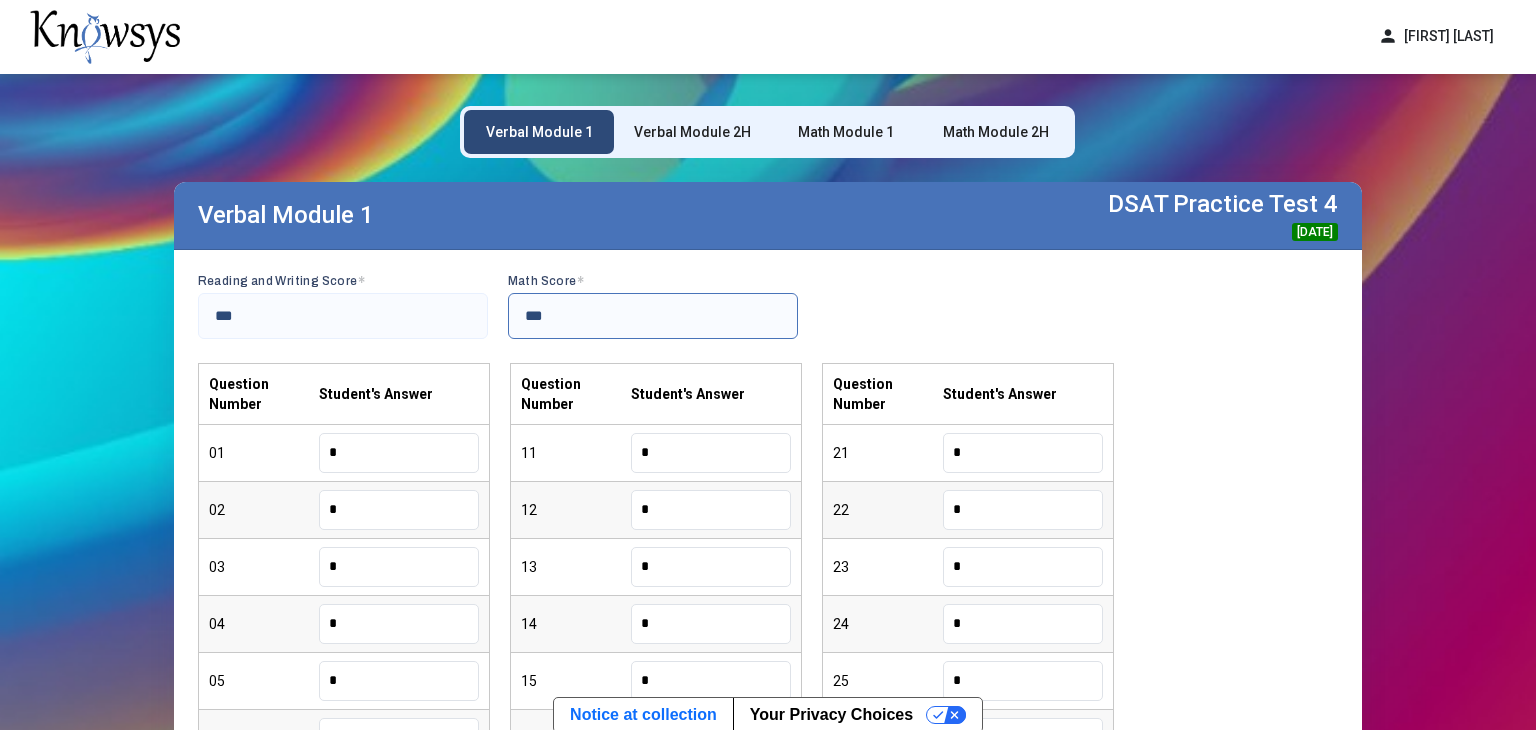 scroll, scrollTop: 20, scrollLeft: 0, axis: vertical 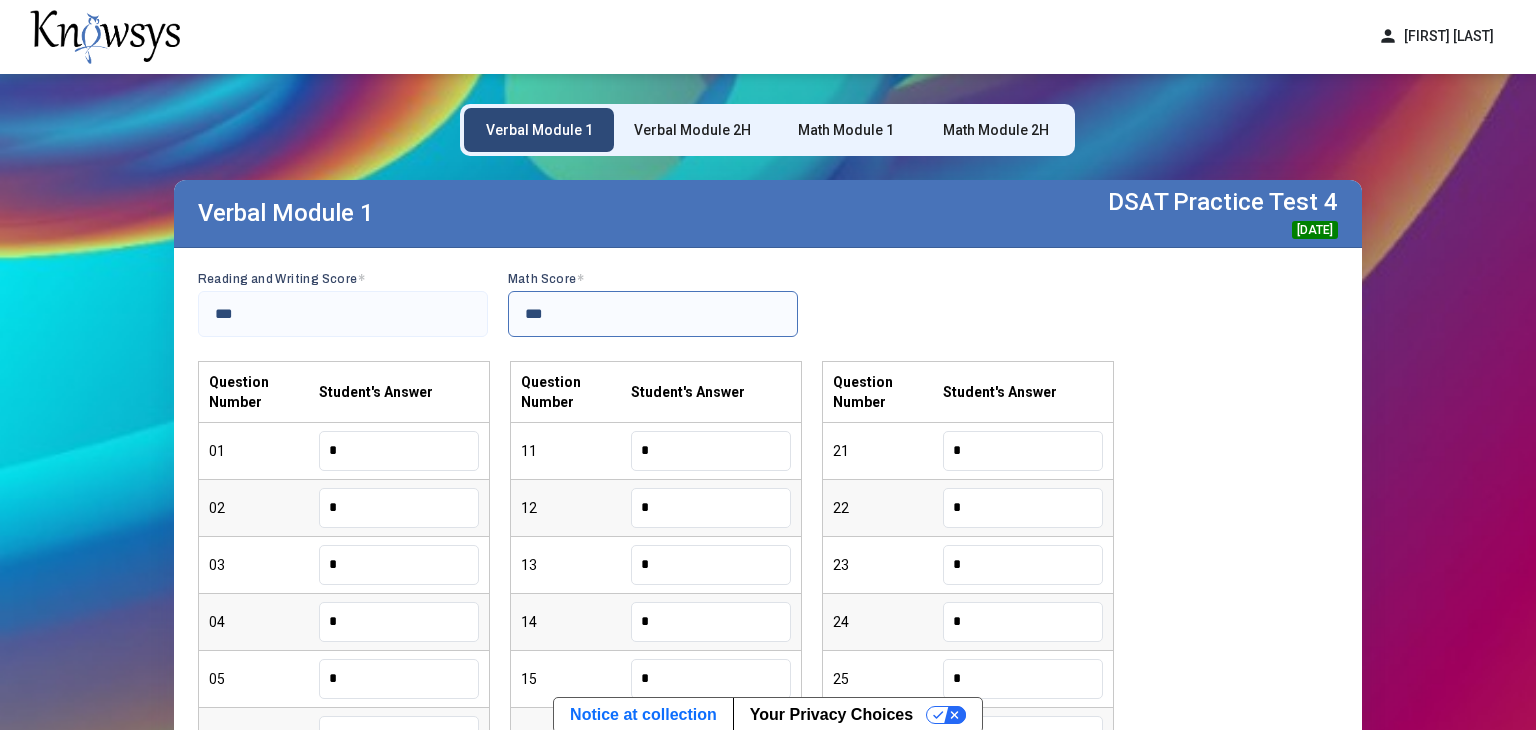 type on "***" 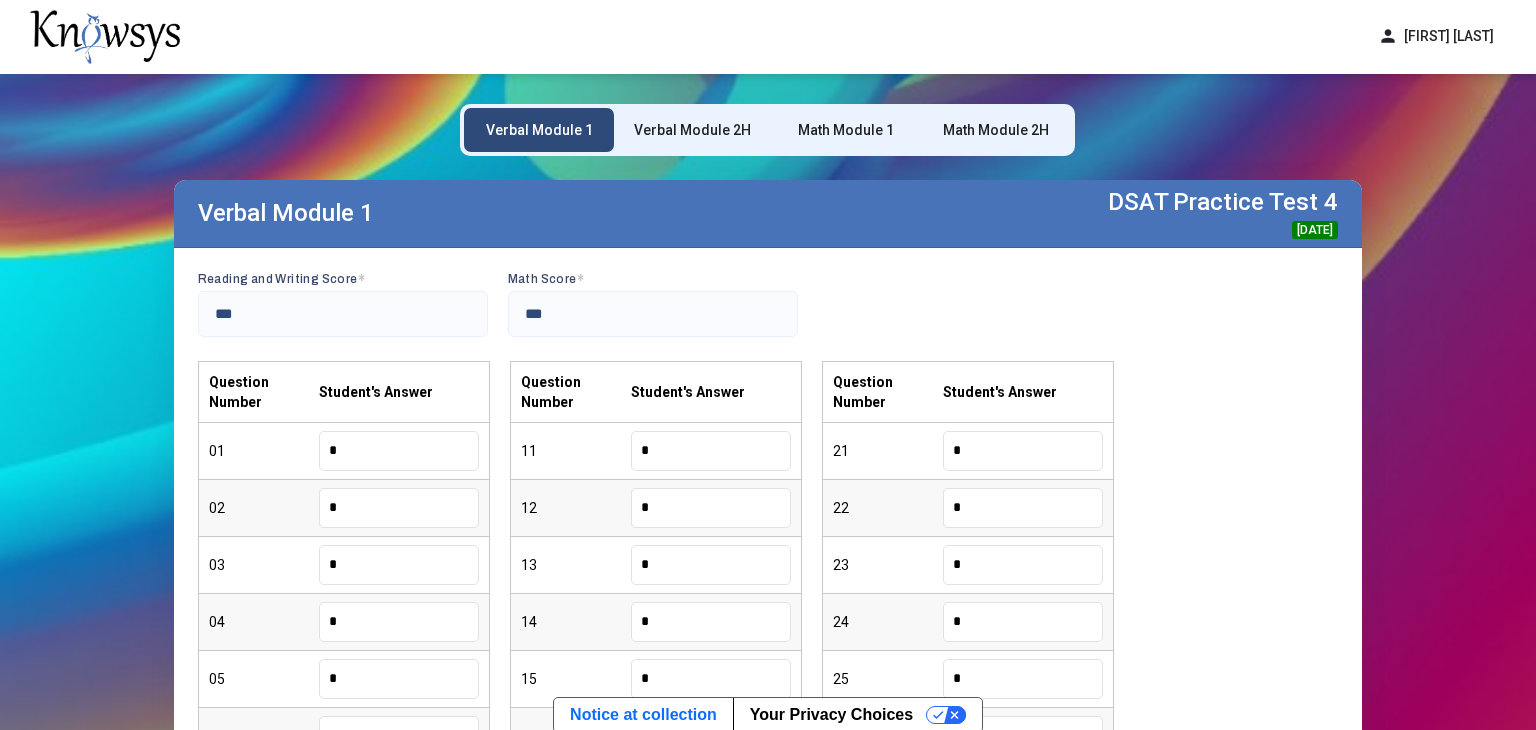 click on "Verbal Module 2H" at bounding box center [692, 130] 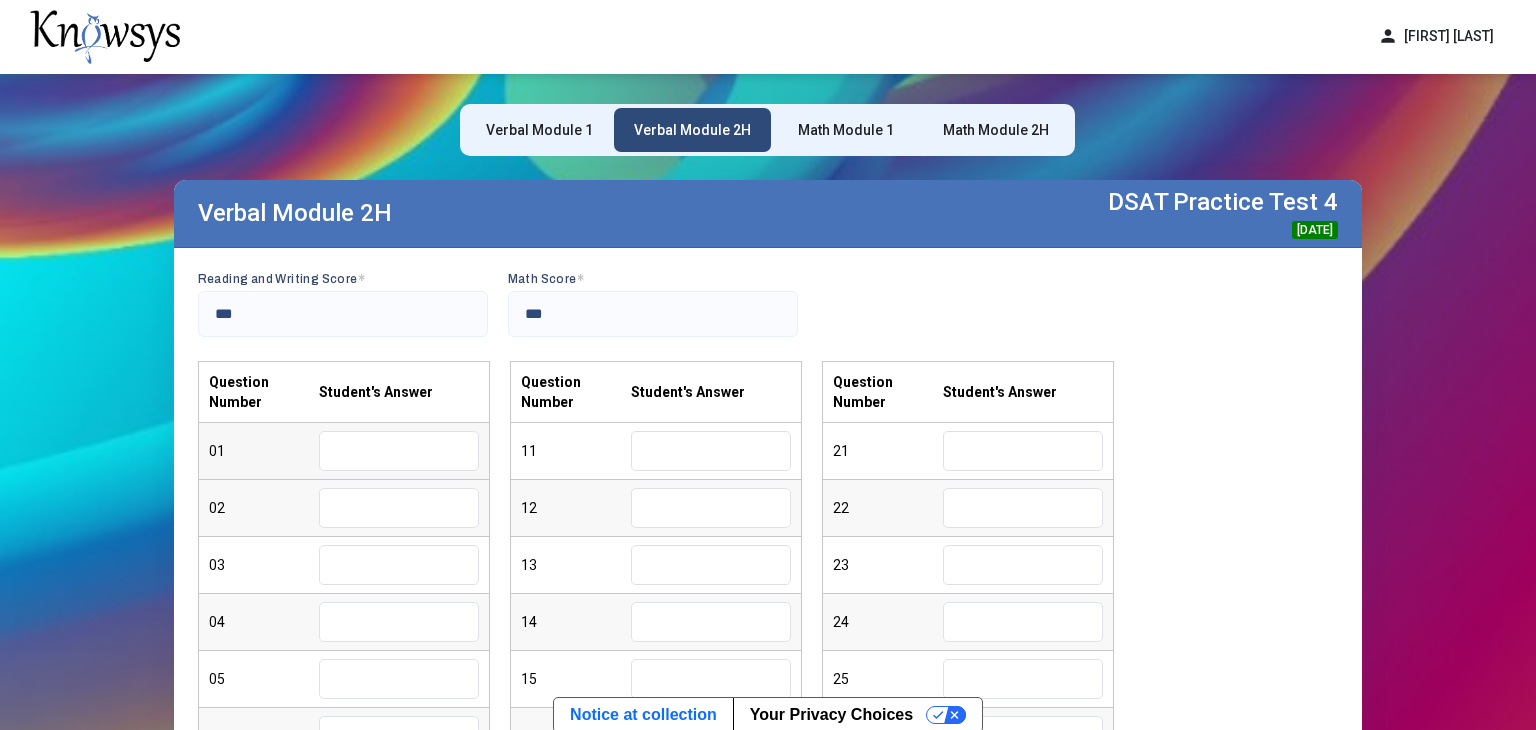 click at bounding box center (399, 451) 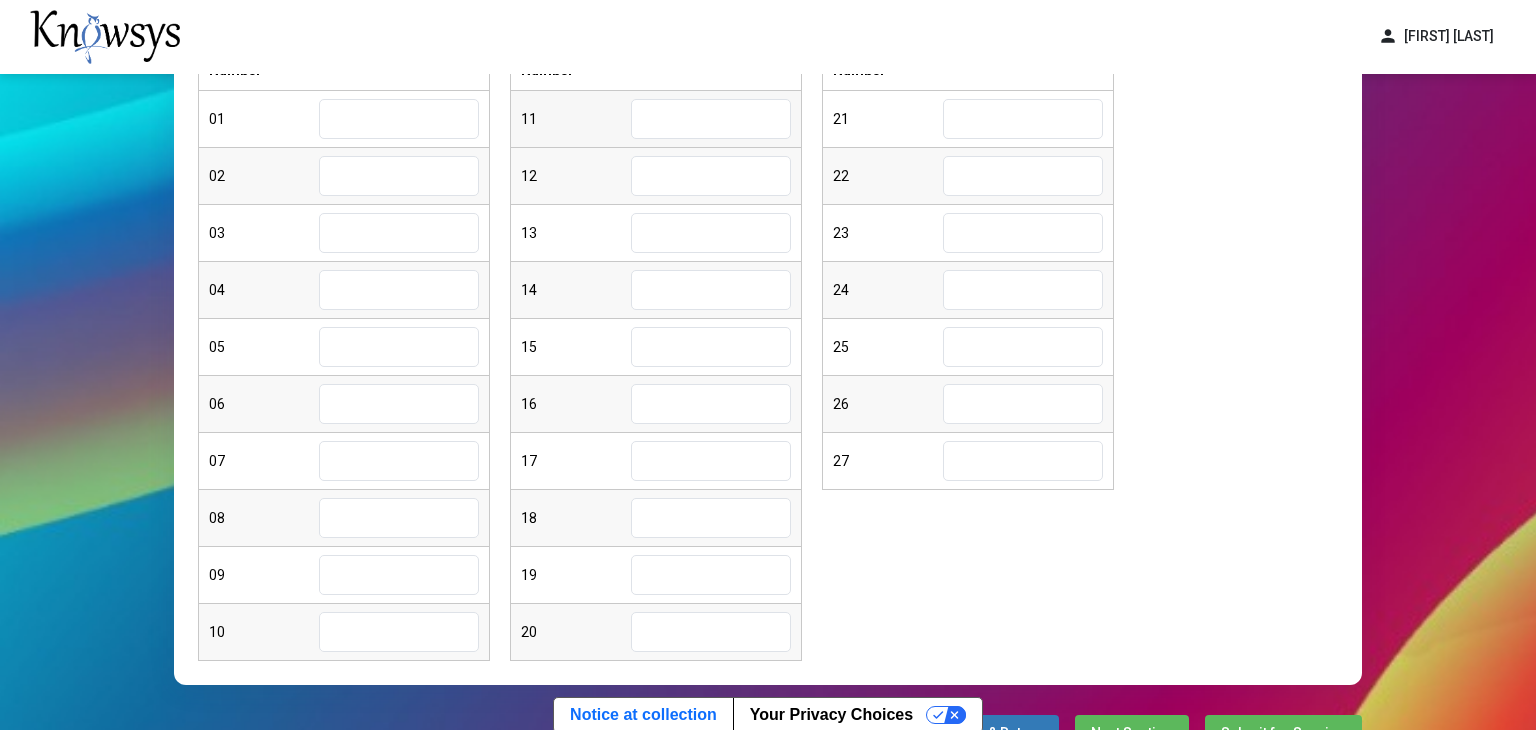 scroll, scrollTop: 0, scrollLeft: 0, axis: both 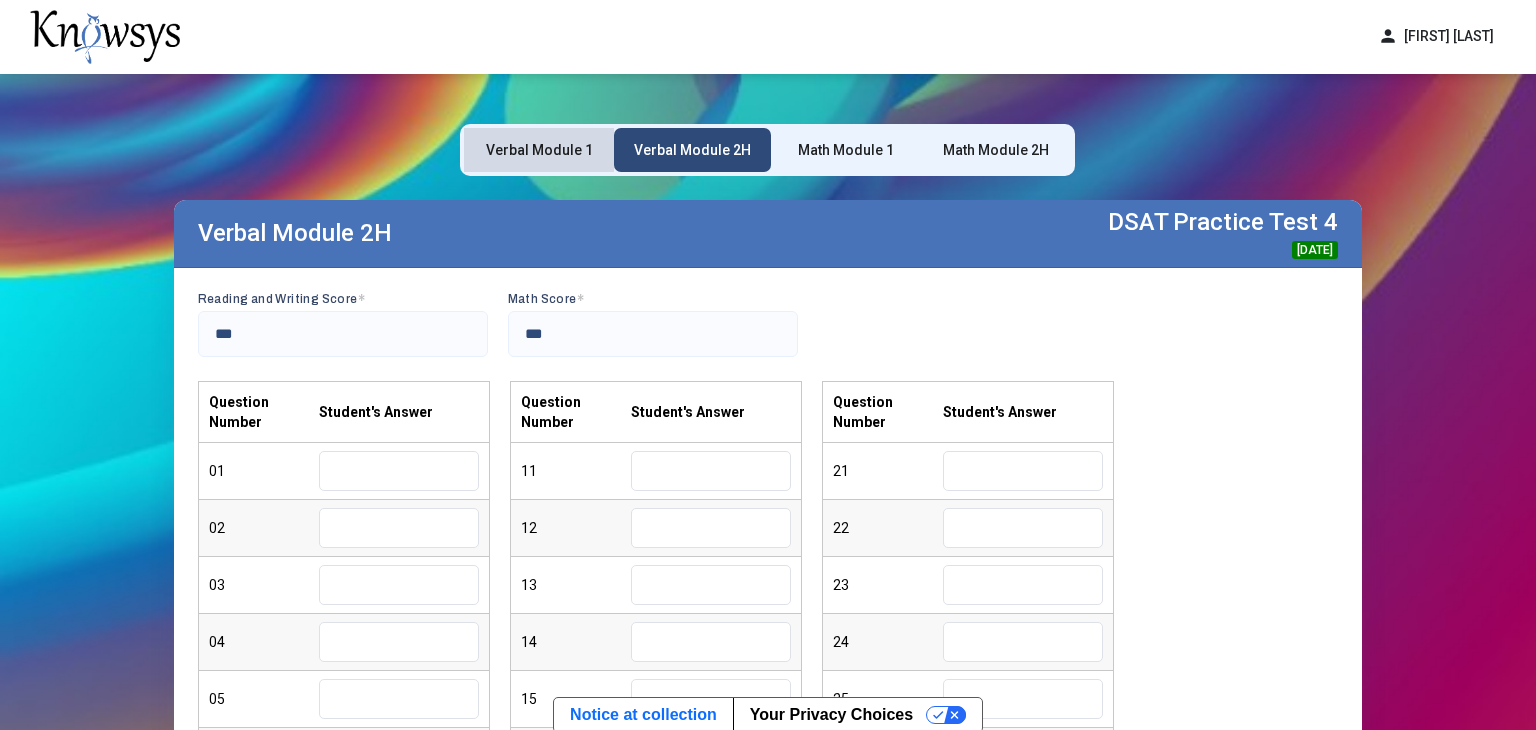 click on "Verbal Module 1" at bounding box center [539, 150] 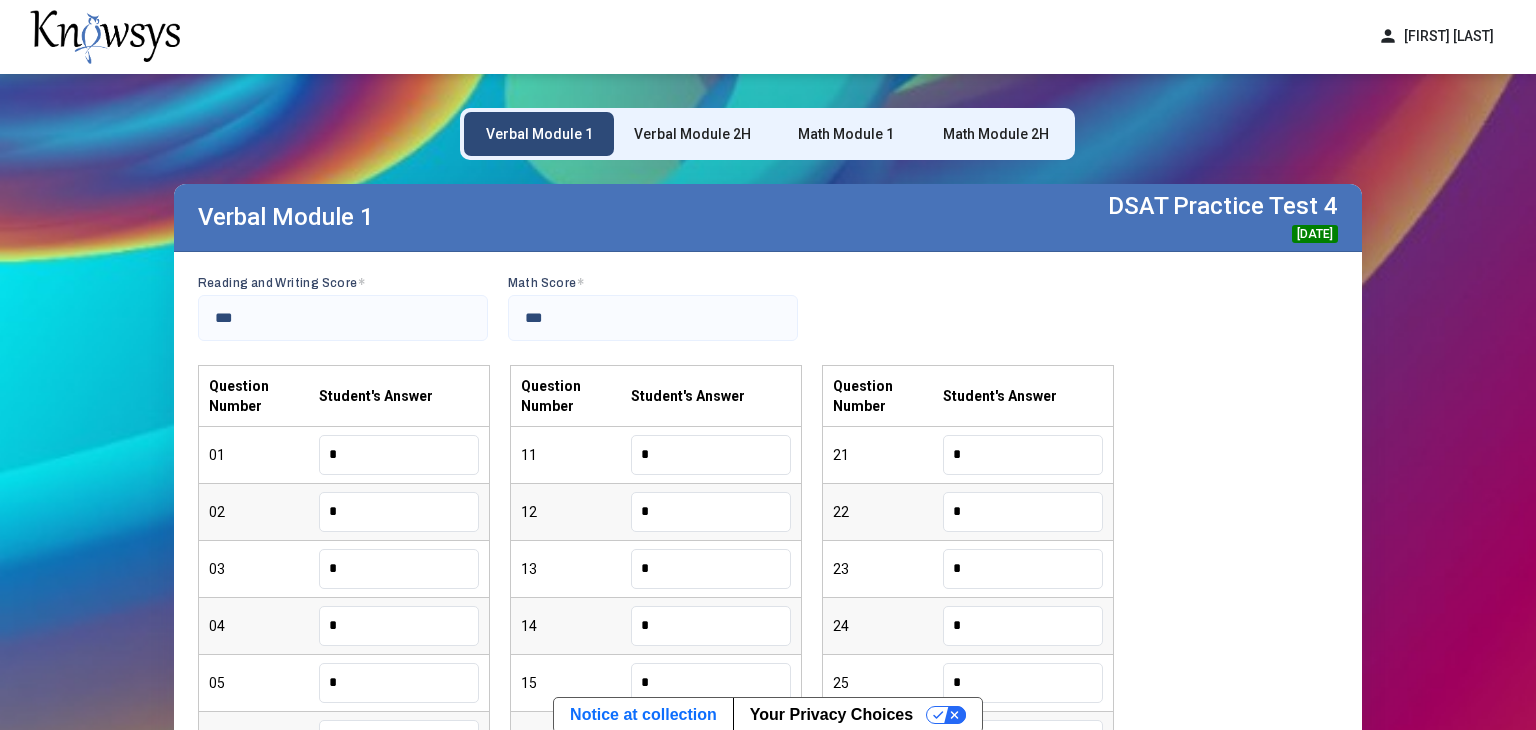 scroll, scrollTop: 26, scrollLeft: 0, axis: vertical 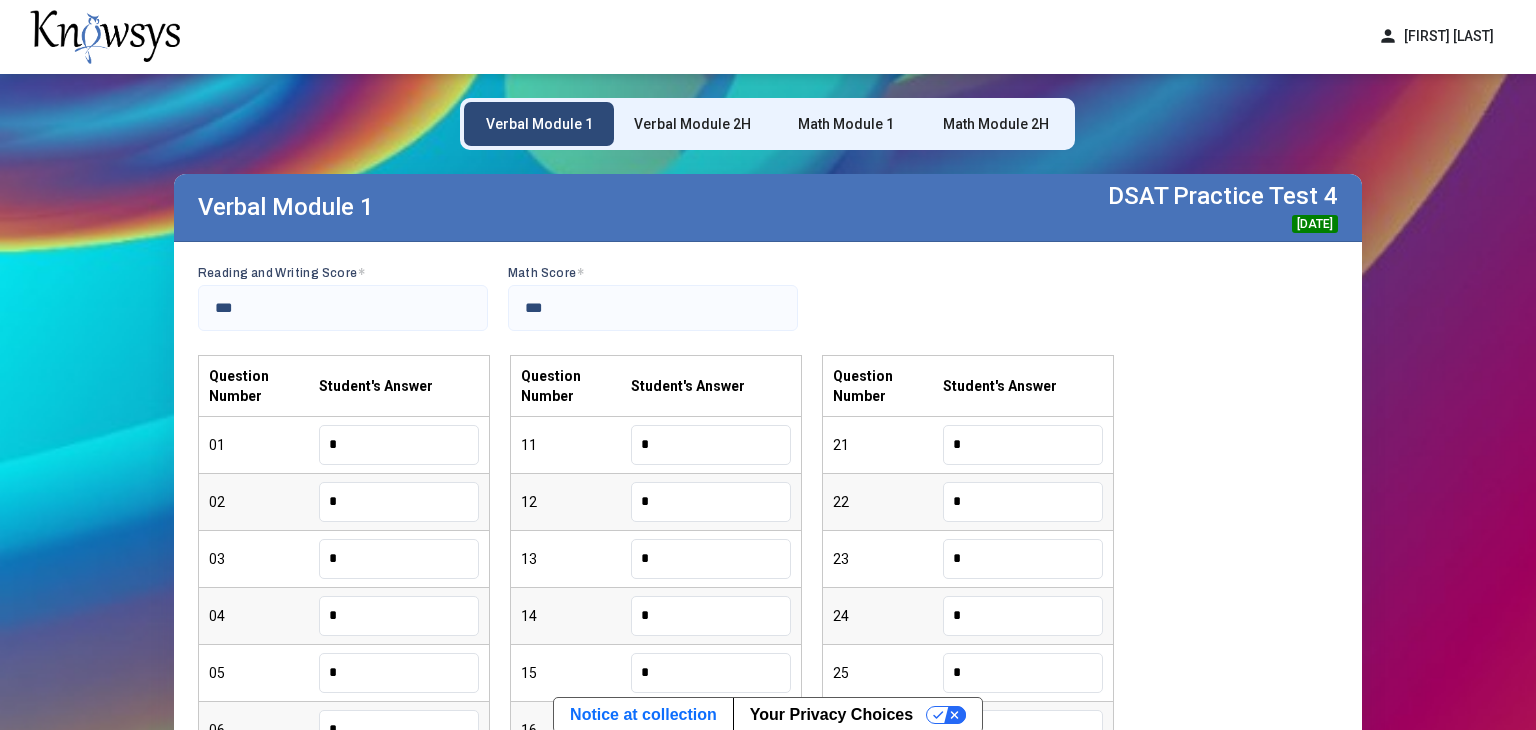 click on "Verbal Module 2H" at bounding box center [692, 124] 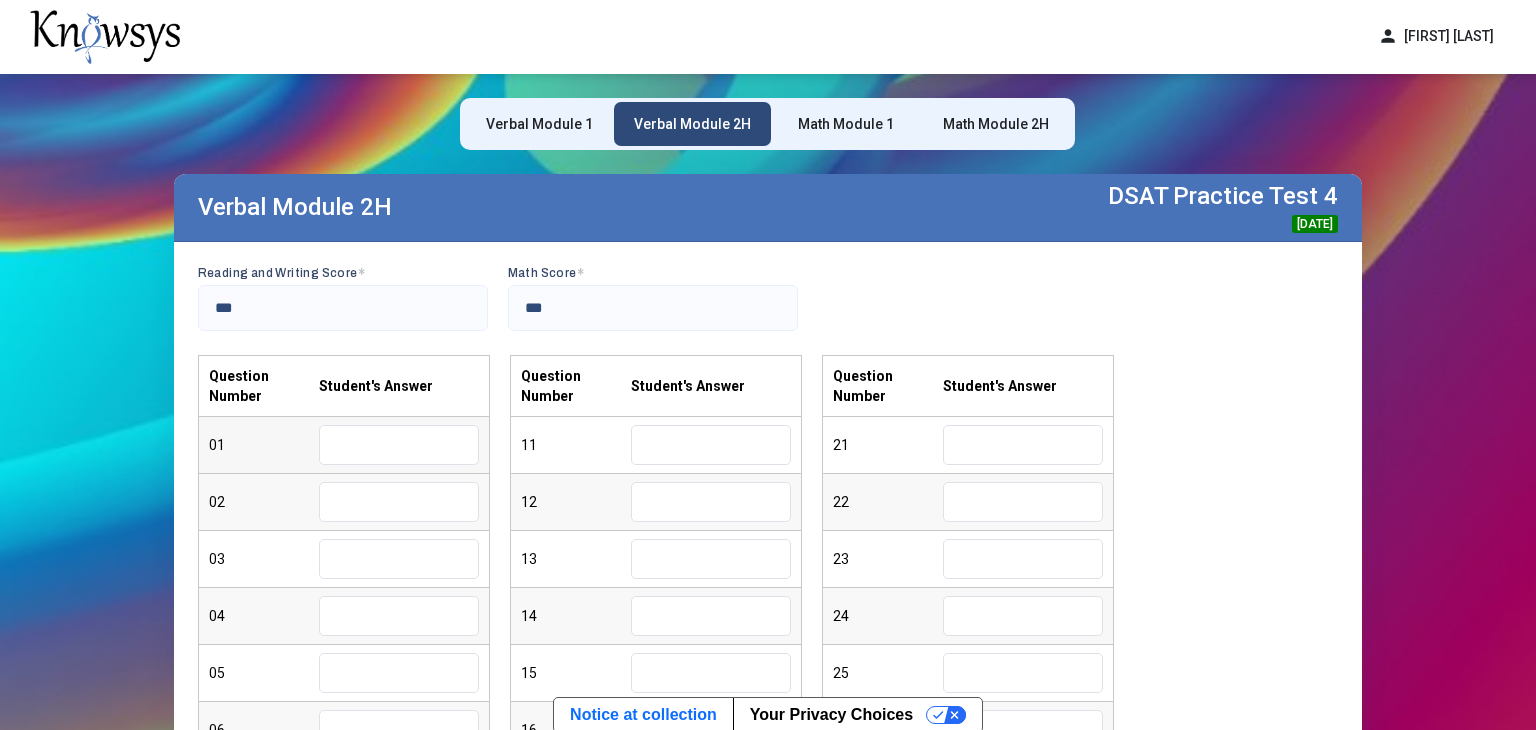 click at bounding box center (399, 445) 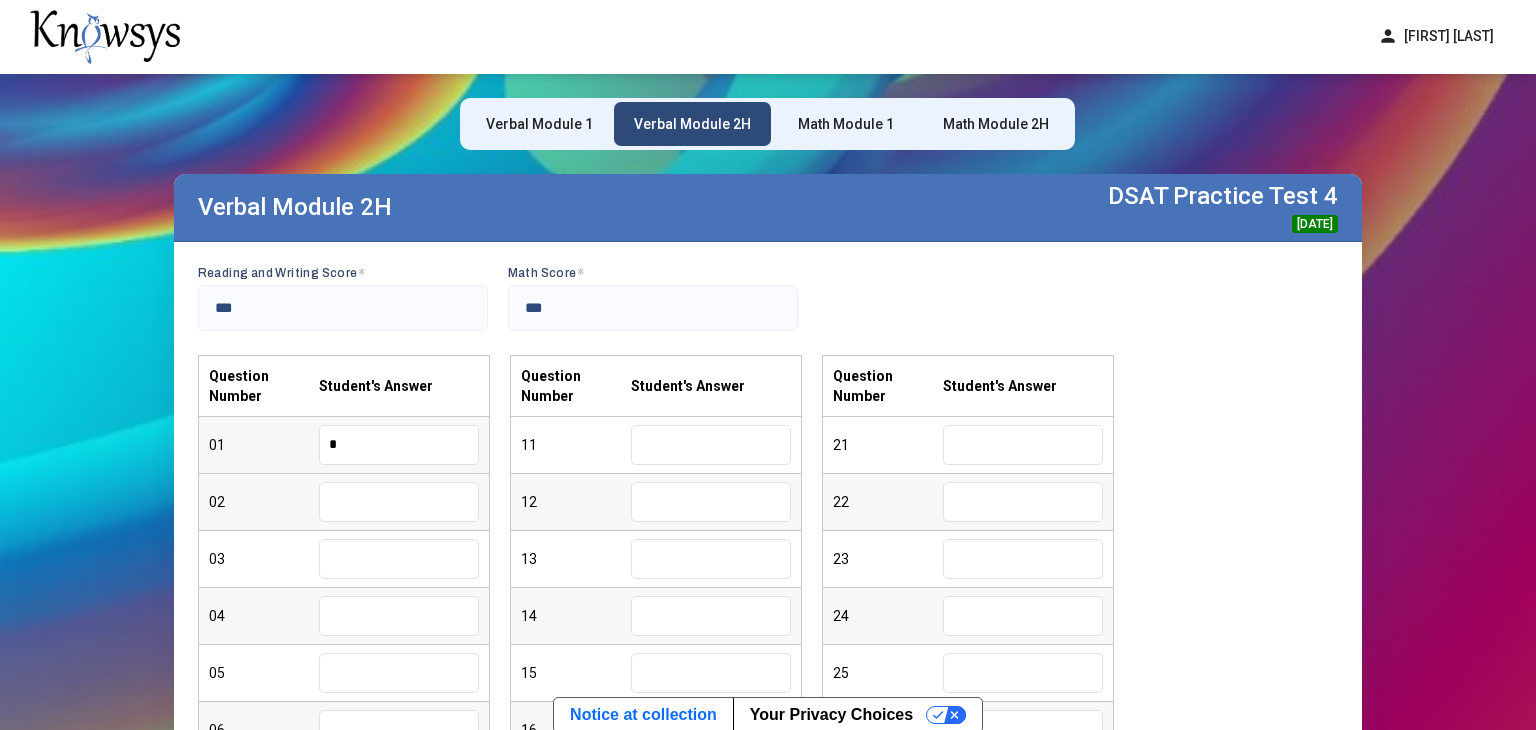 type on "*" 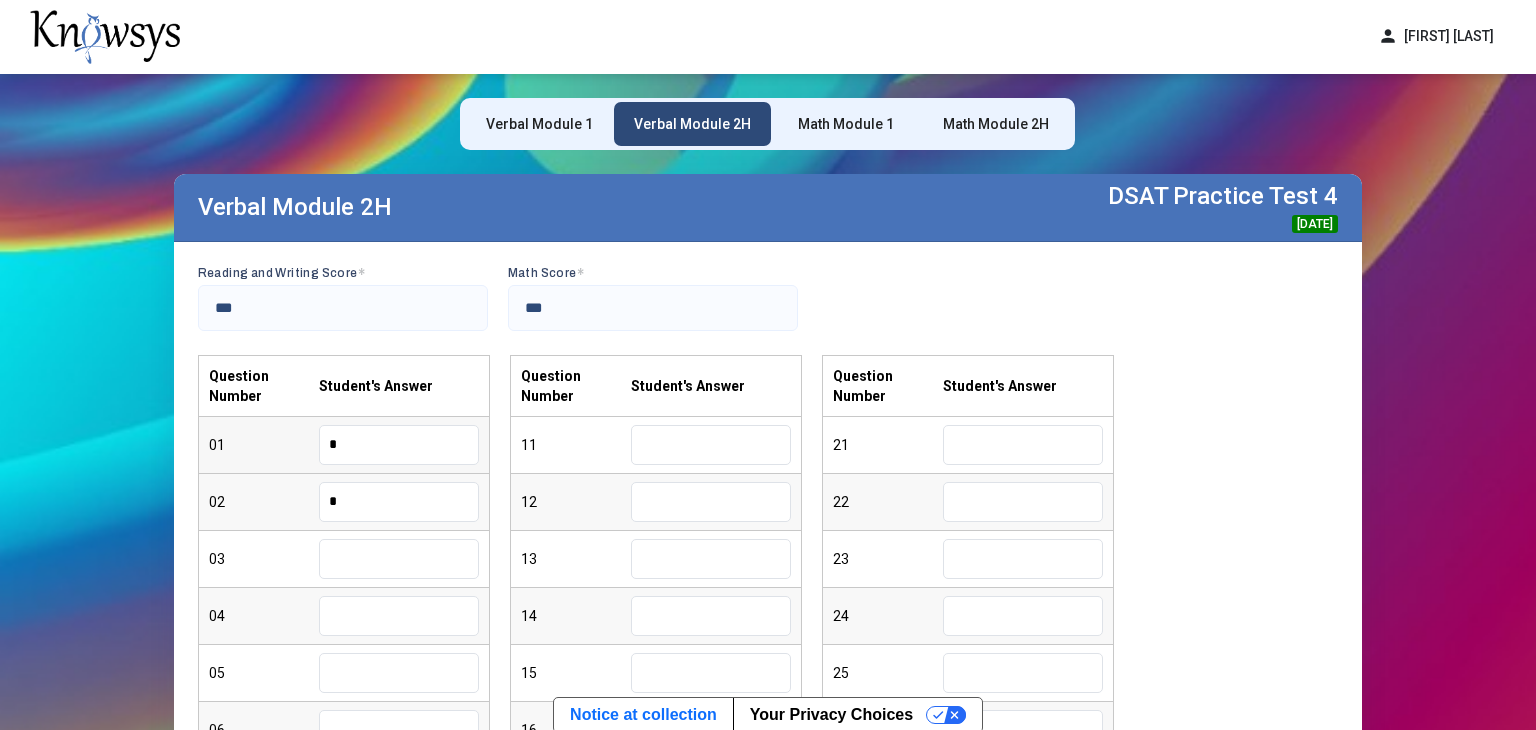 type on "*" 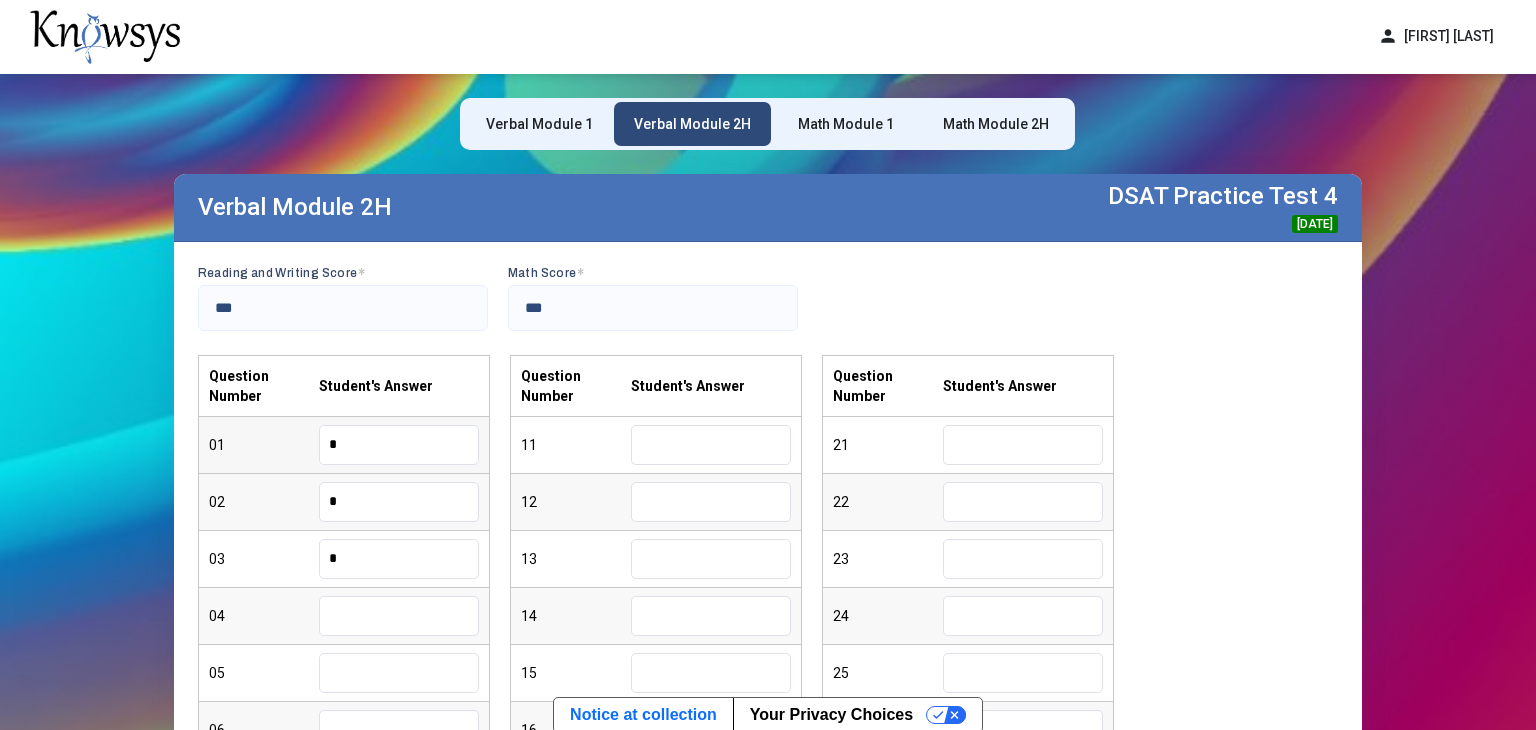 type on "*" 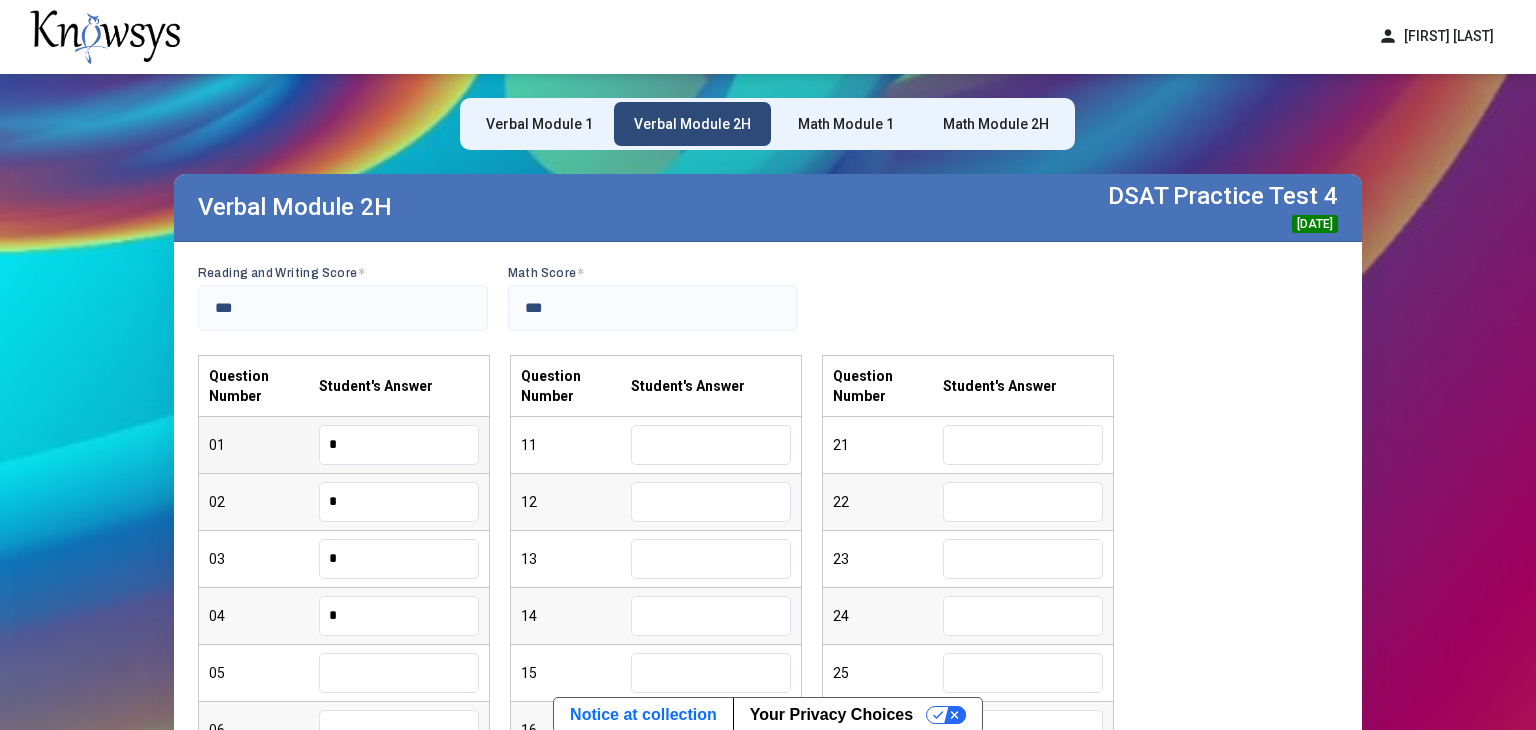 type on "*" 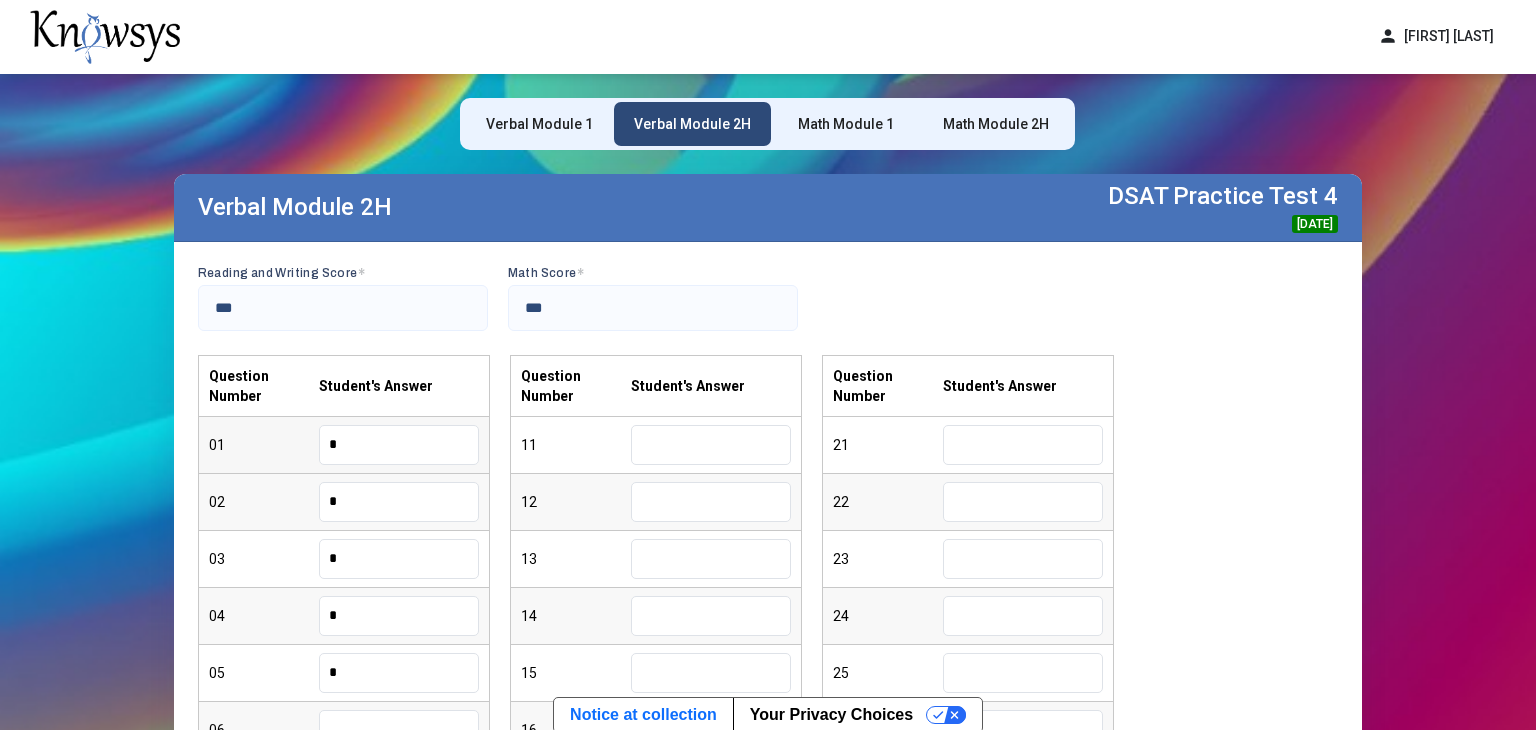 type on "*" 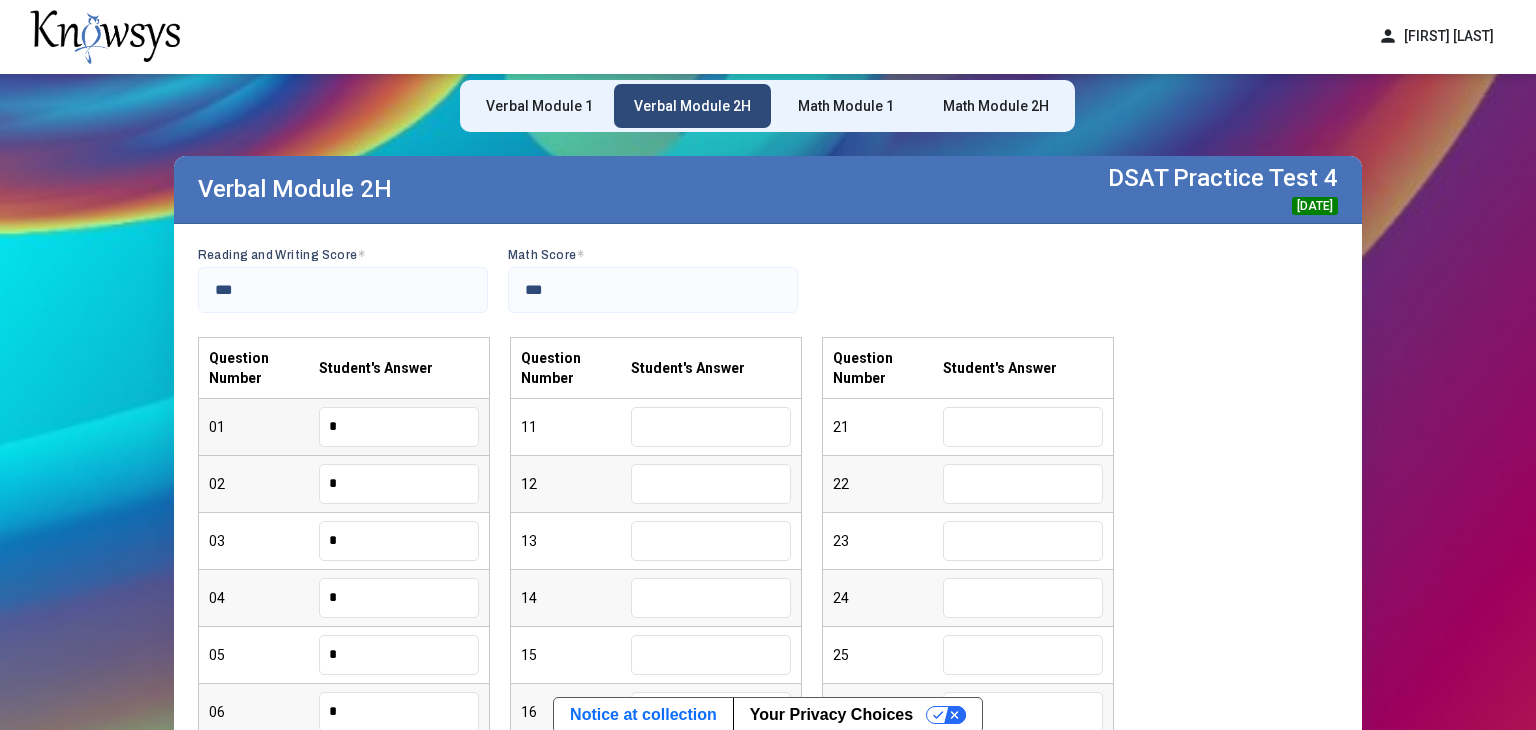 type on "*" 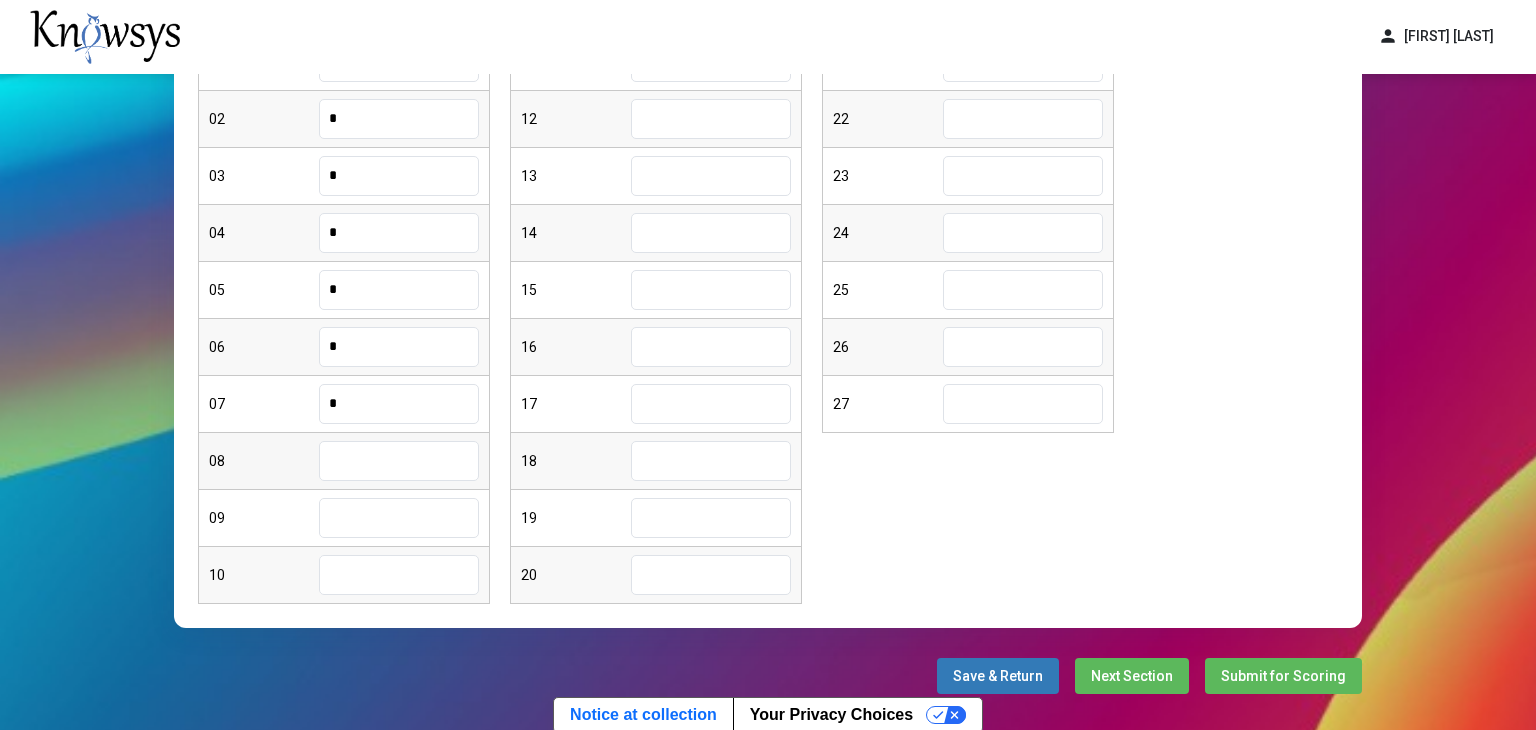type on "*" 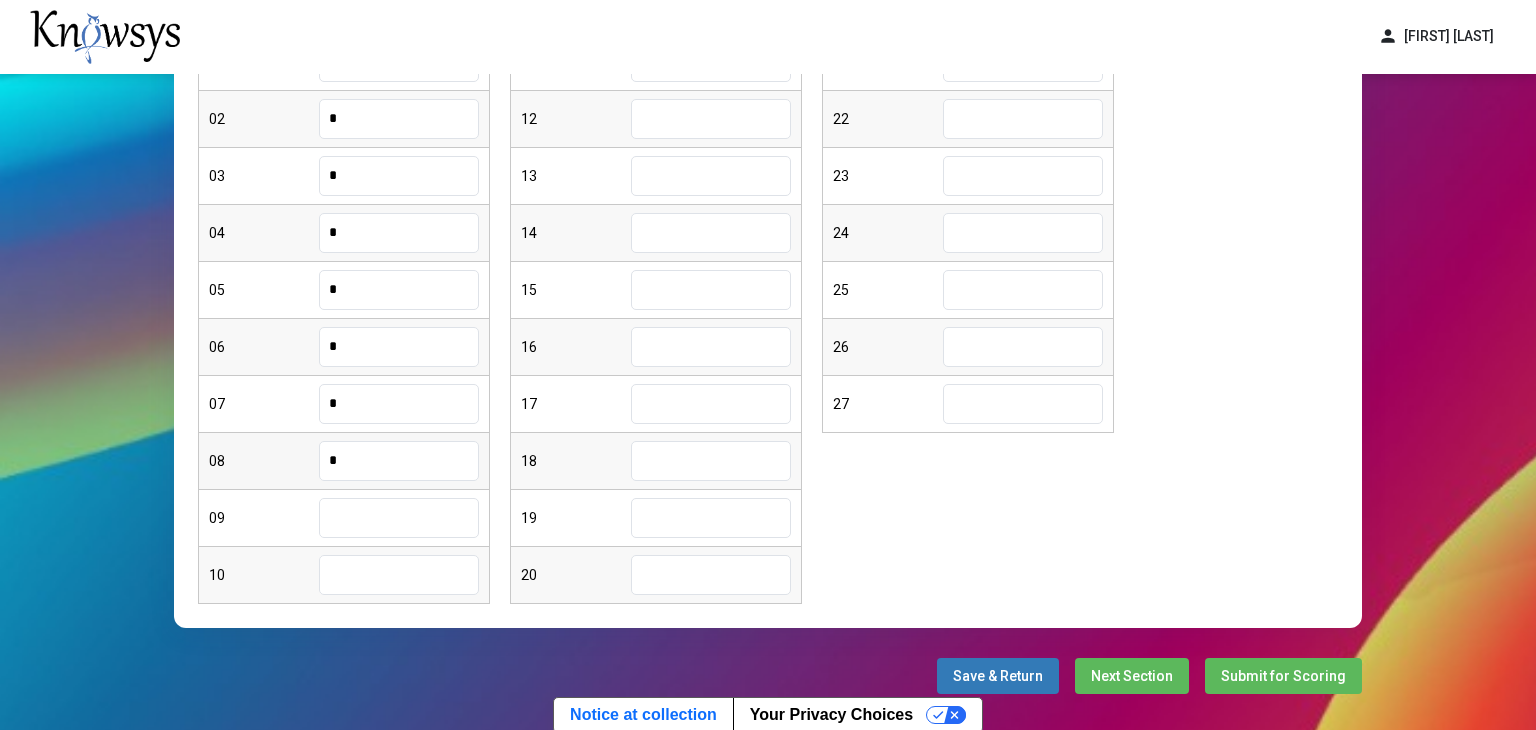 type on "*" 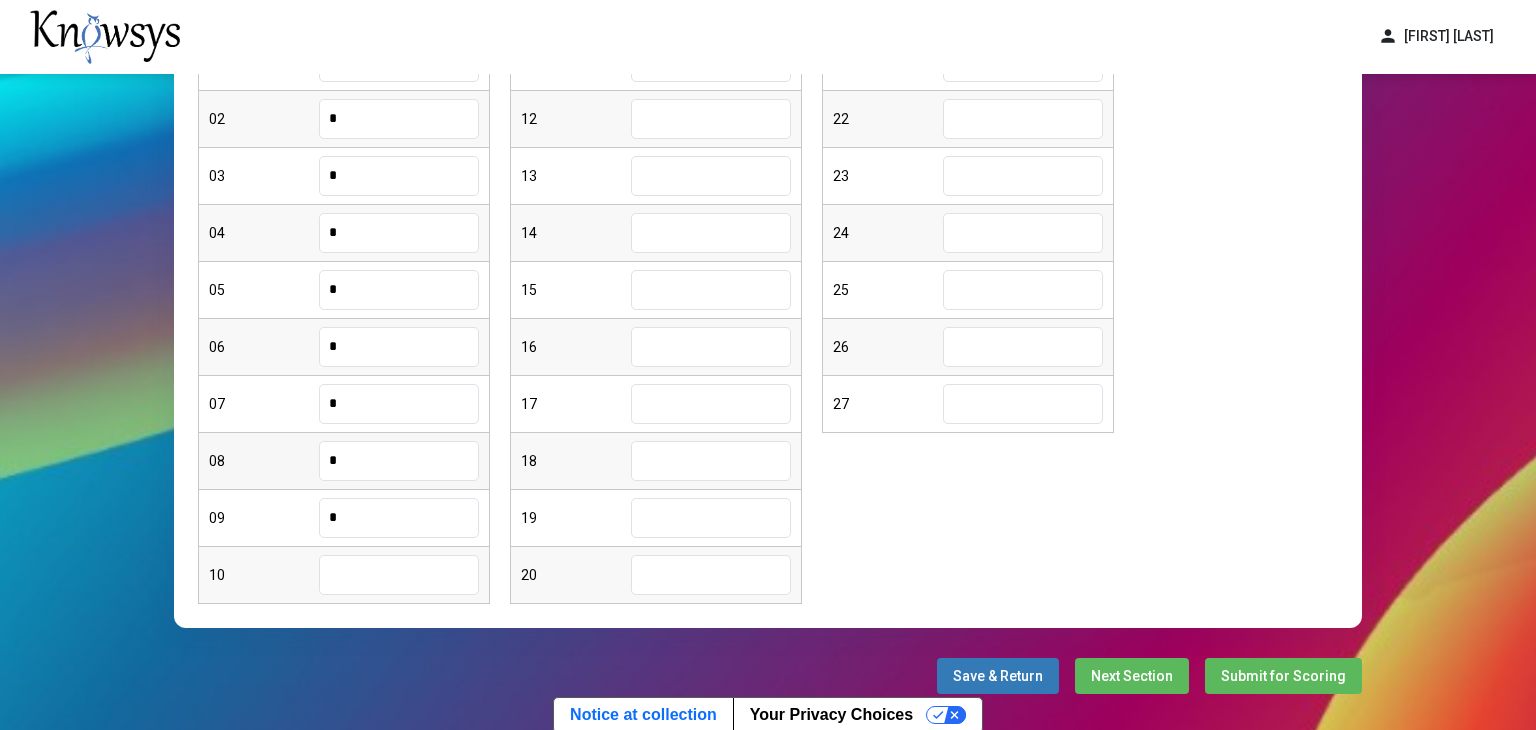 type on "*" 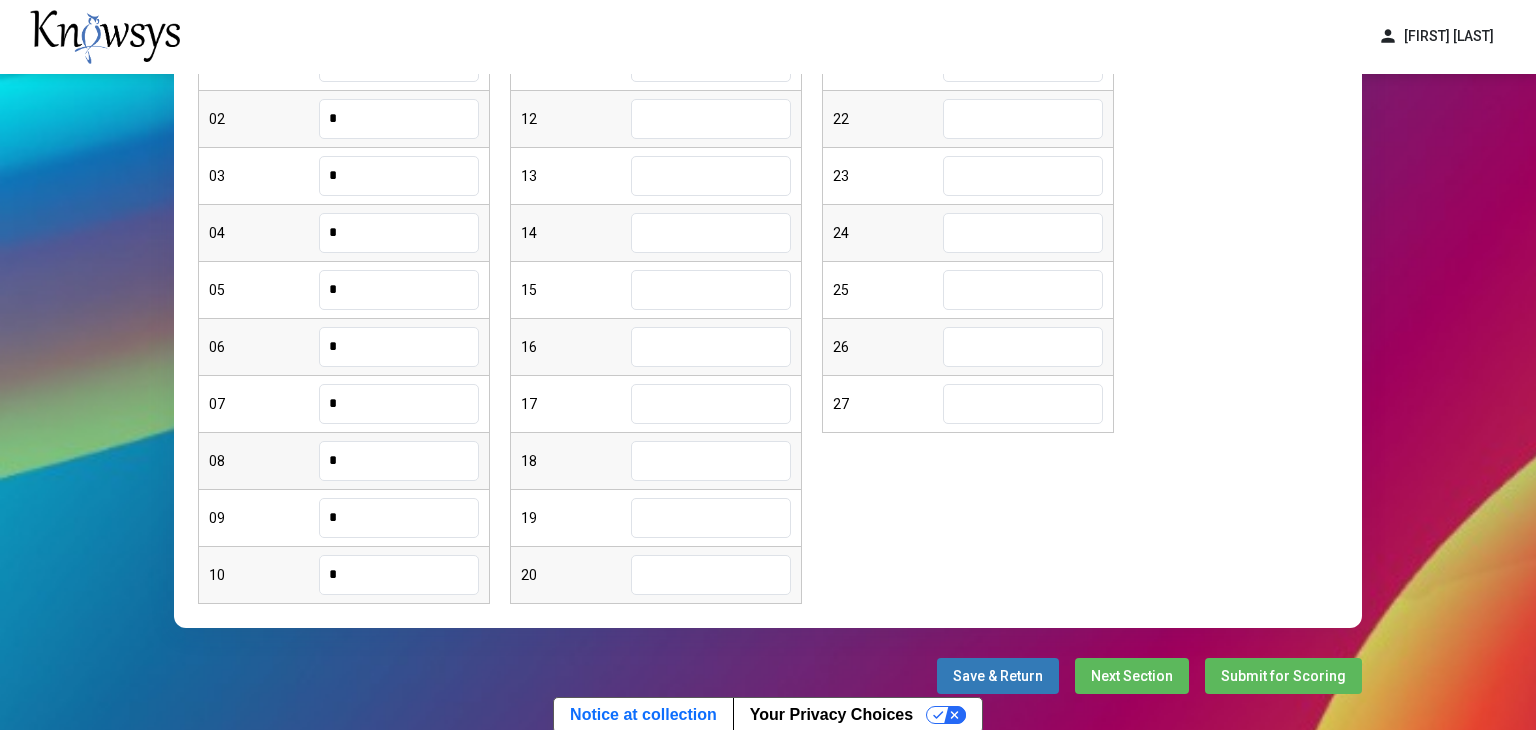 type on "*" 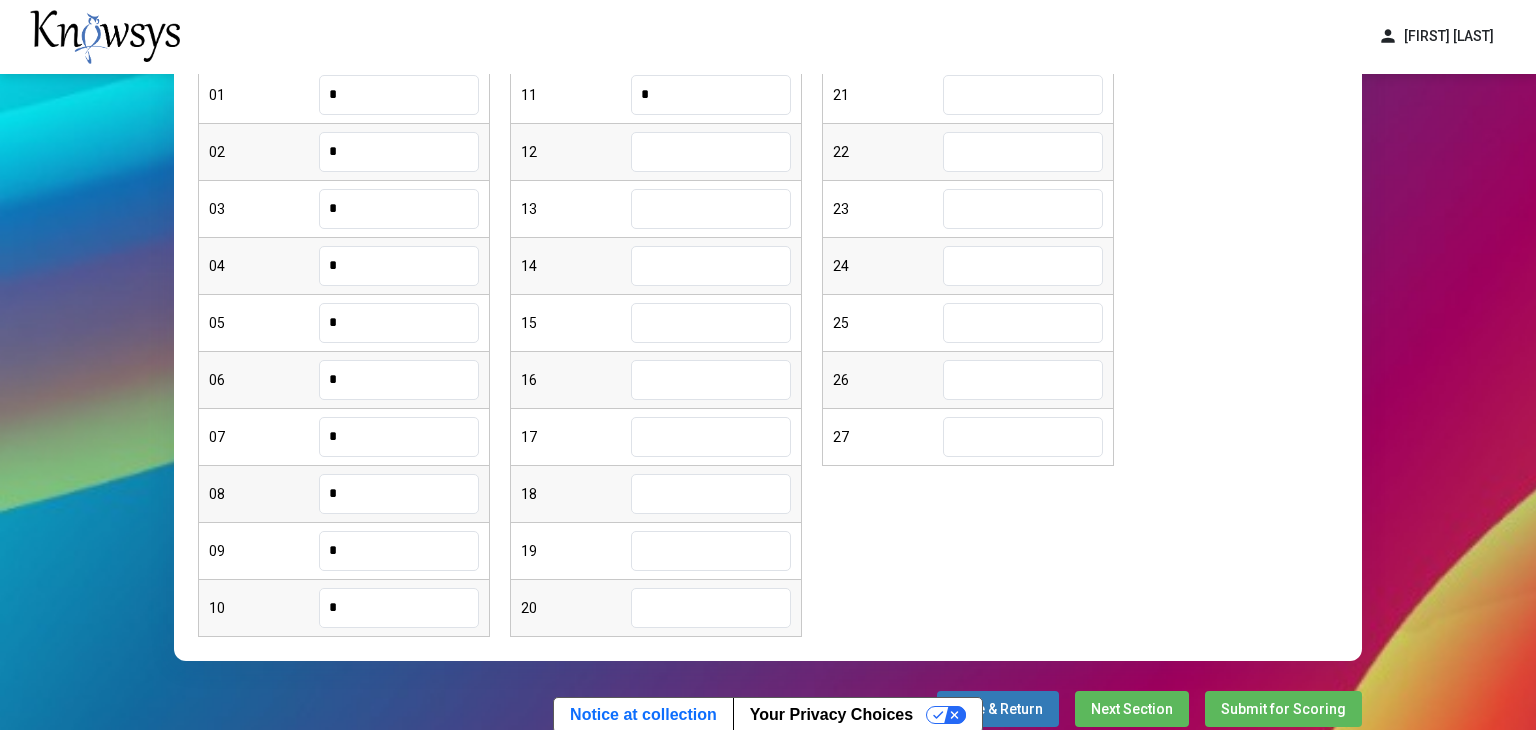 type on "*" 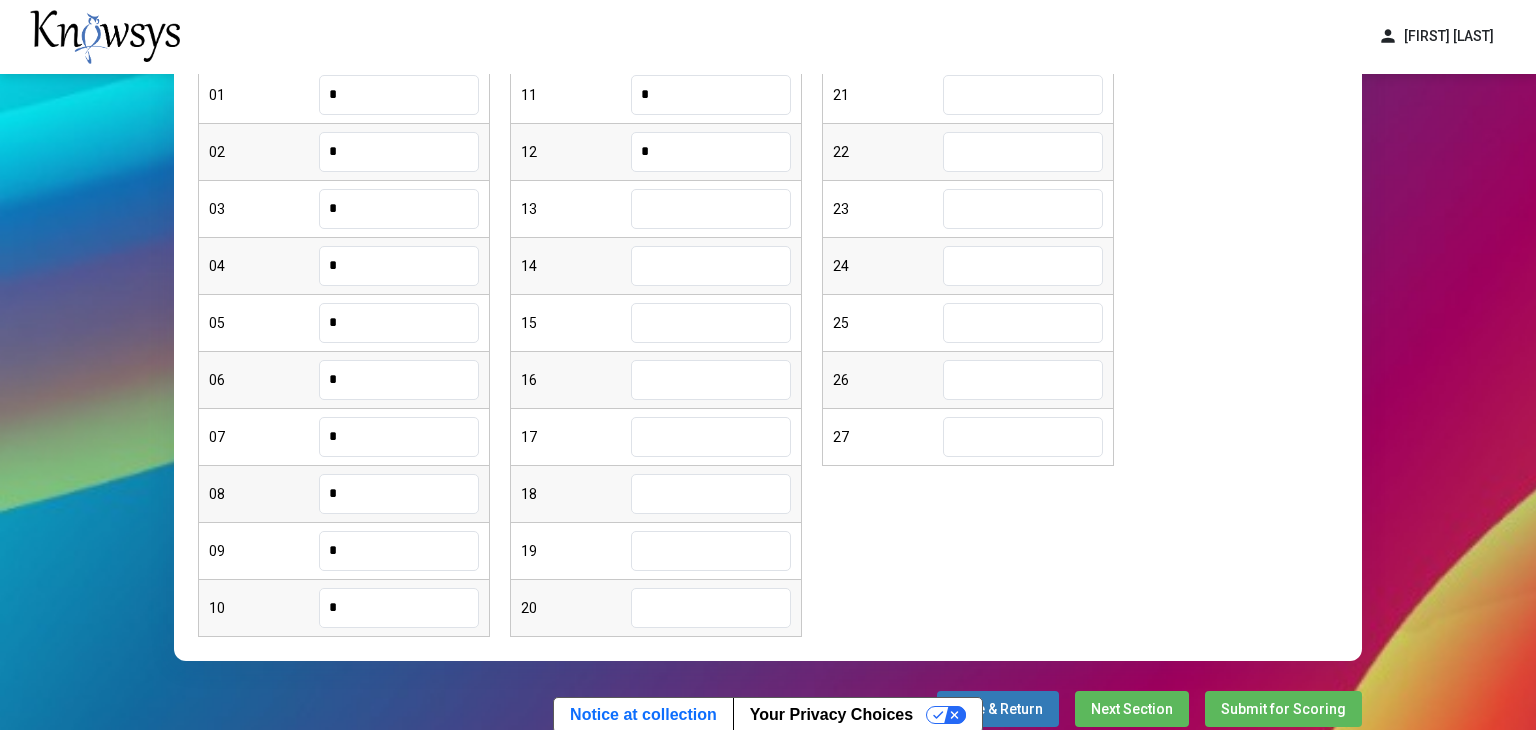 type on "*" 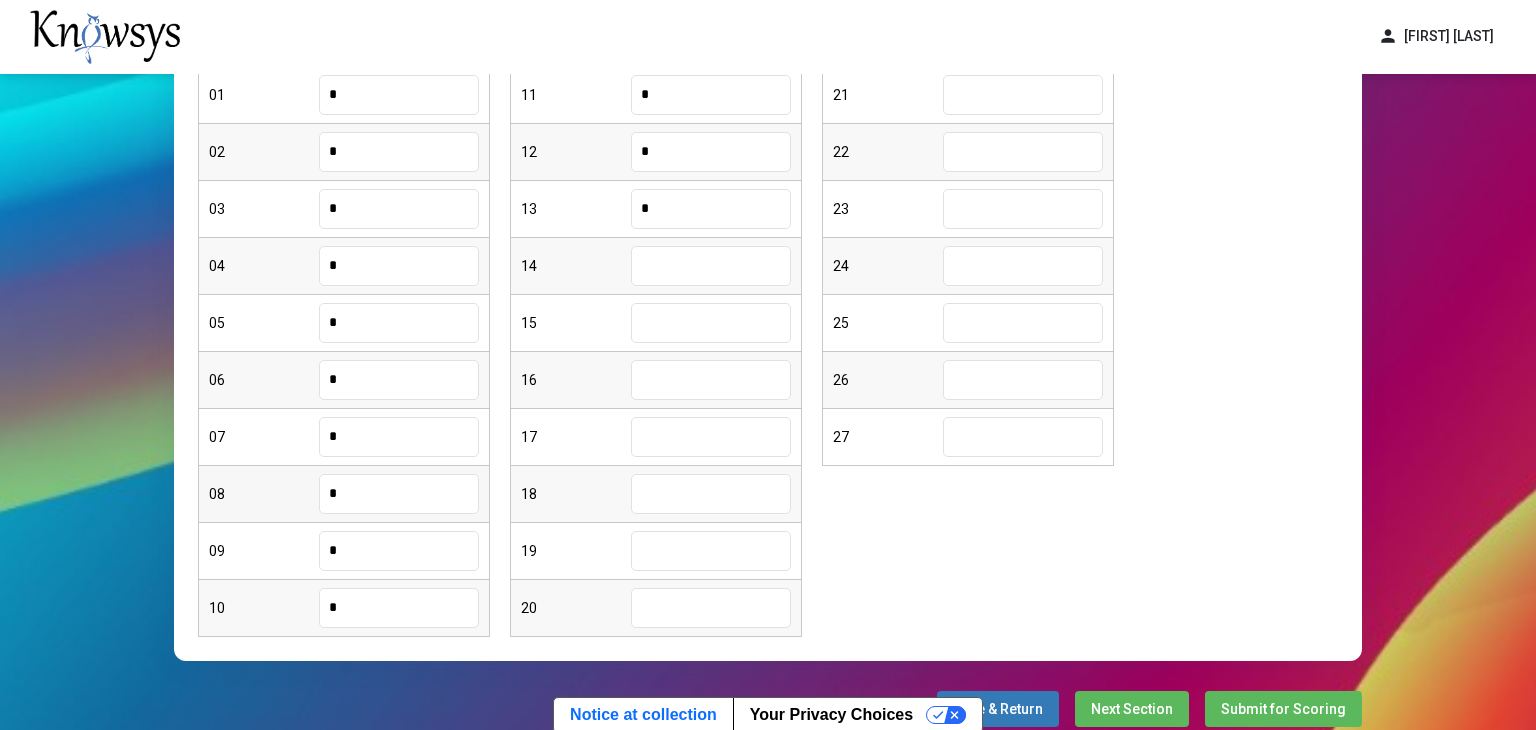 type on "*" 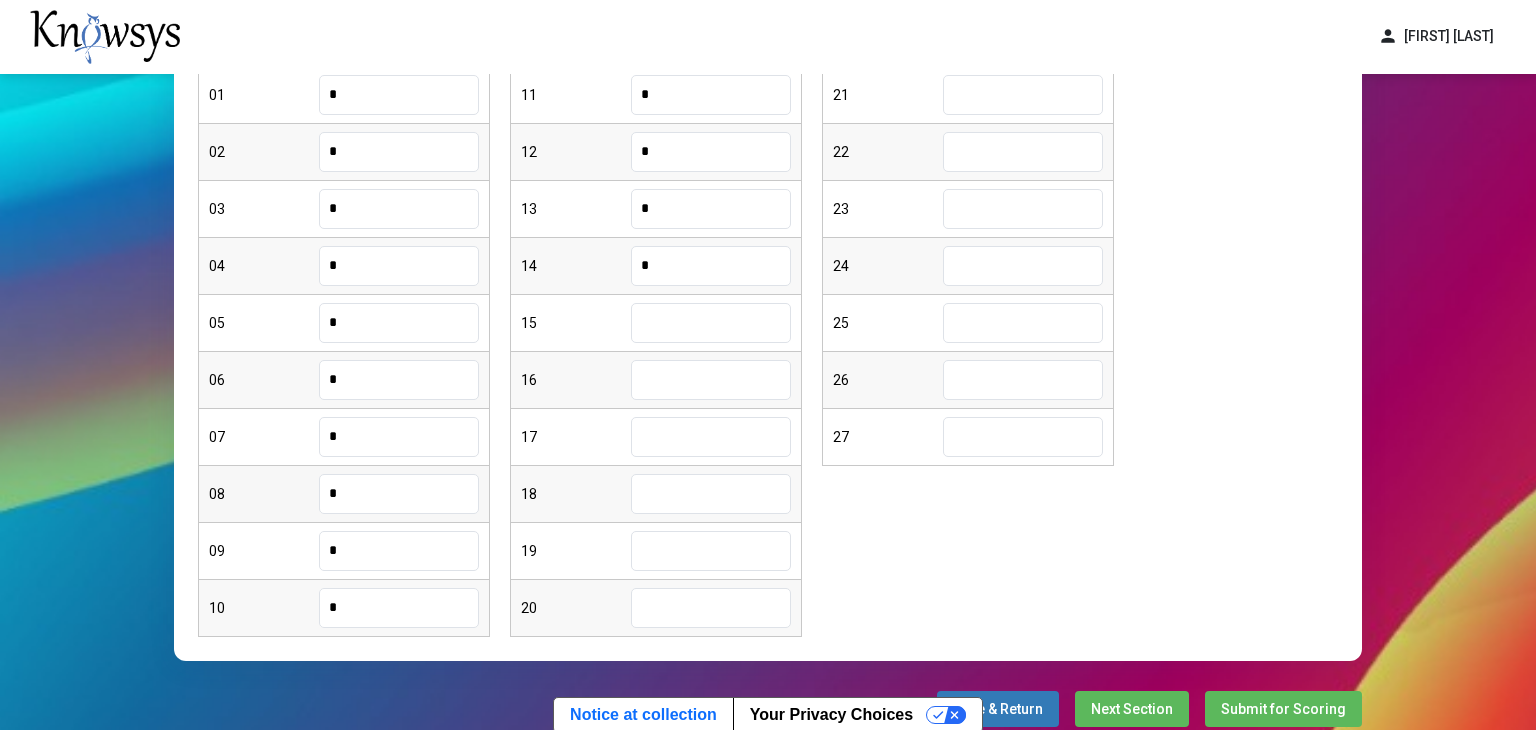 type on "*" 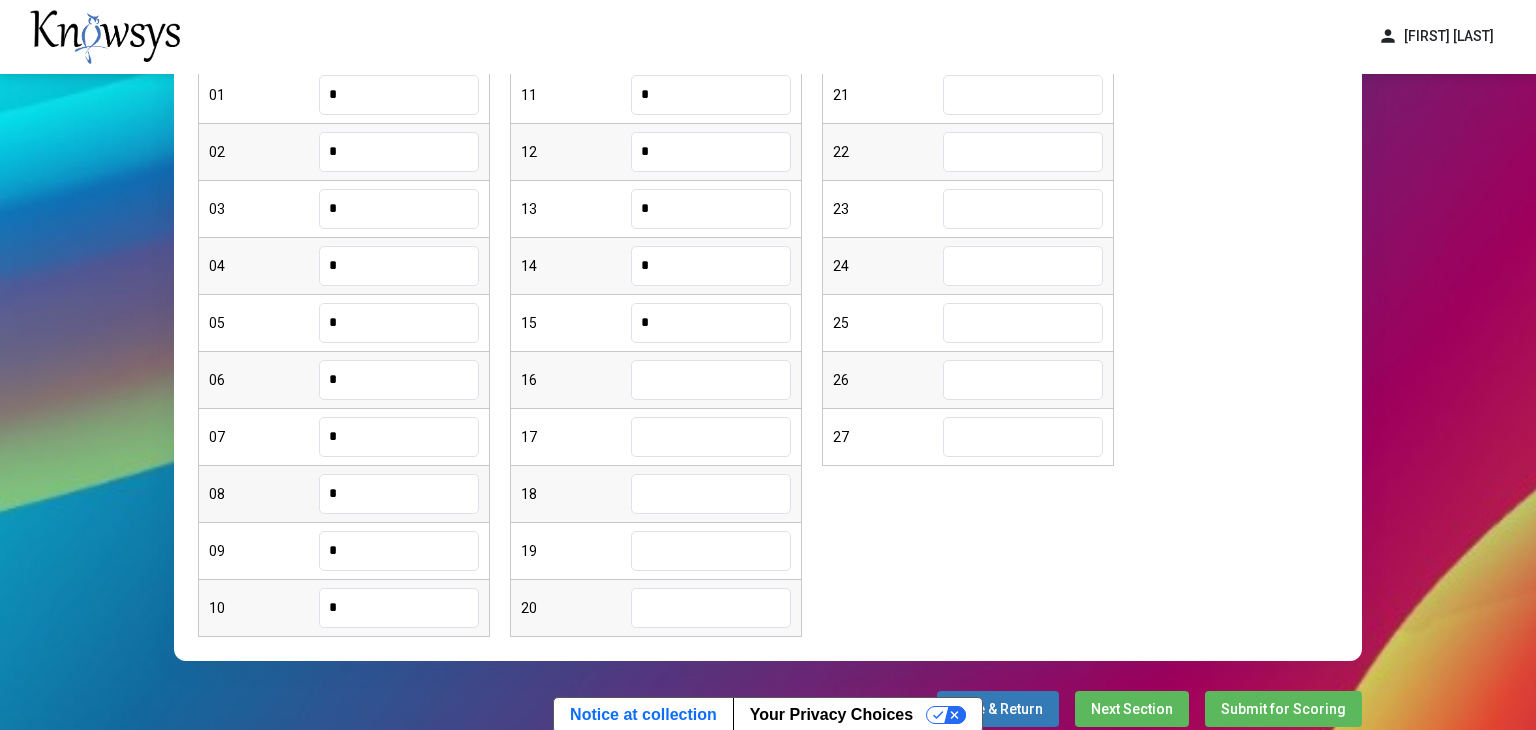 type on "*" 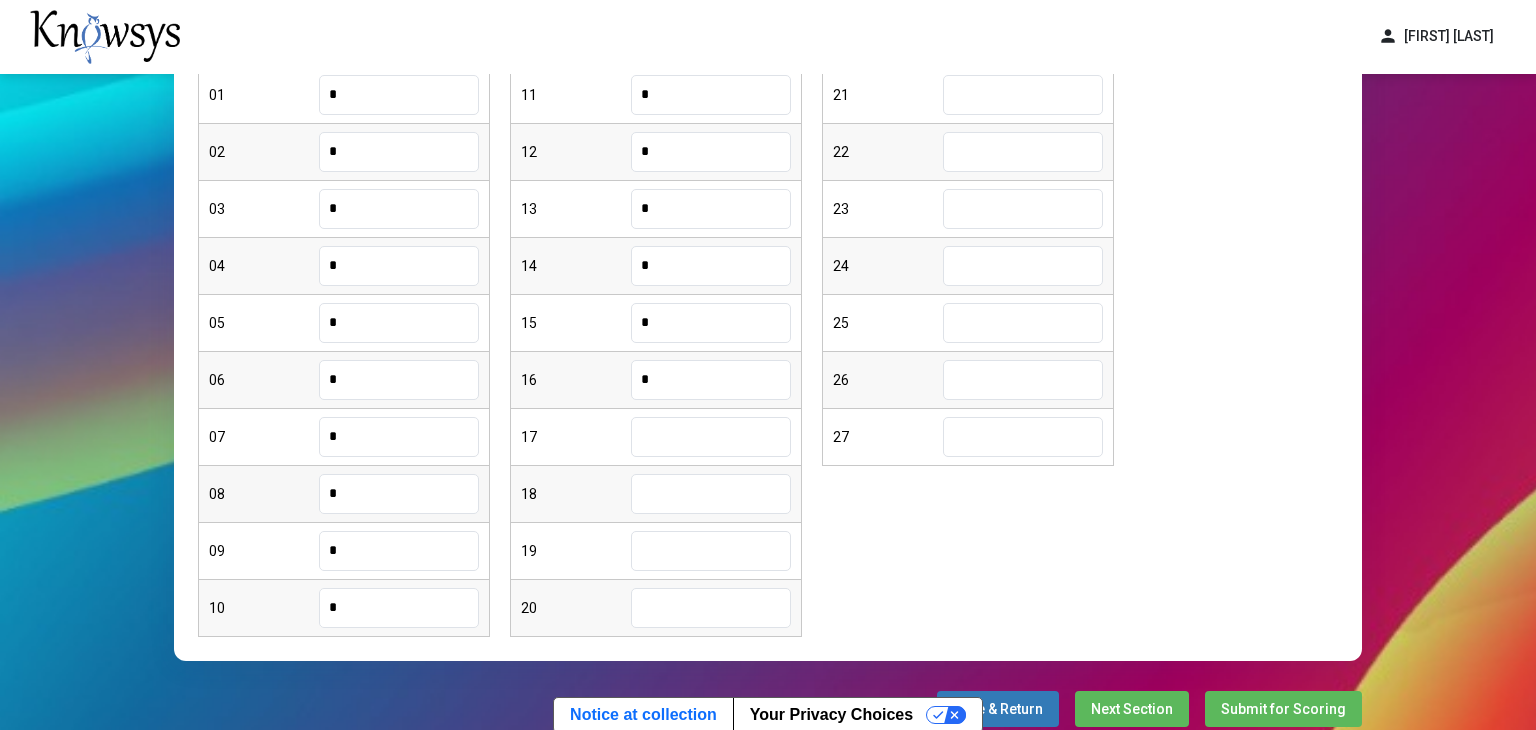 type on "*" 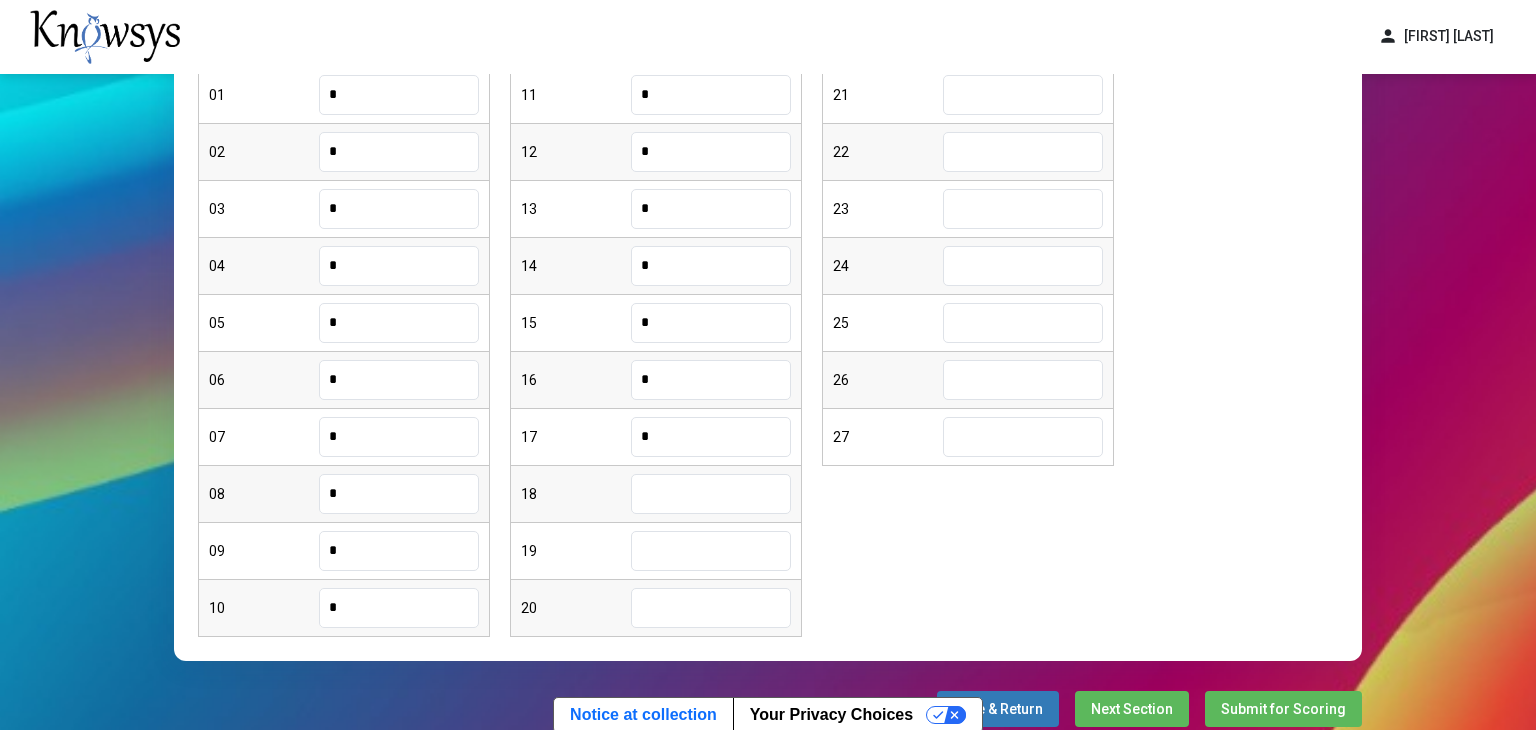 type on "*" 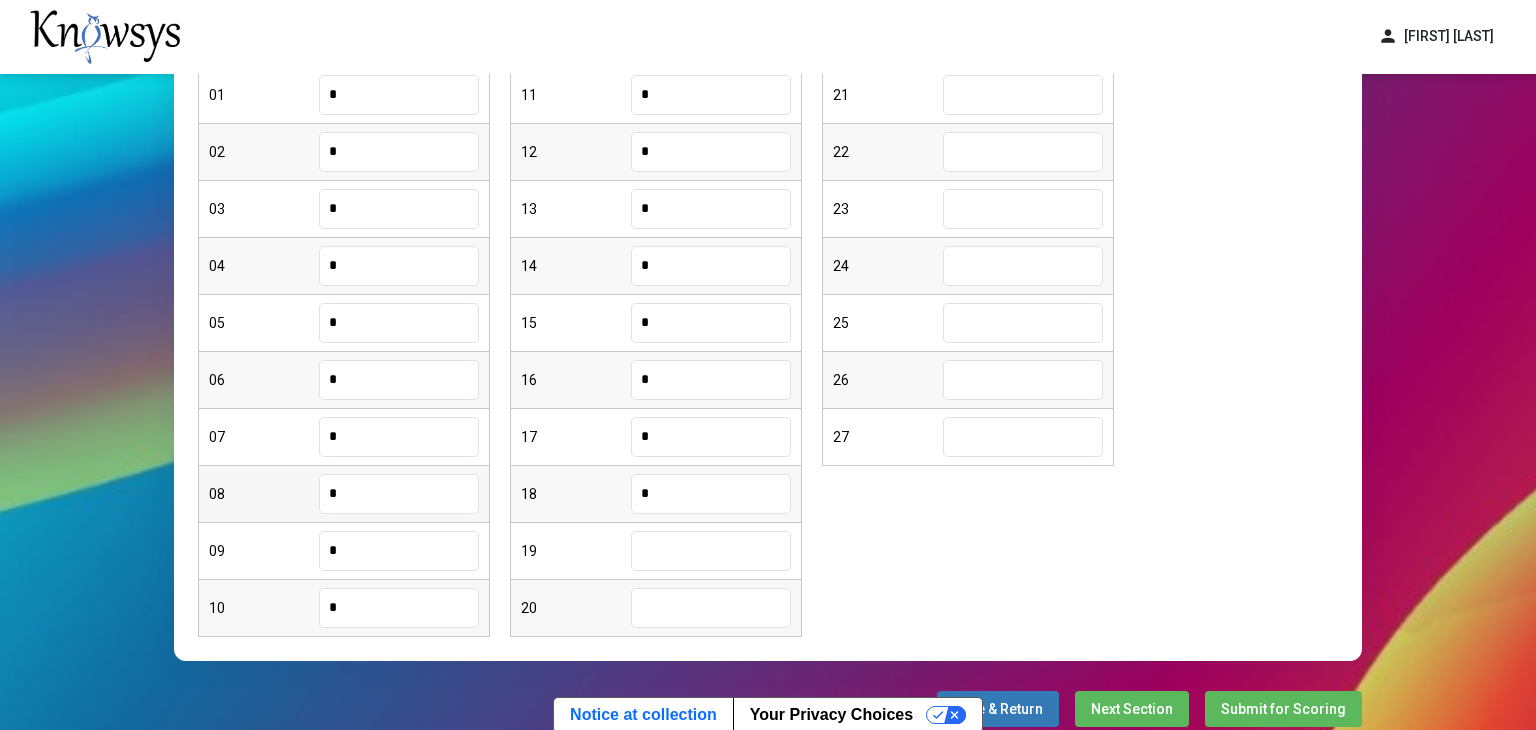 type on "*" 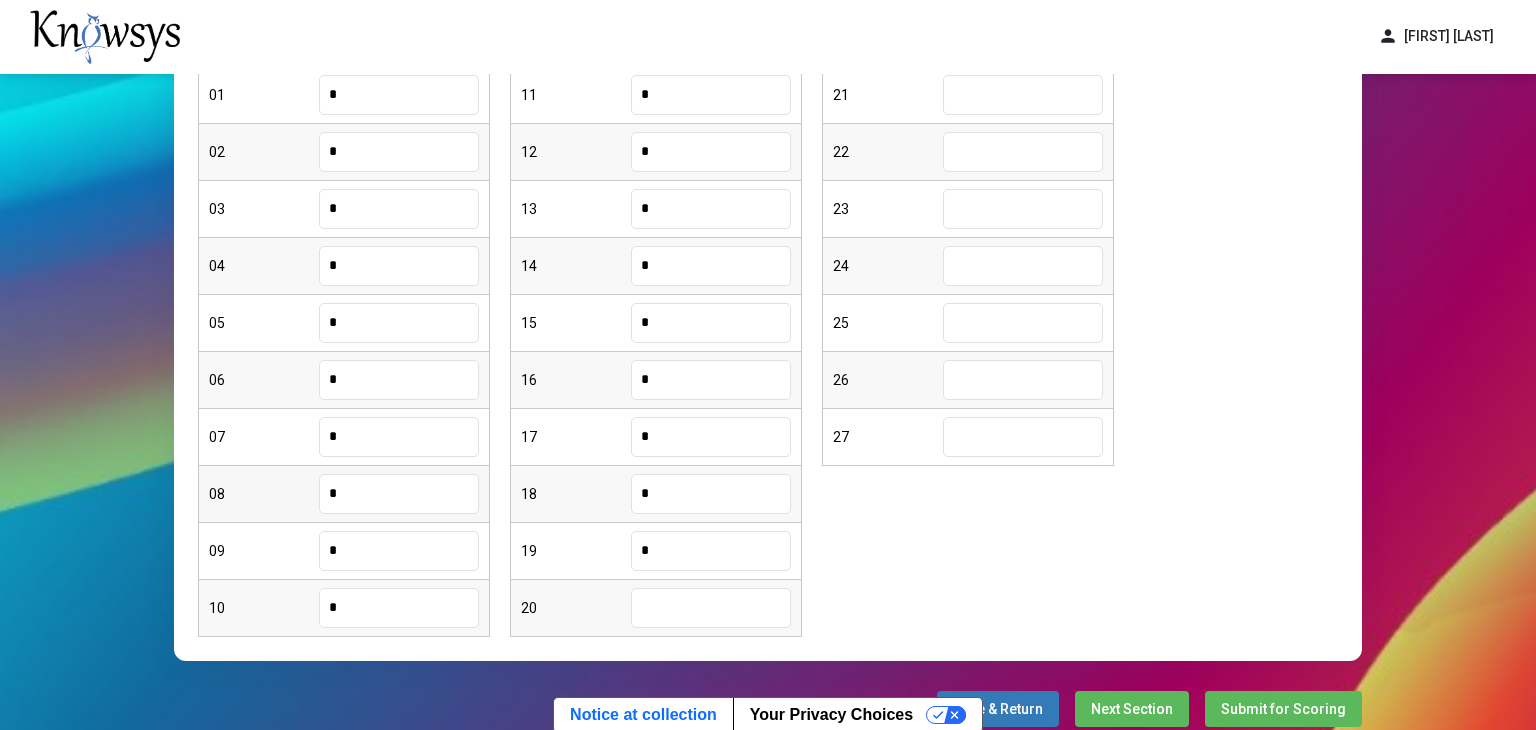 type on "*" 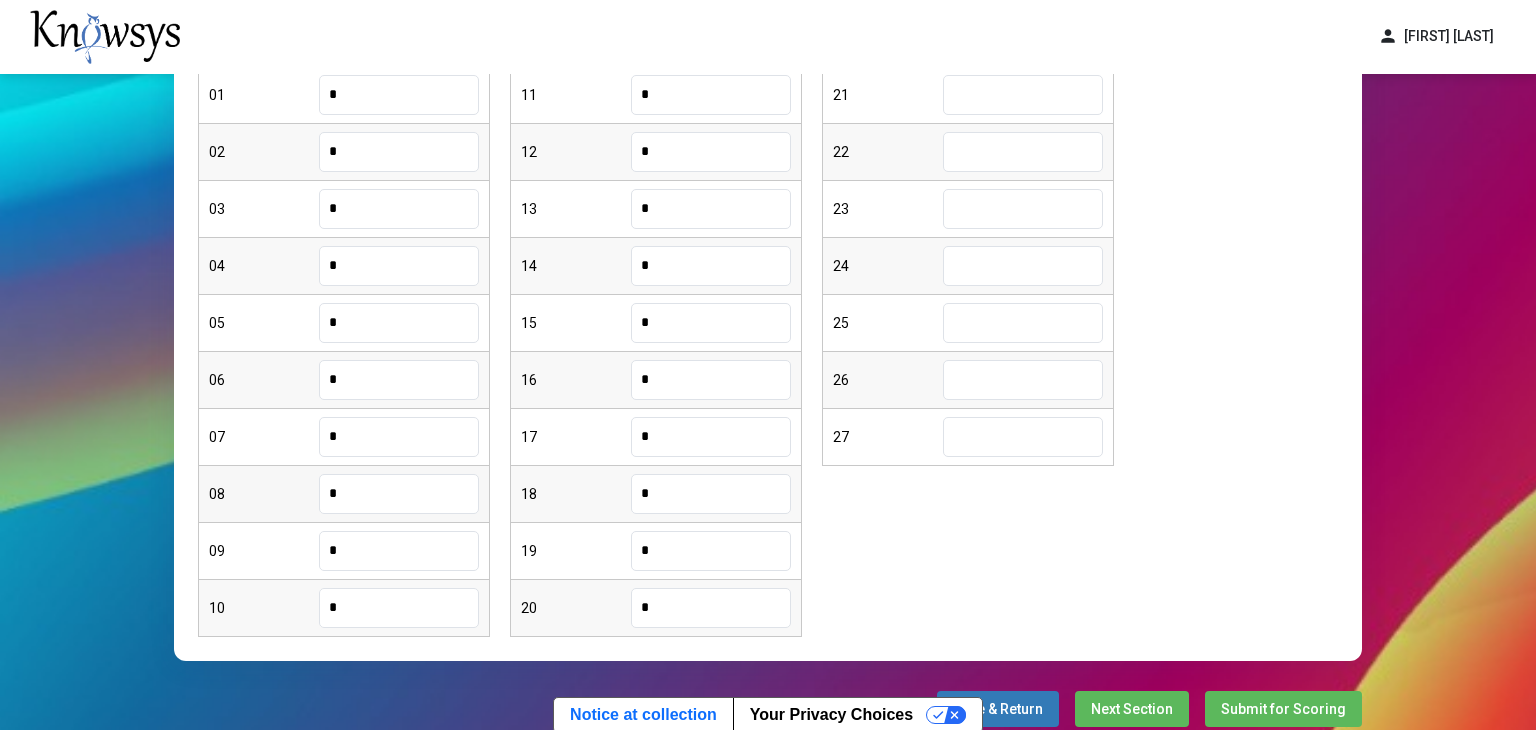 type on "*" 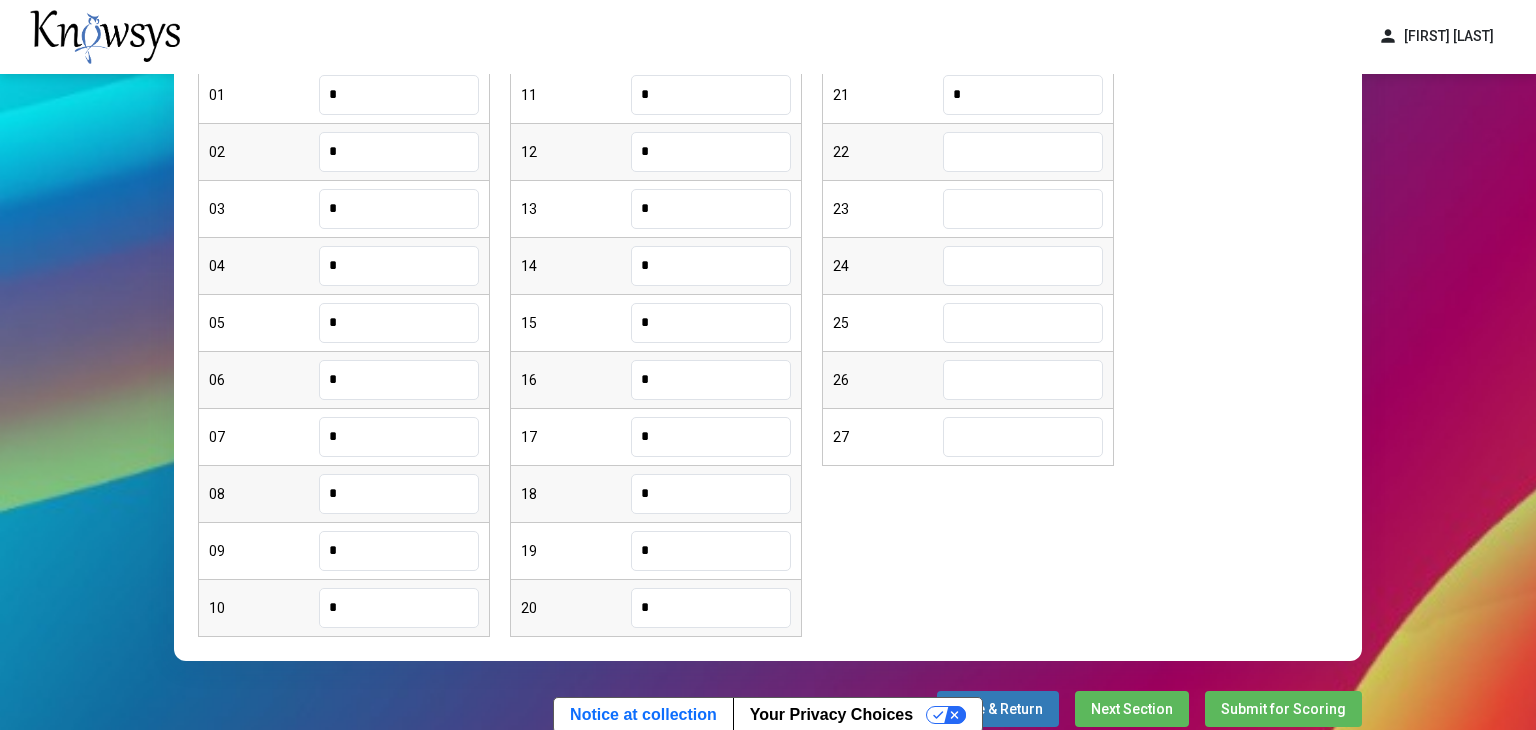 type on "*" 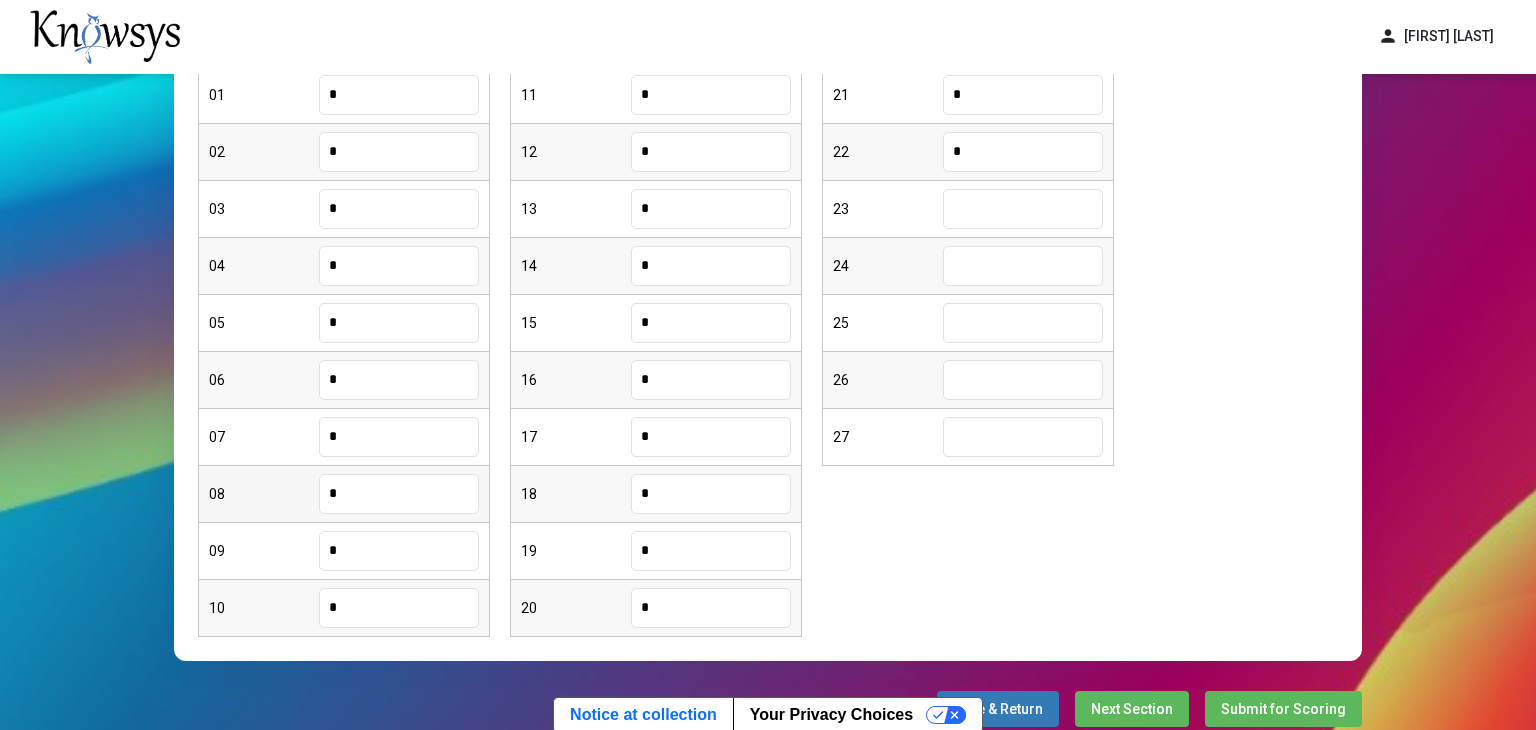 type on "*" 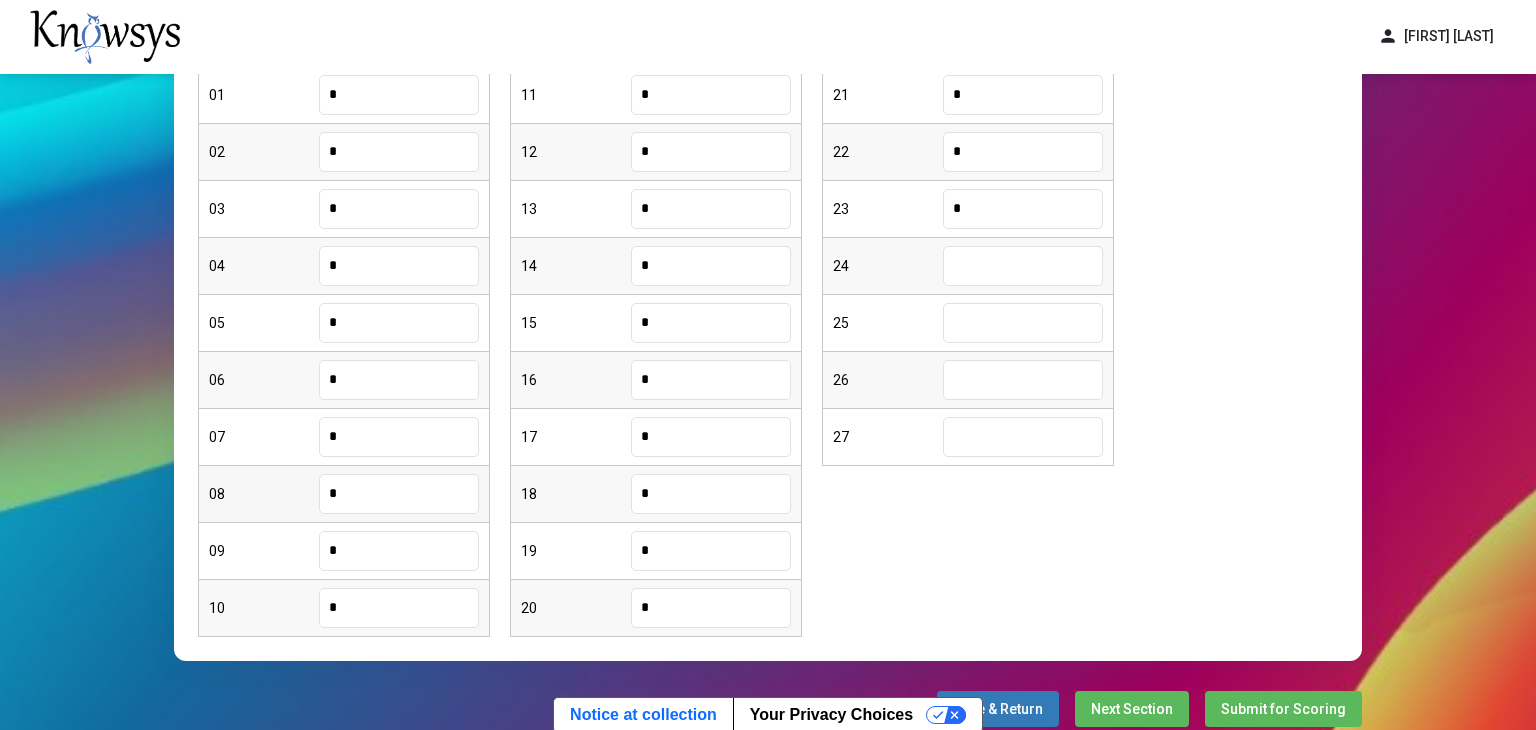 type on "*" 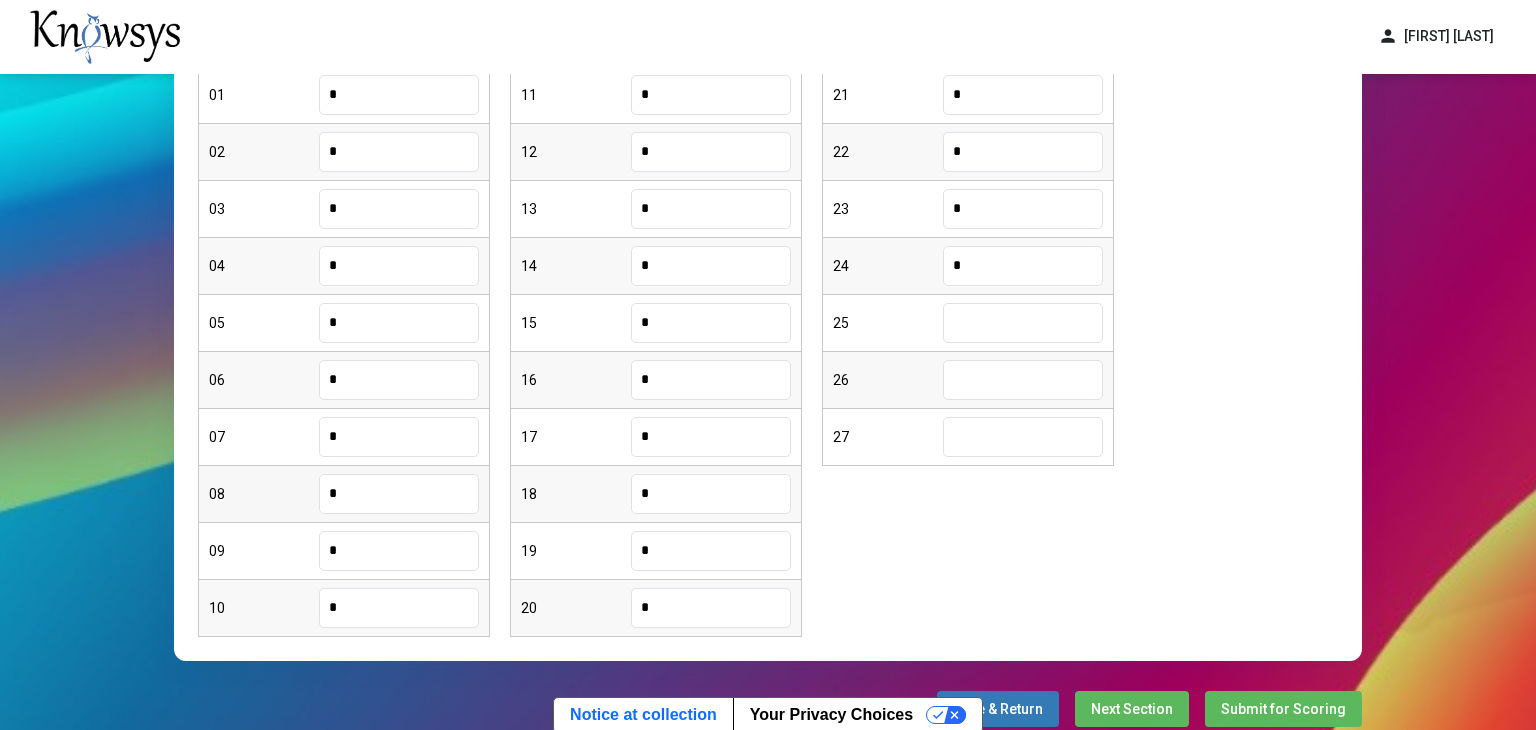 type on "*" 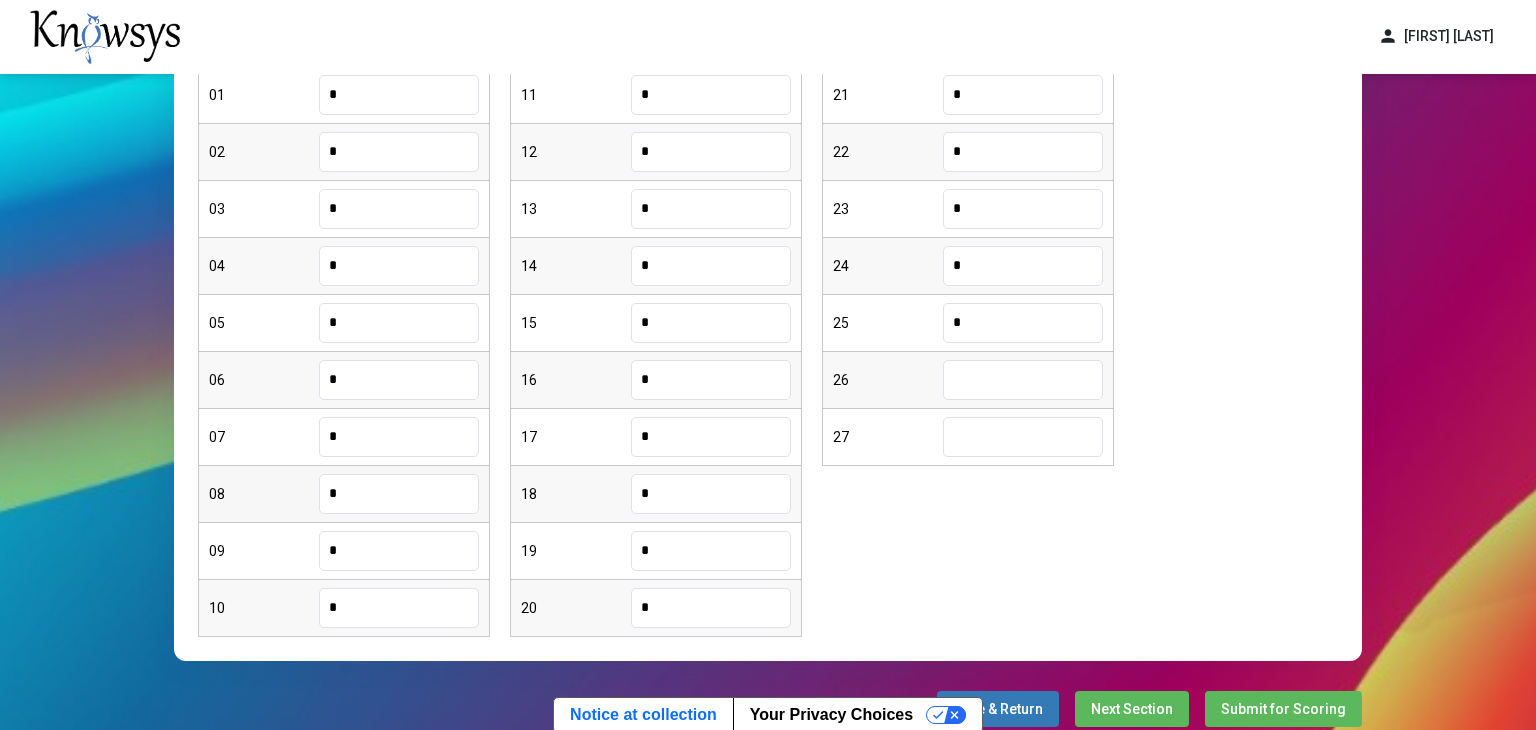 type on "*" 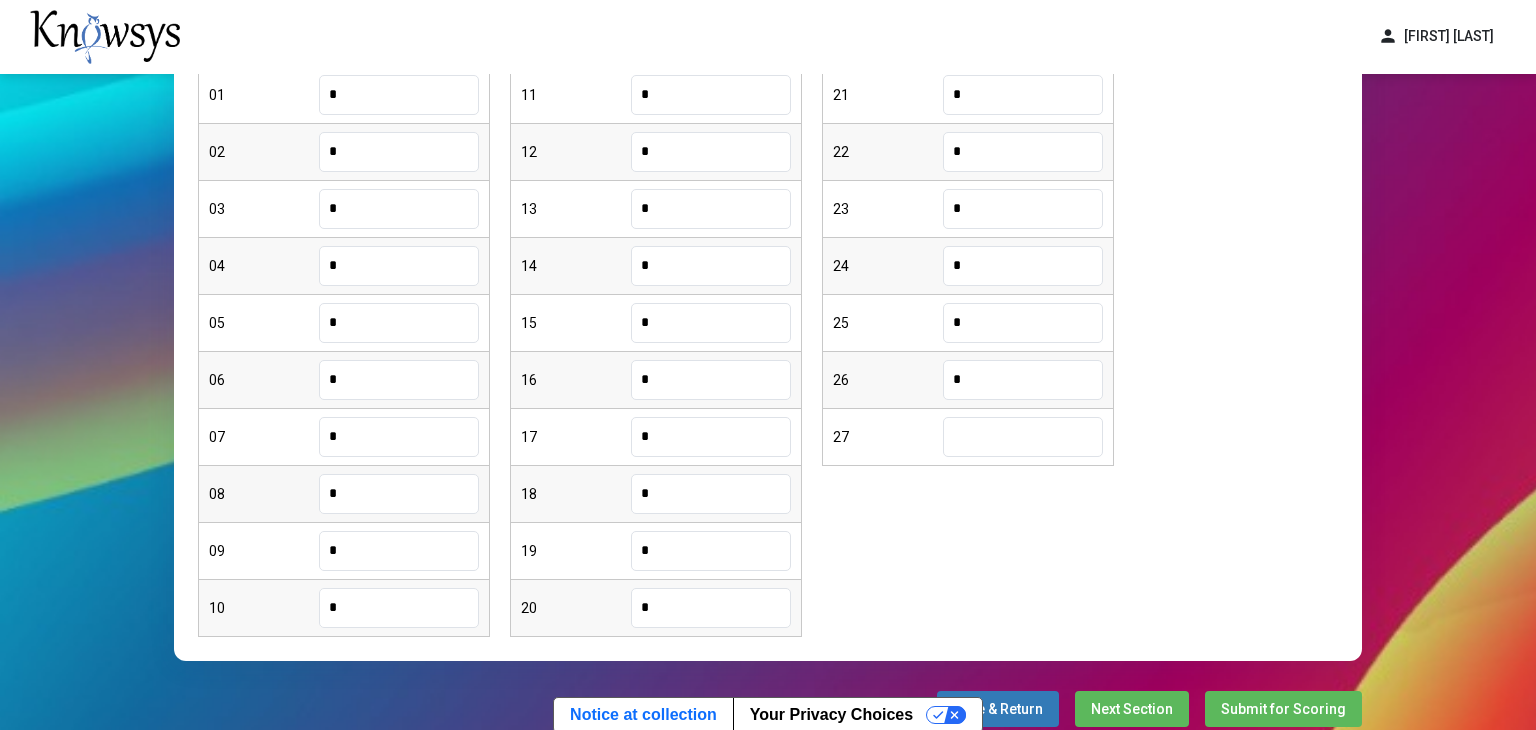 type on "*" 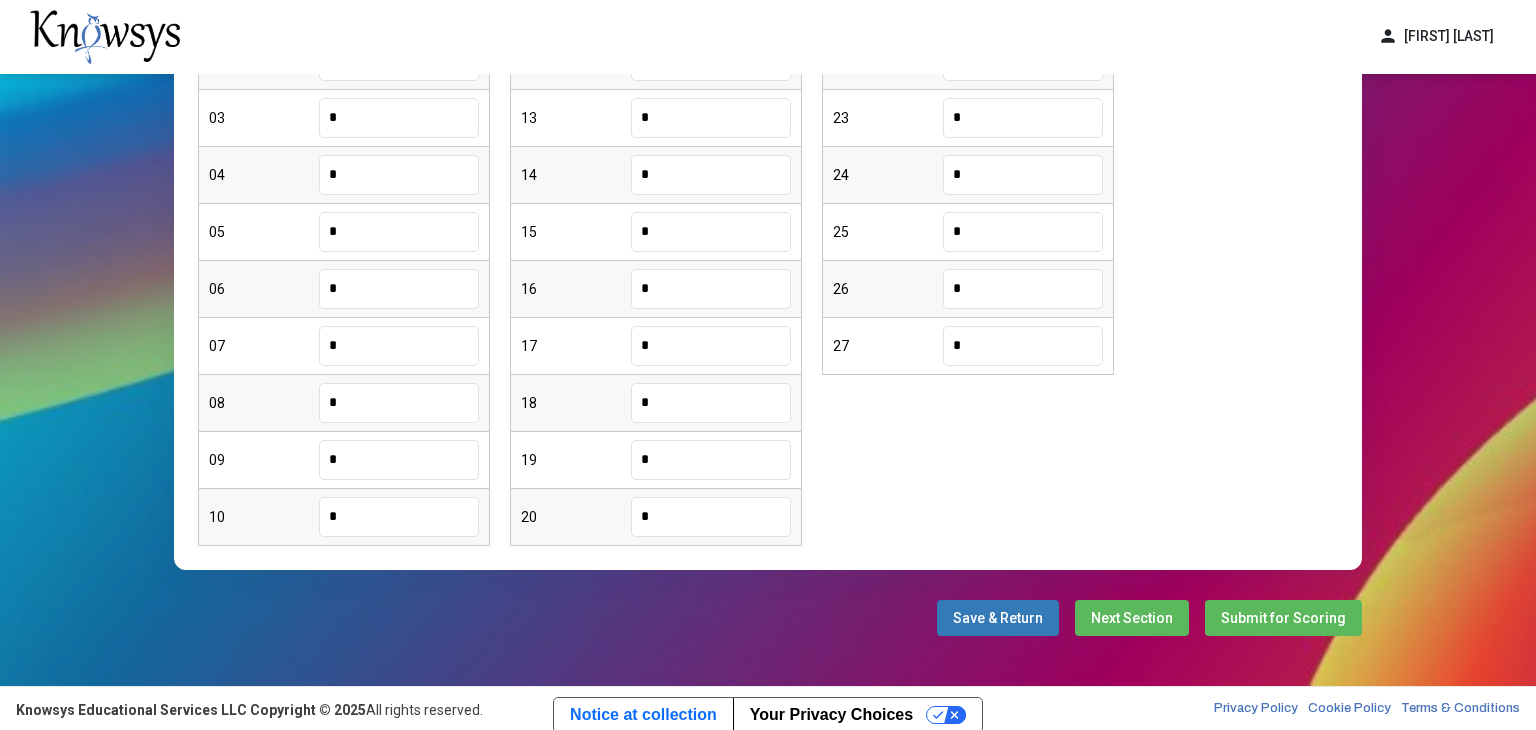 scroll, scrollTop: 0, scrollLeft: 0, axis: both 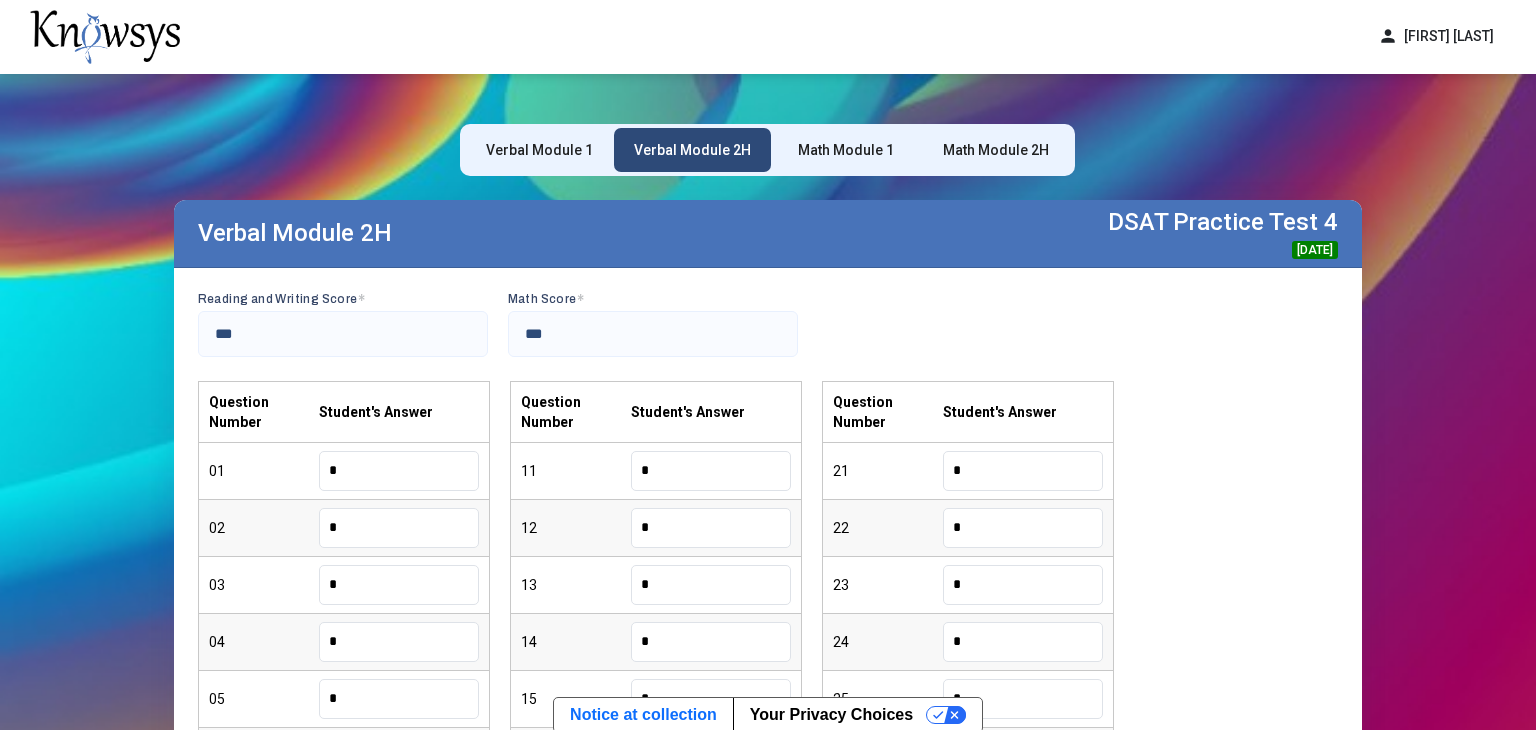 type on "*" 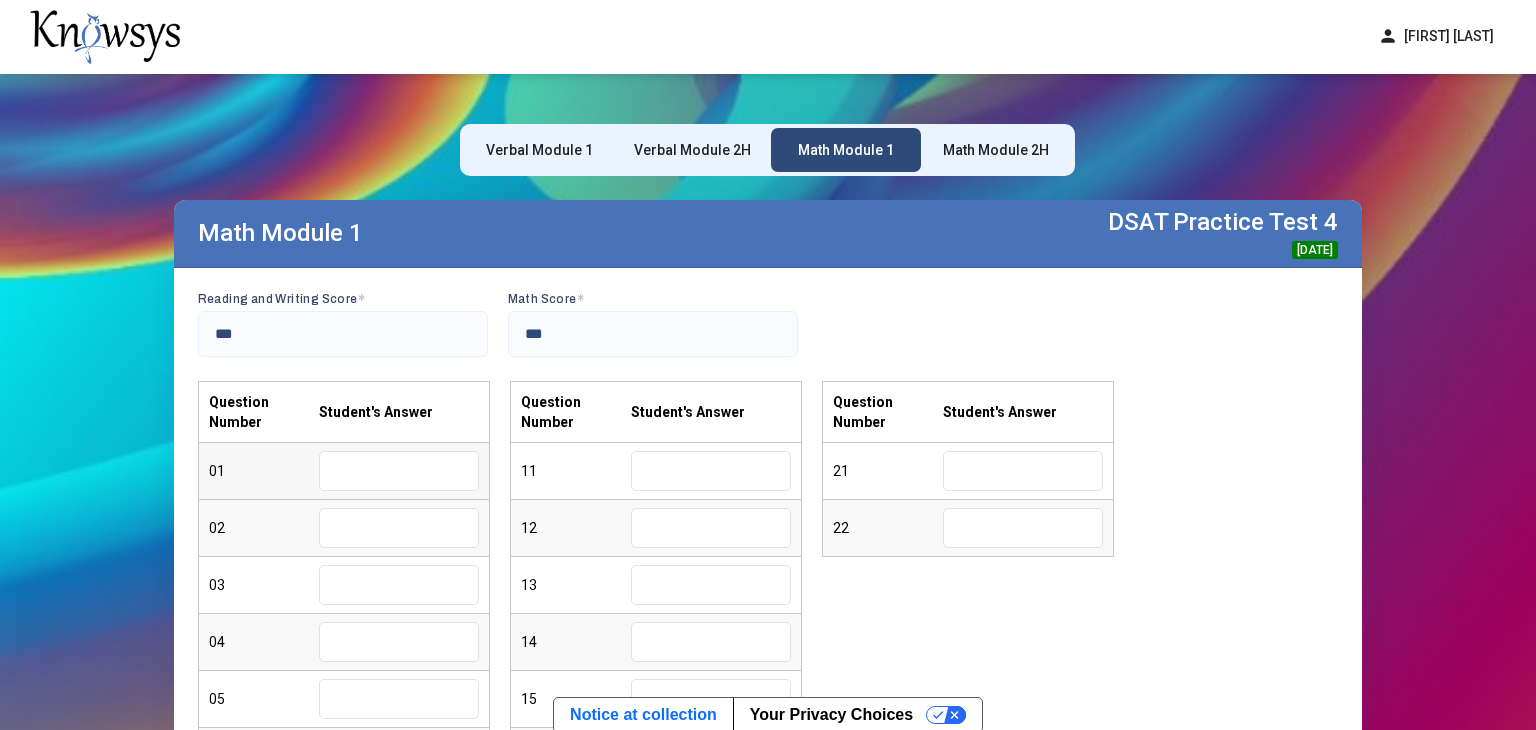click at bounding box center (399, 471) 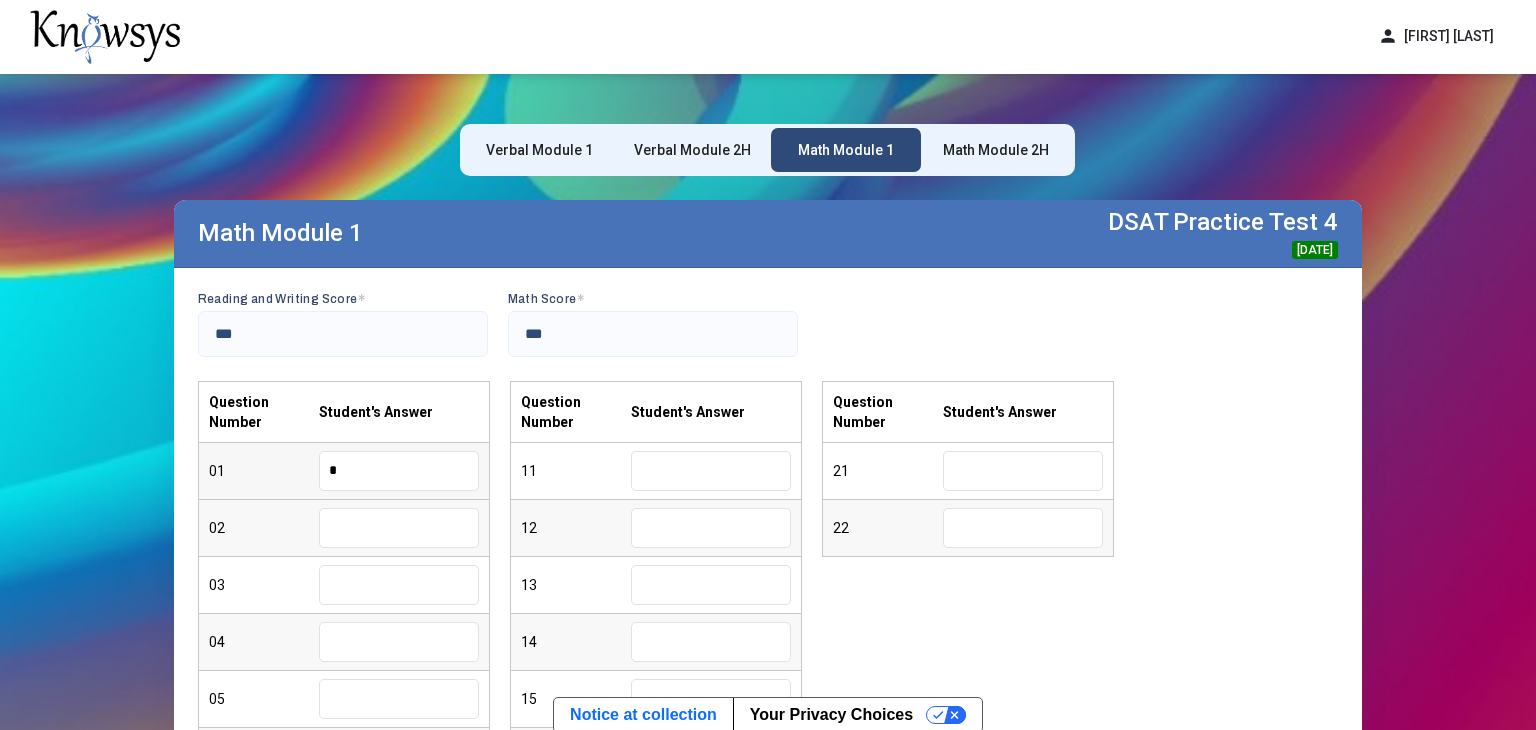 type on "*" 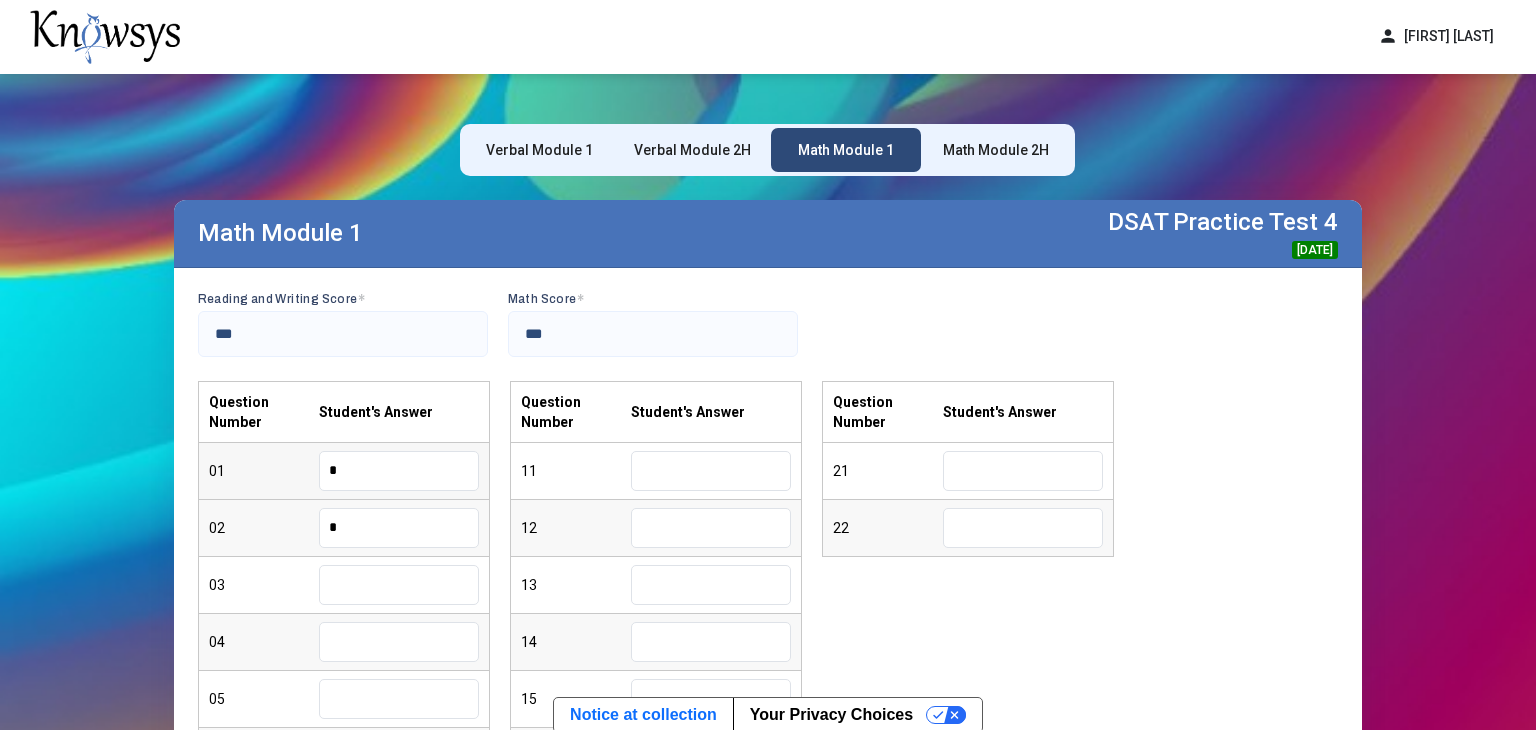 type on "*" 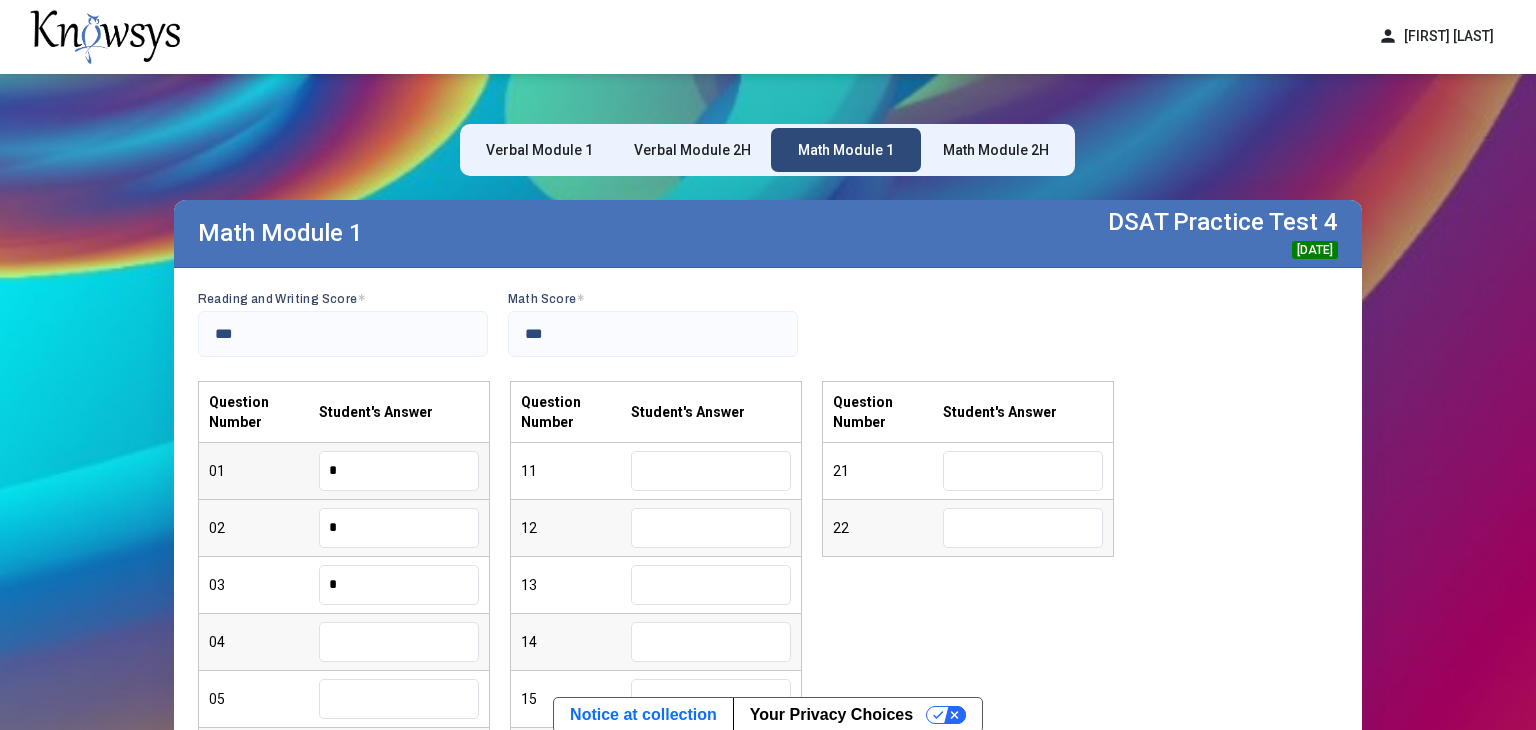 type on "*" 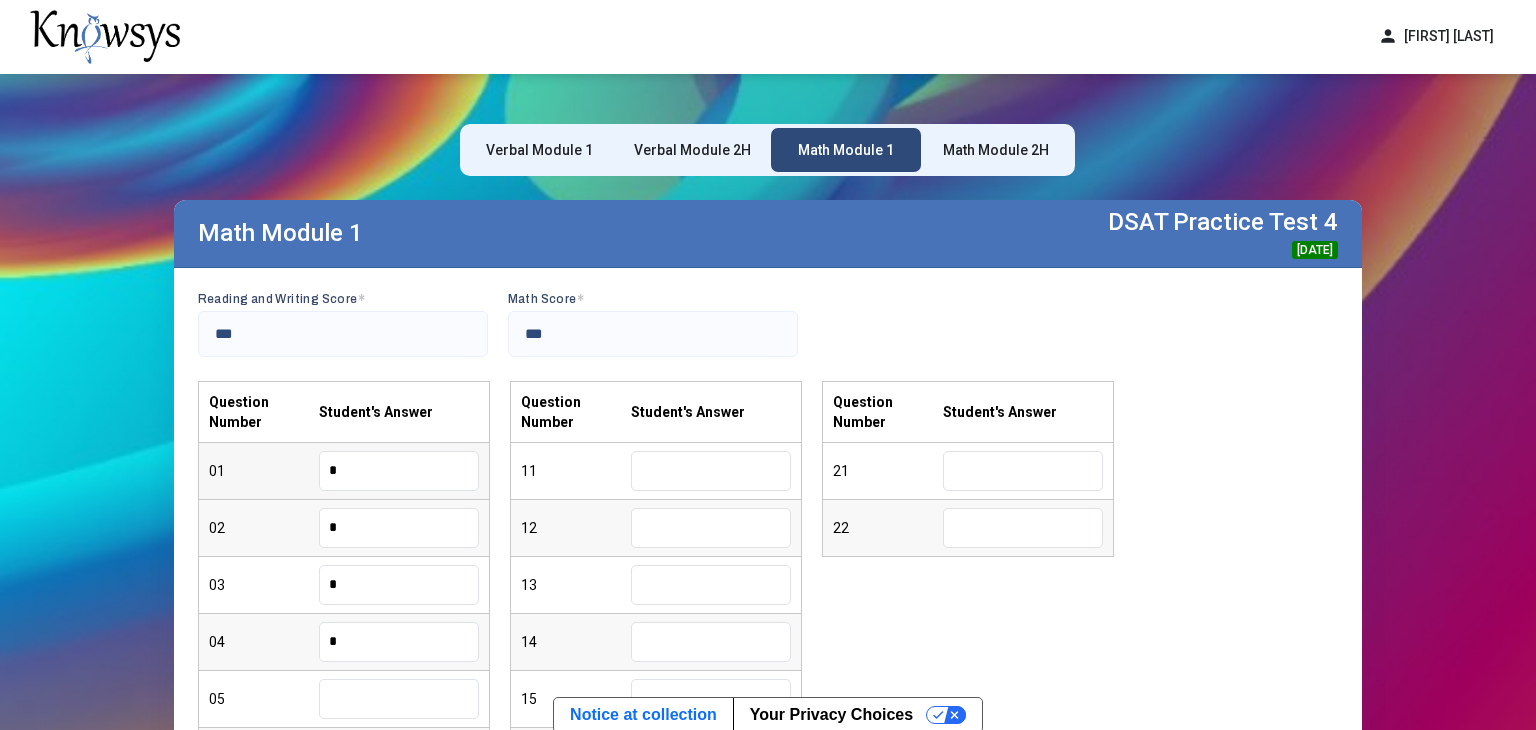 type on "*" 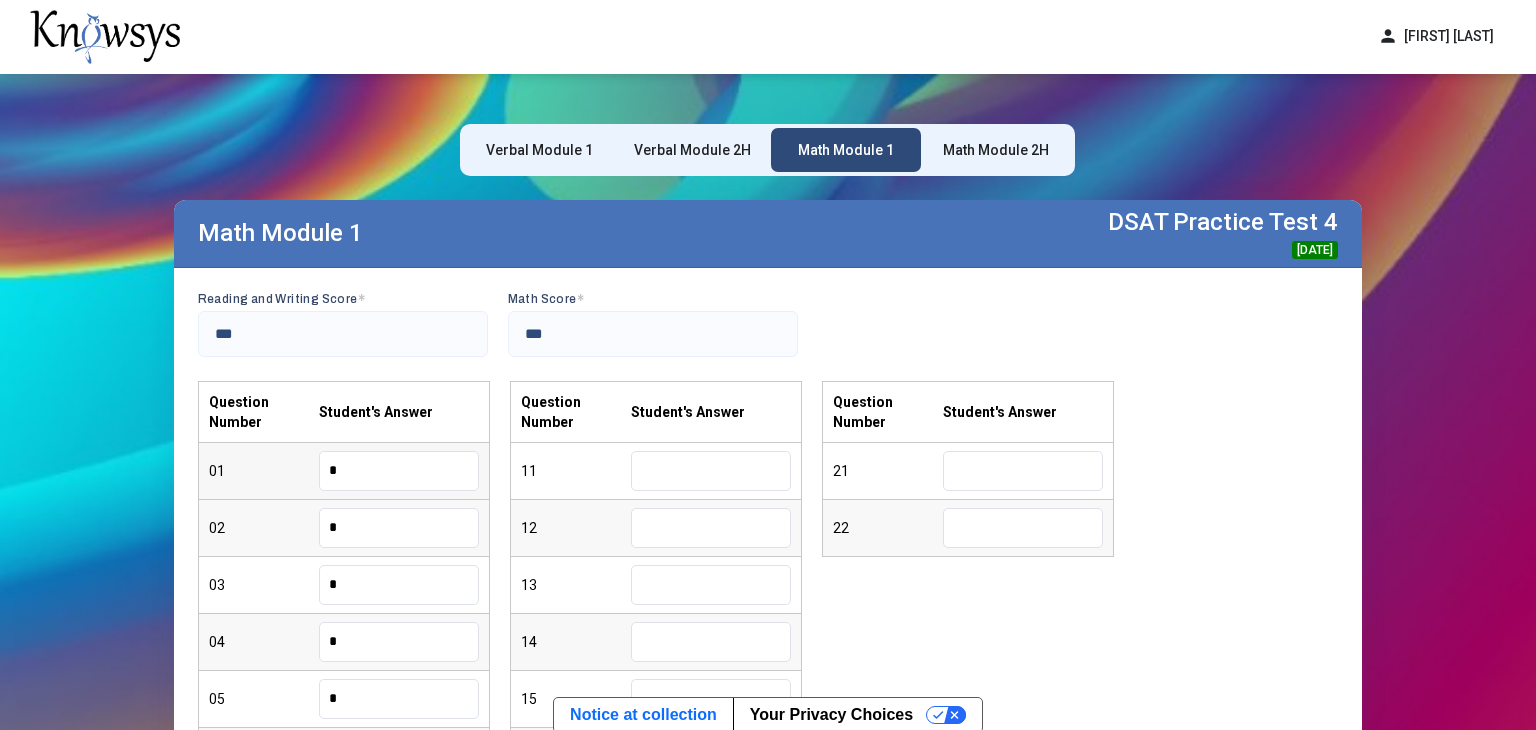 type on "*" 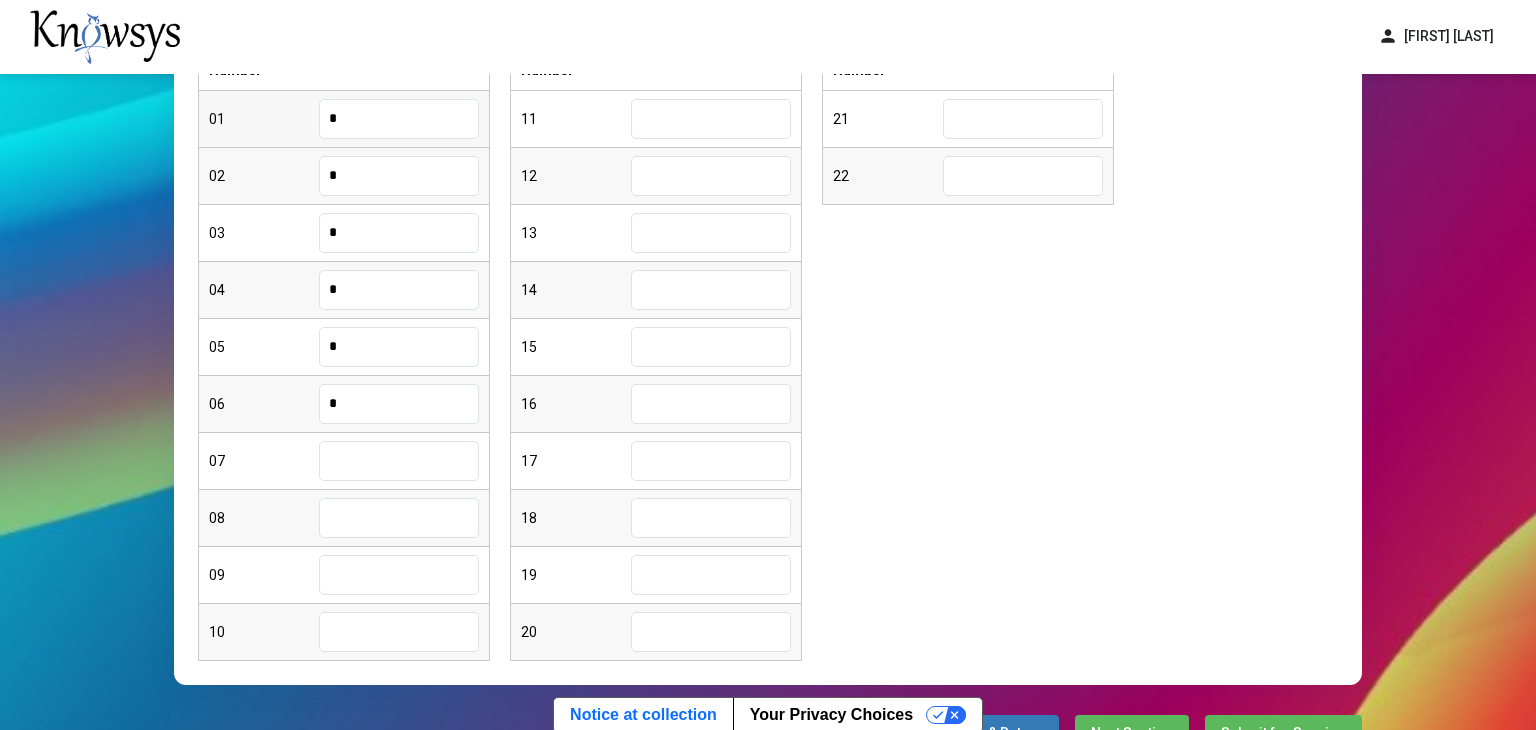 type on "*" 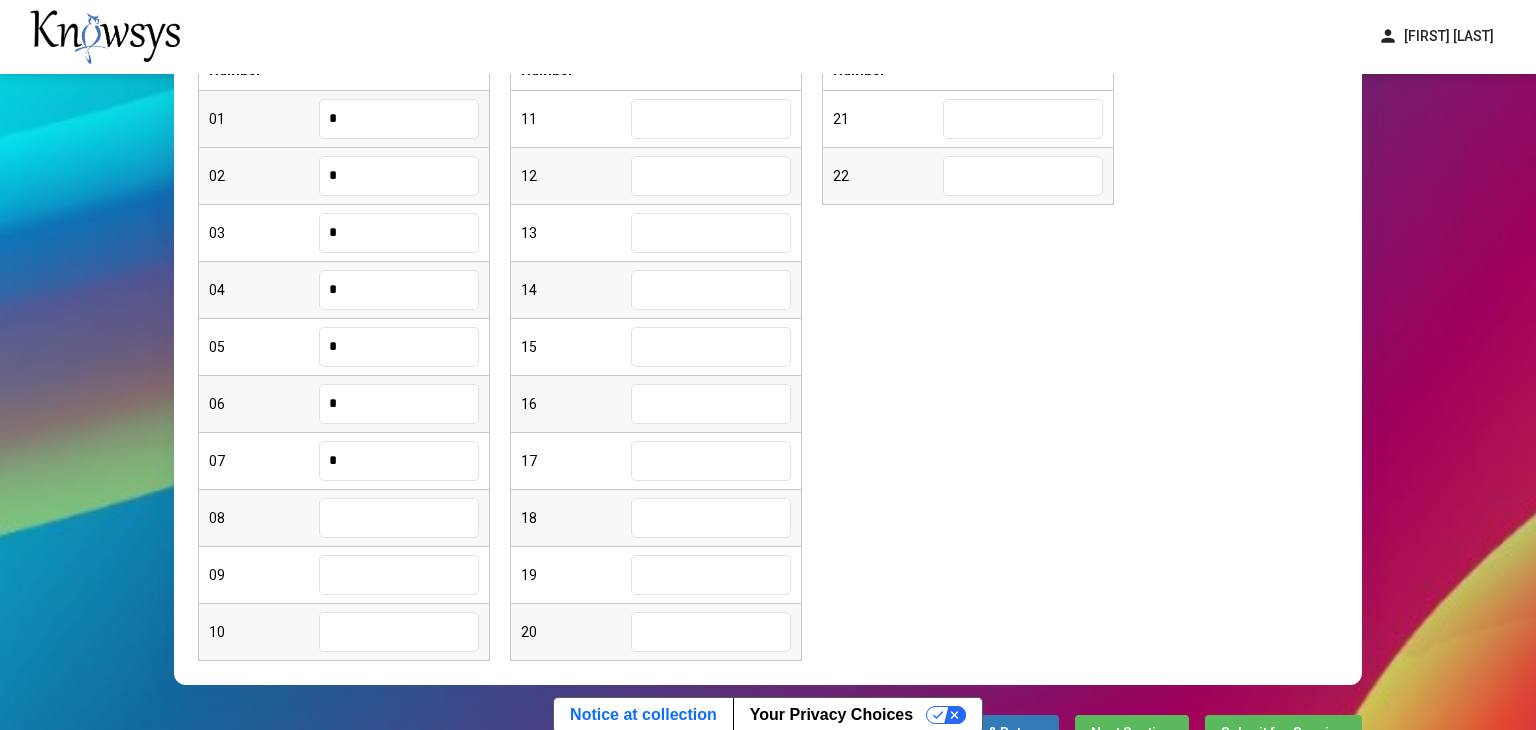 type on "*" 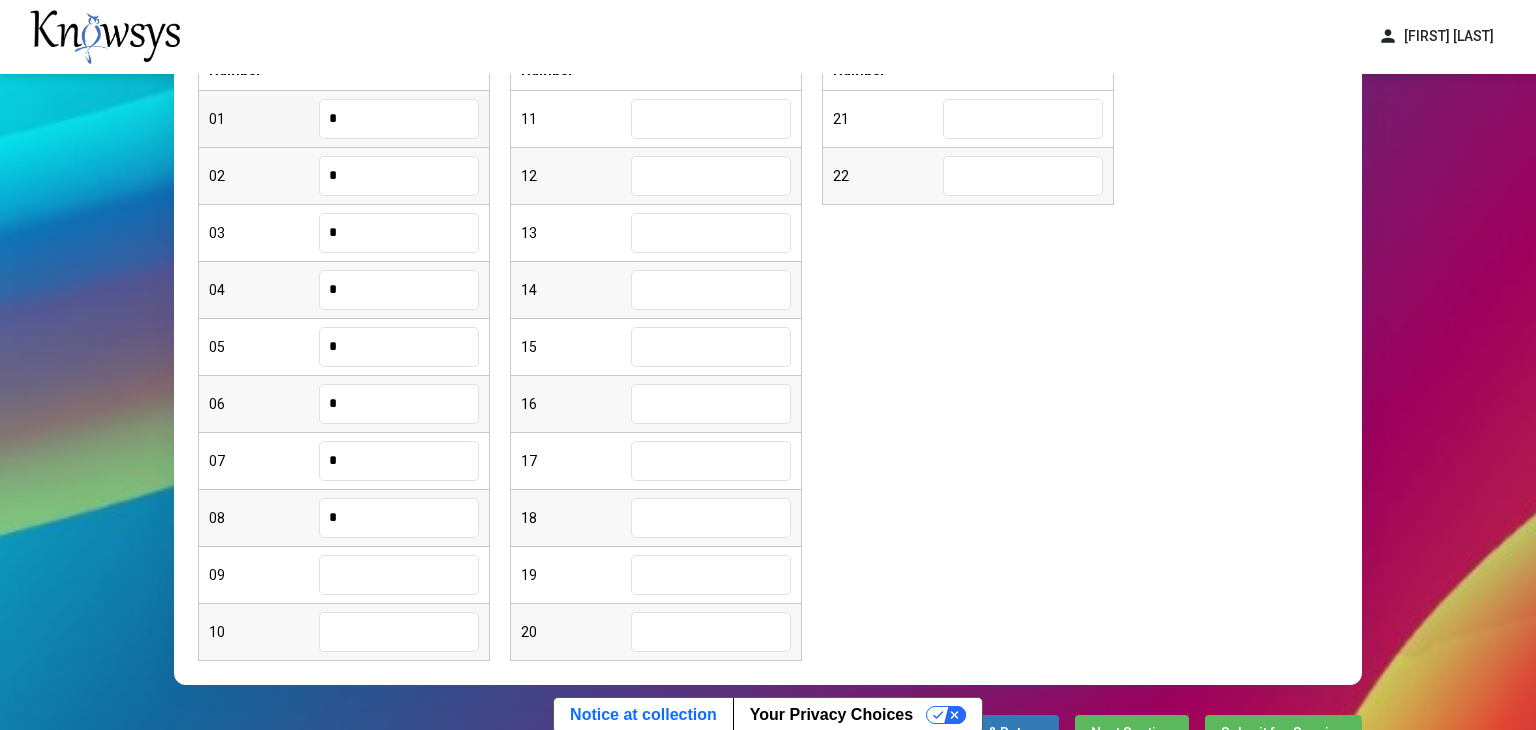 type on "*" 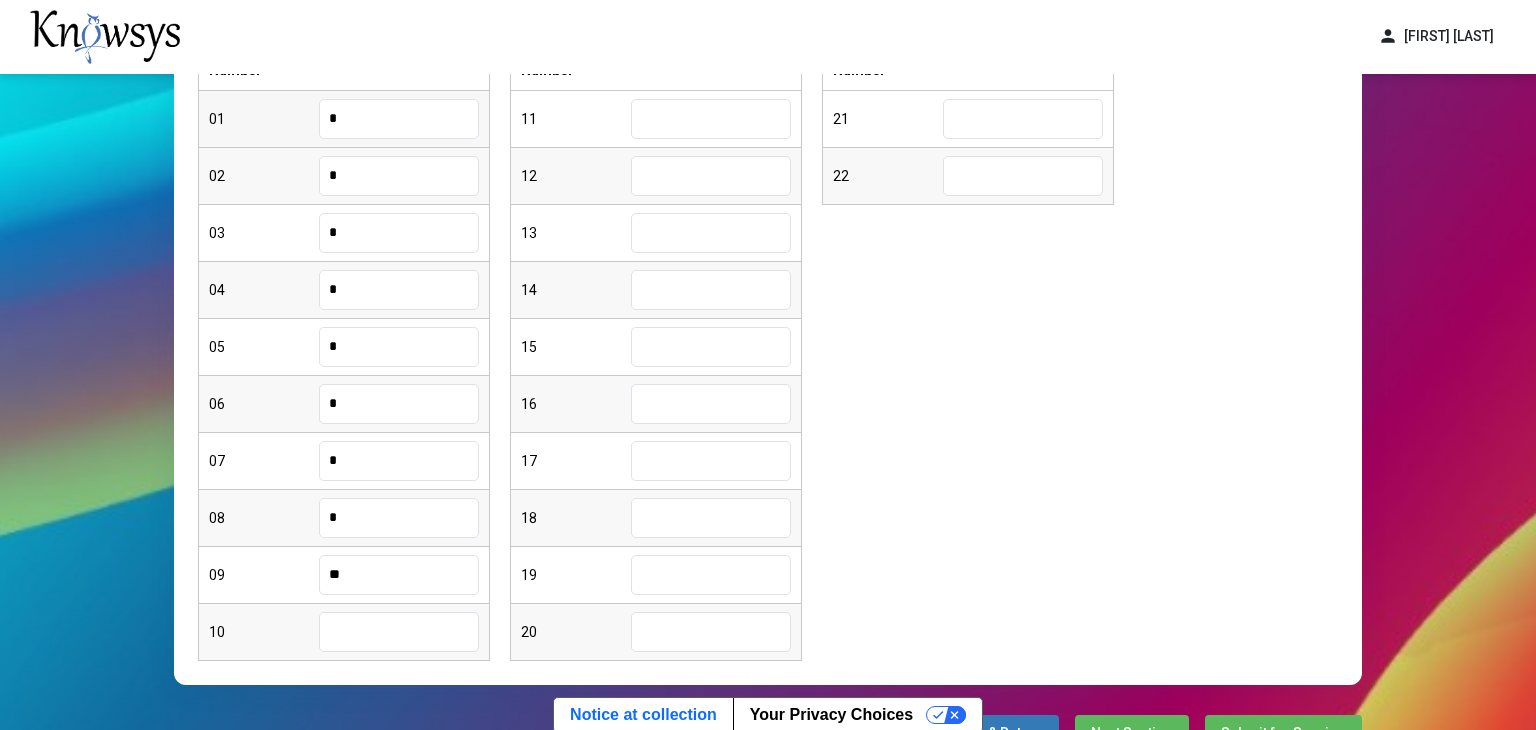 type on "**" 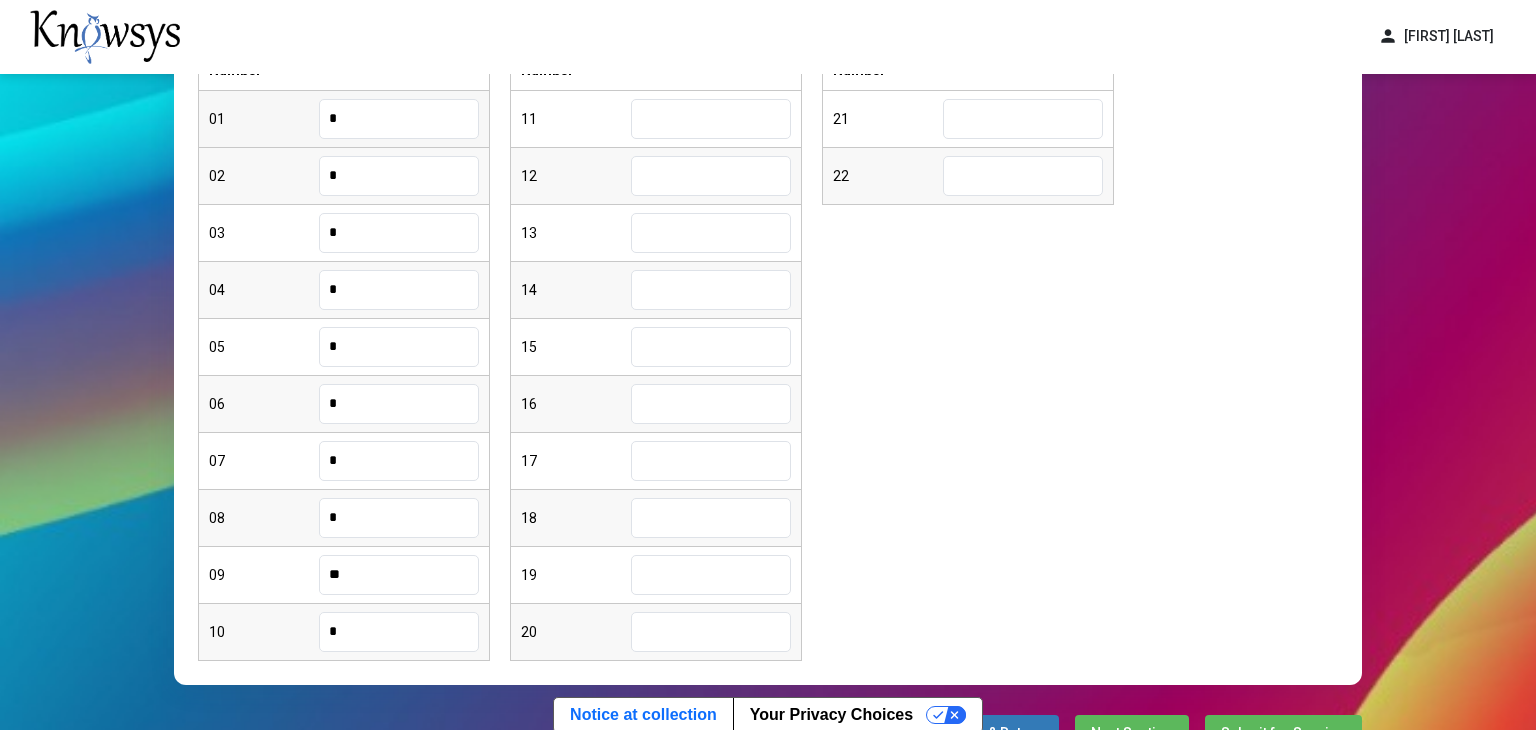 type on "*" 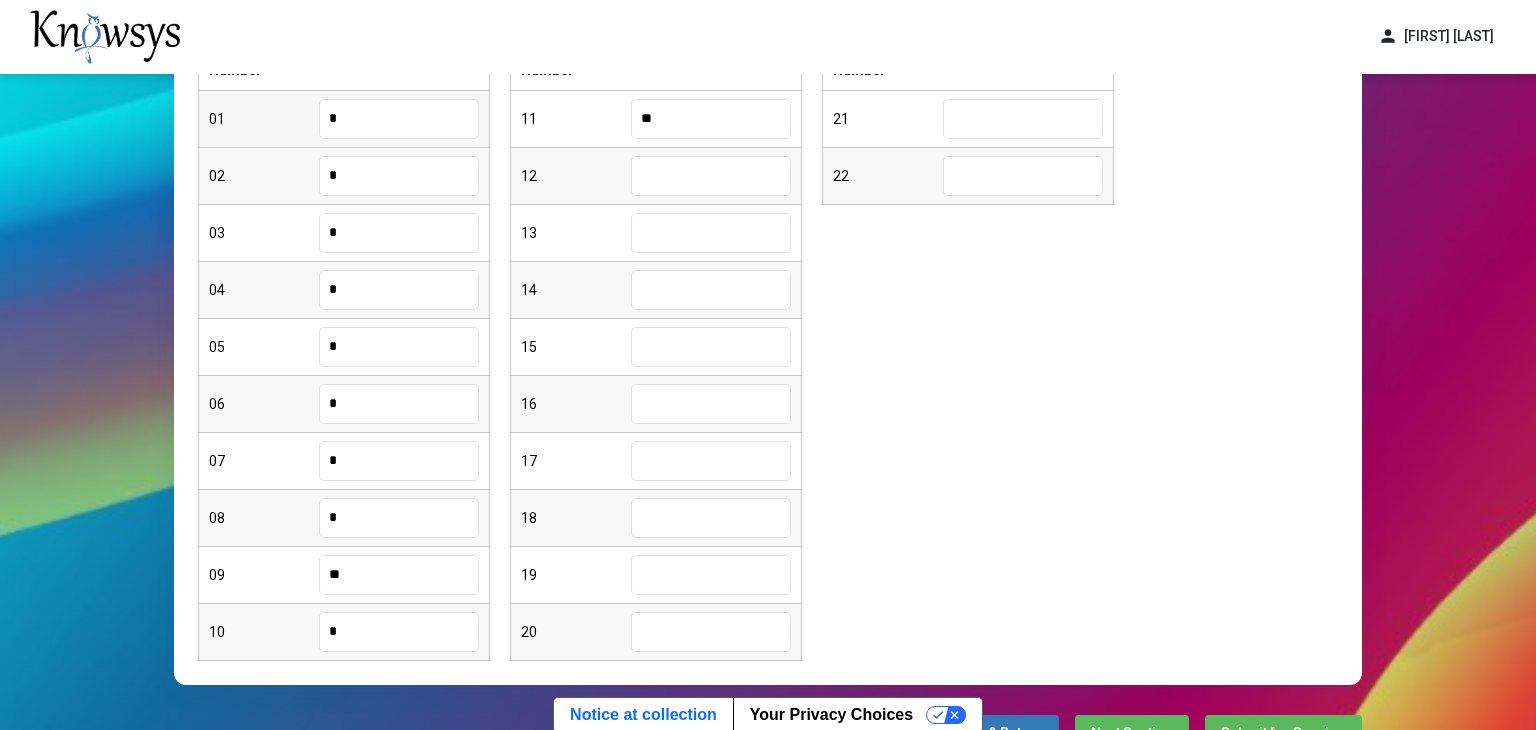 type on "**" 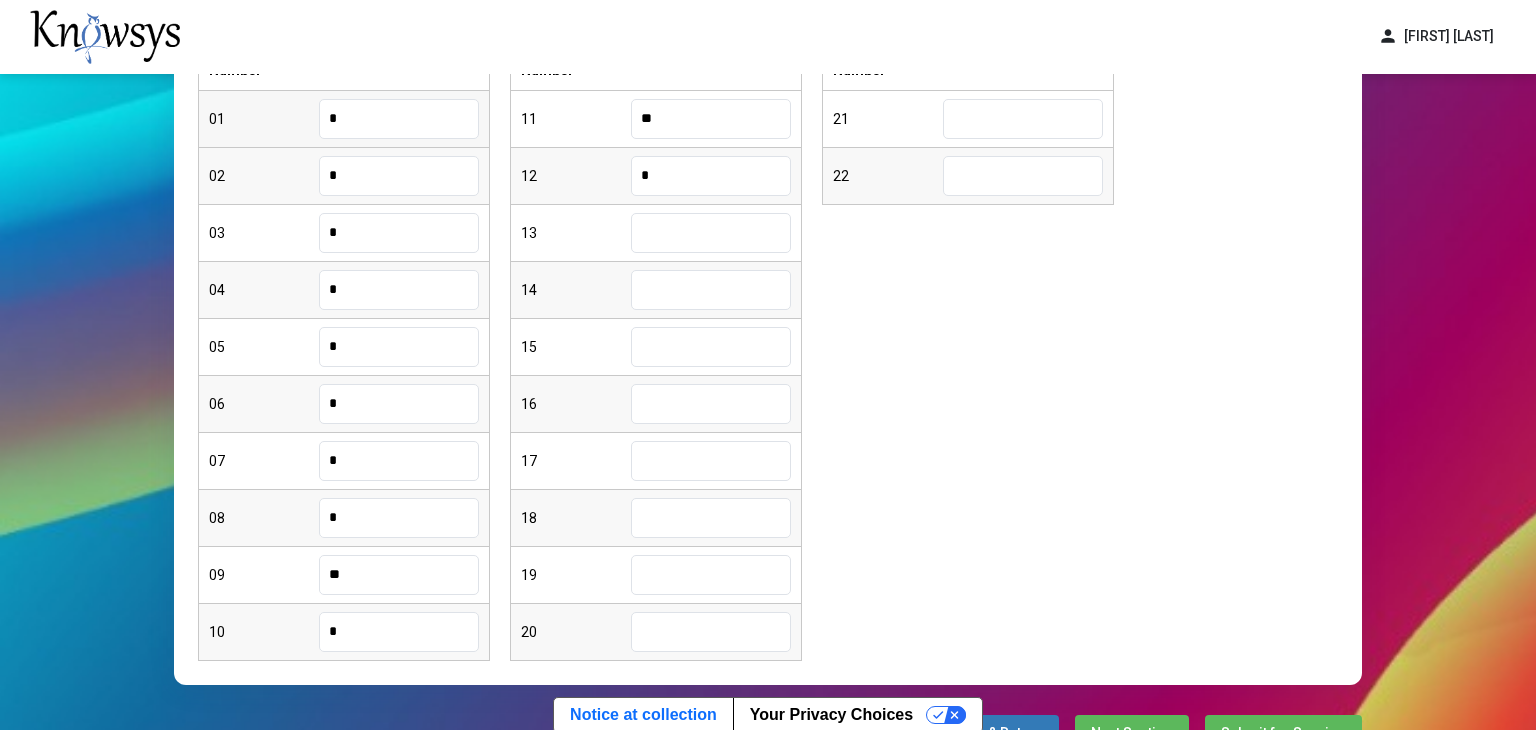 type on "*" 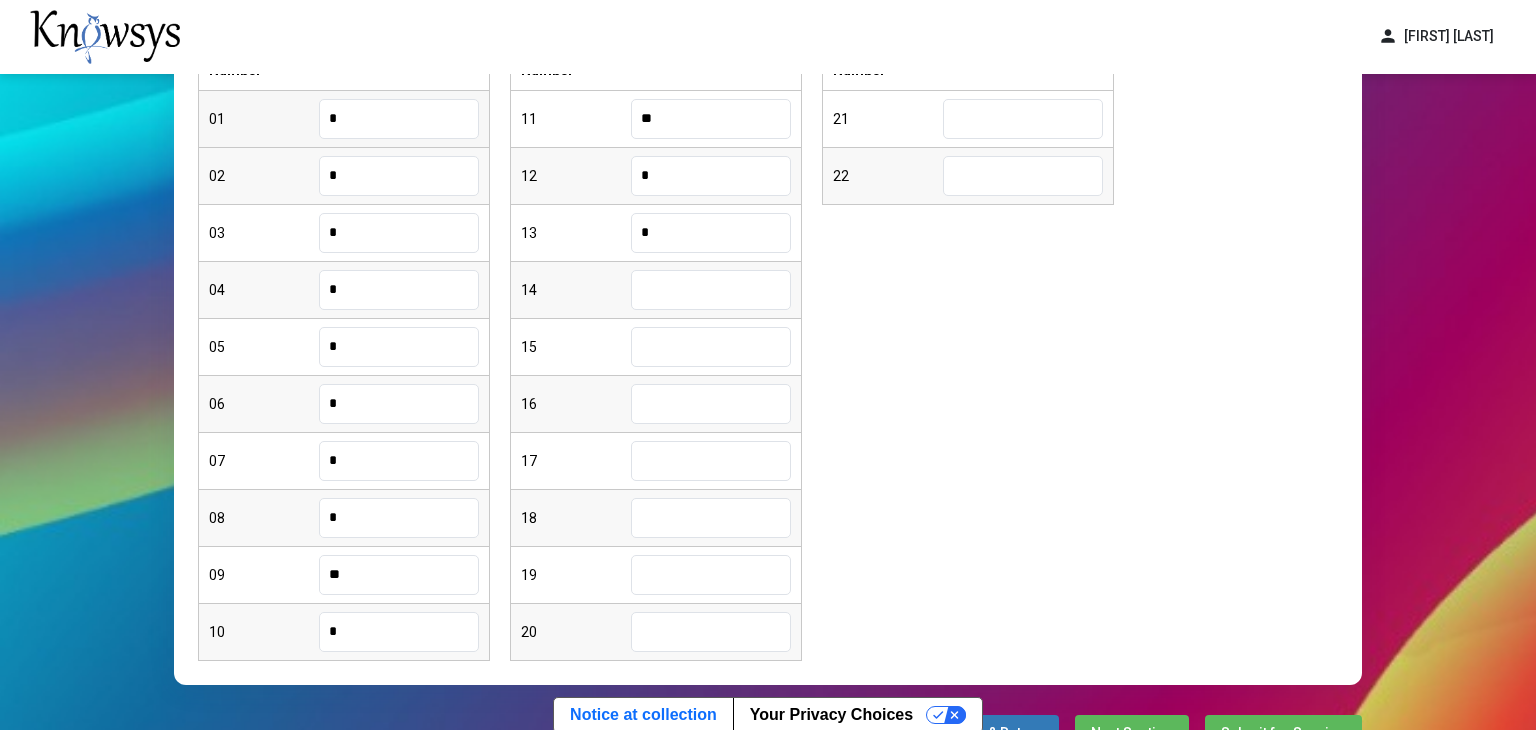 type on "*" 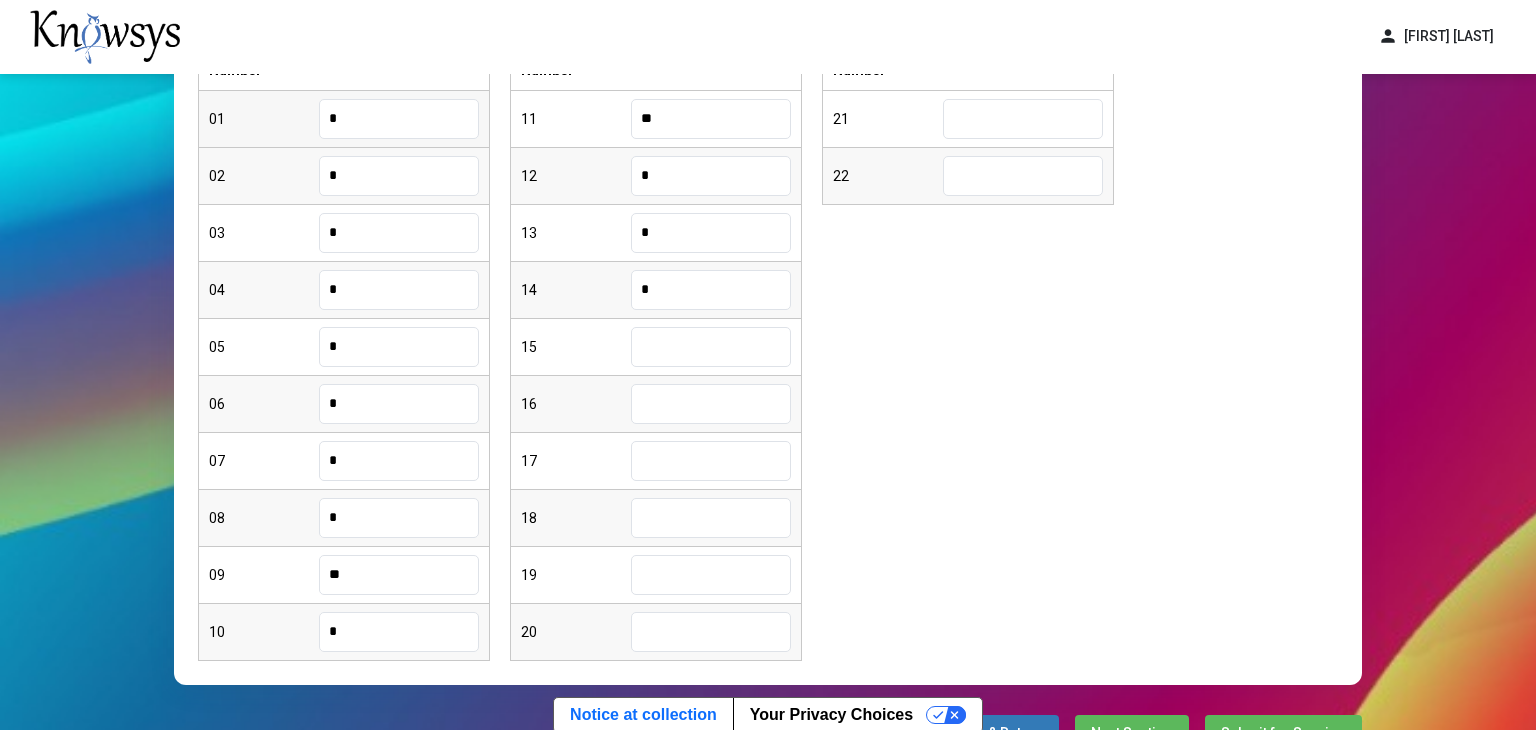type on "*" 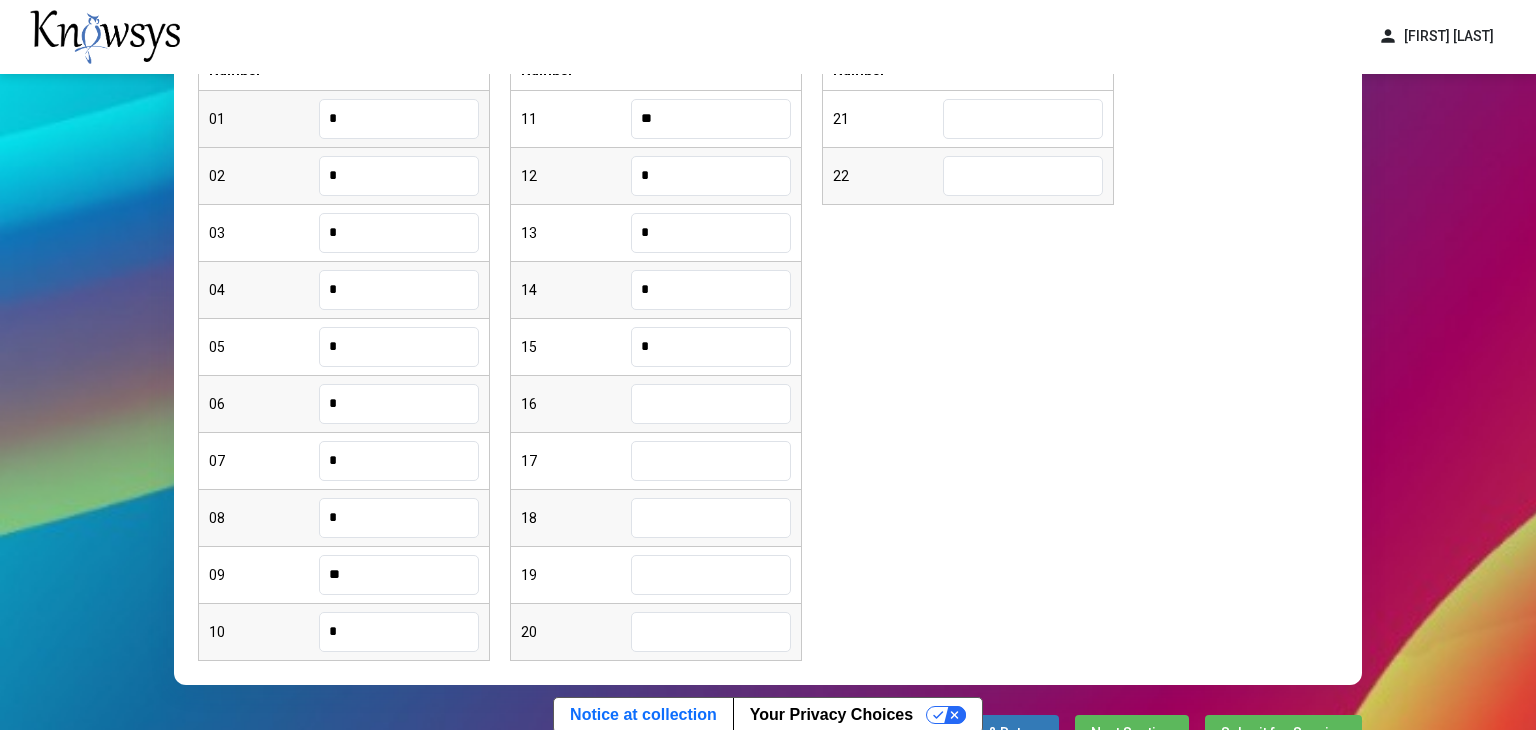 type on "*" 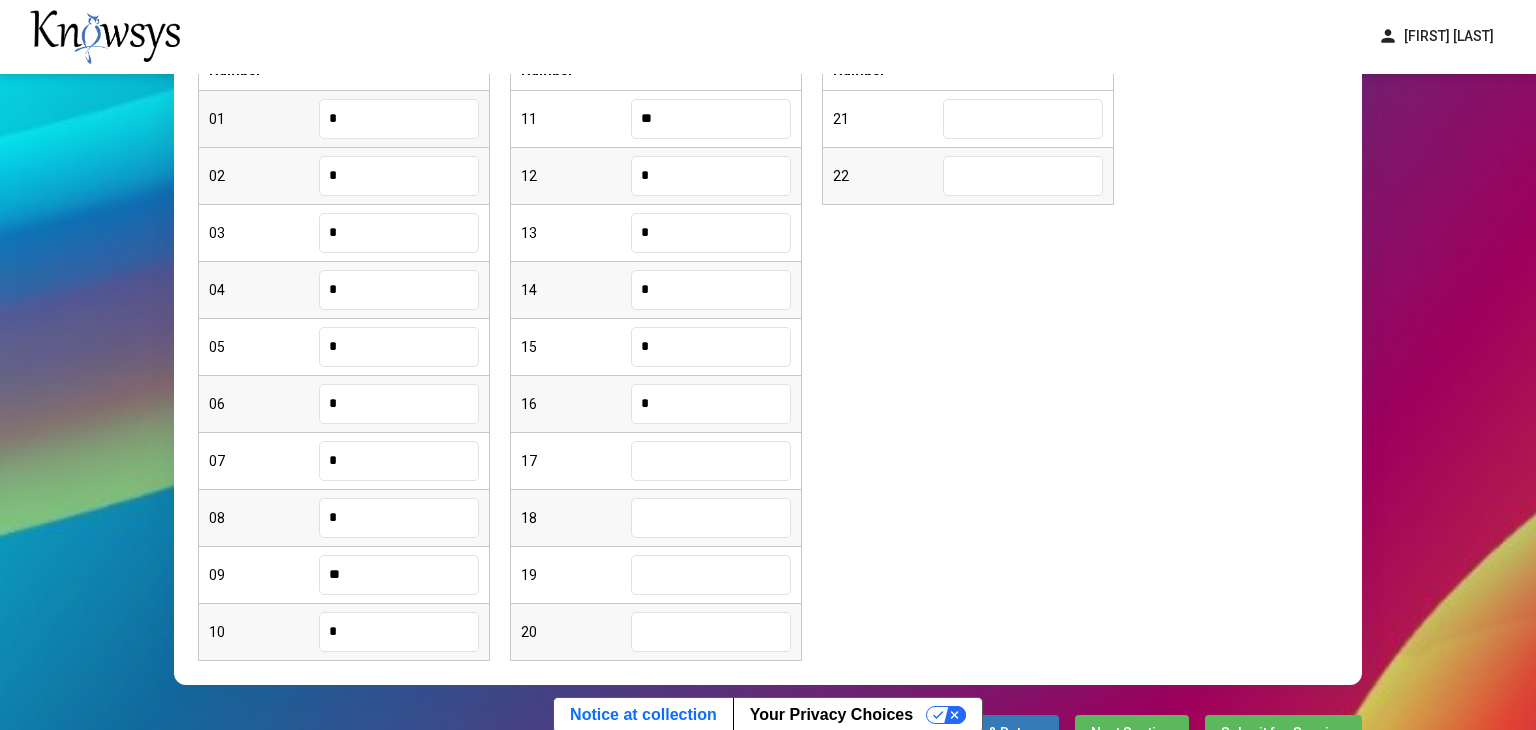 type on "*" 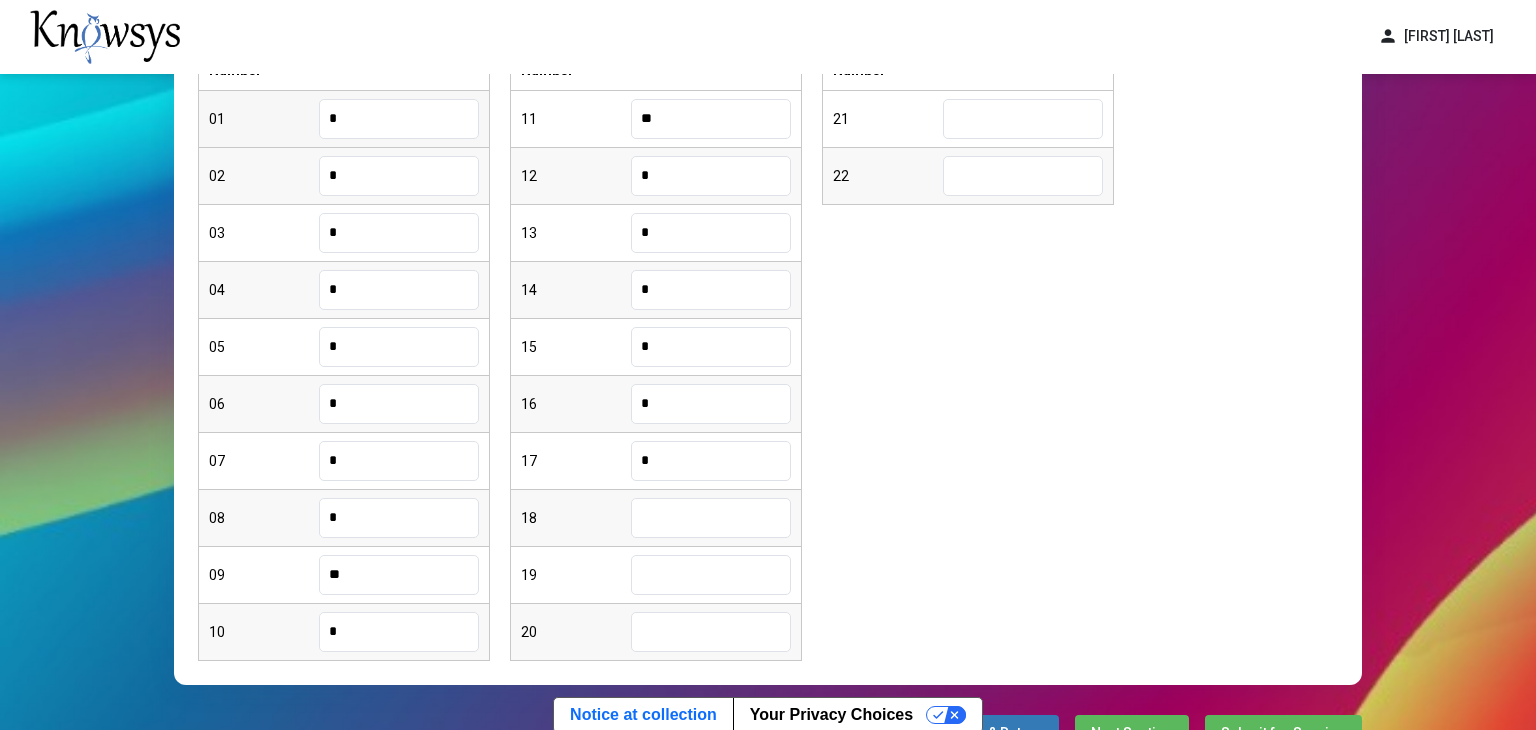 type on "*" 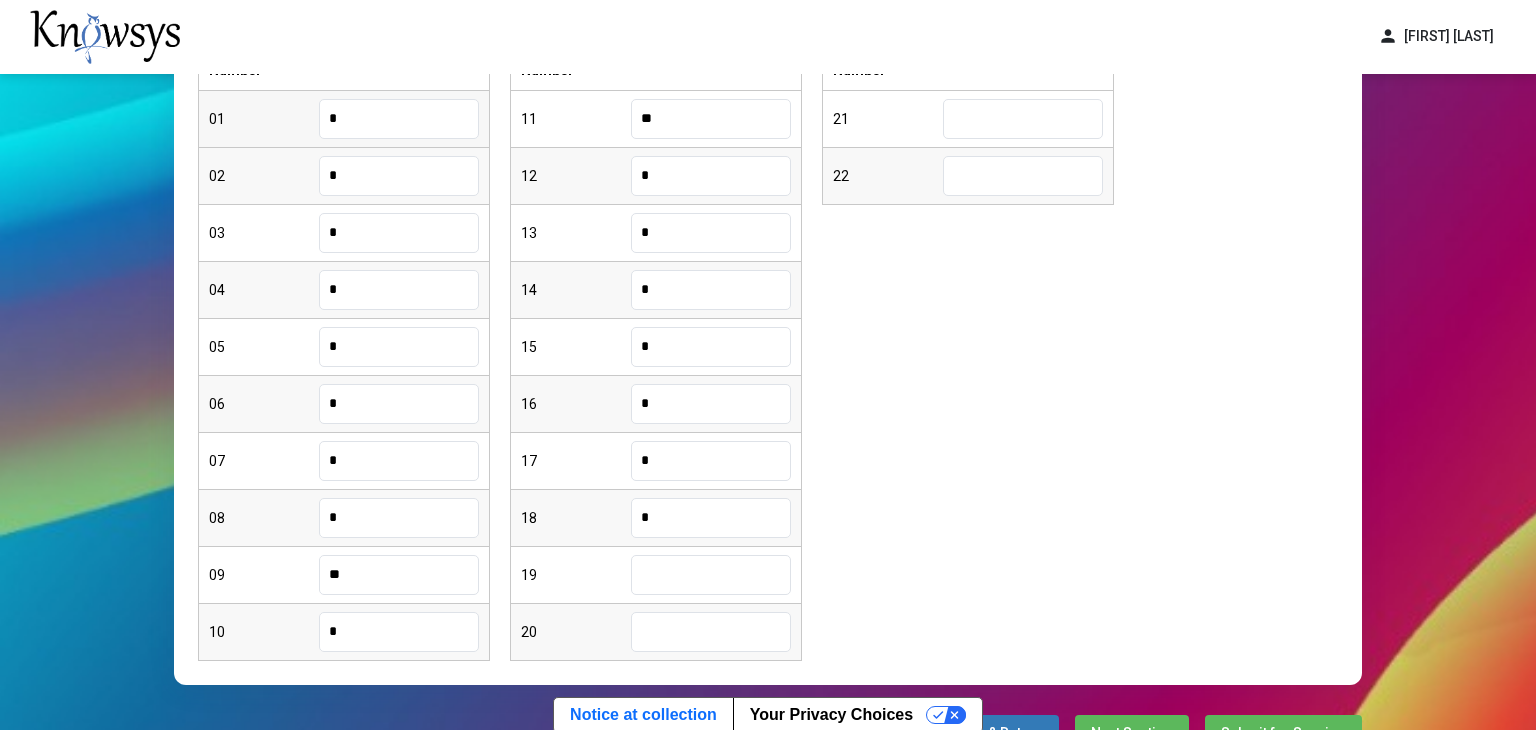type on "*" 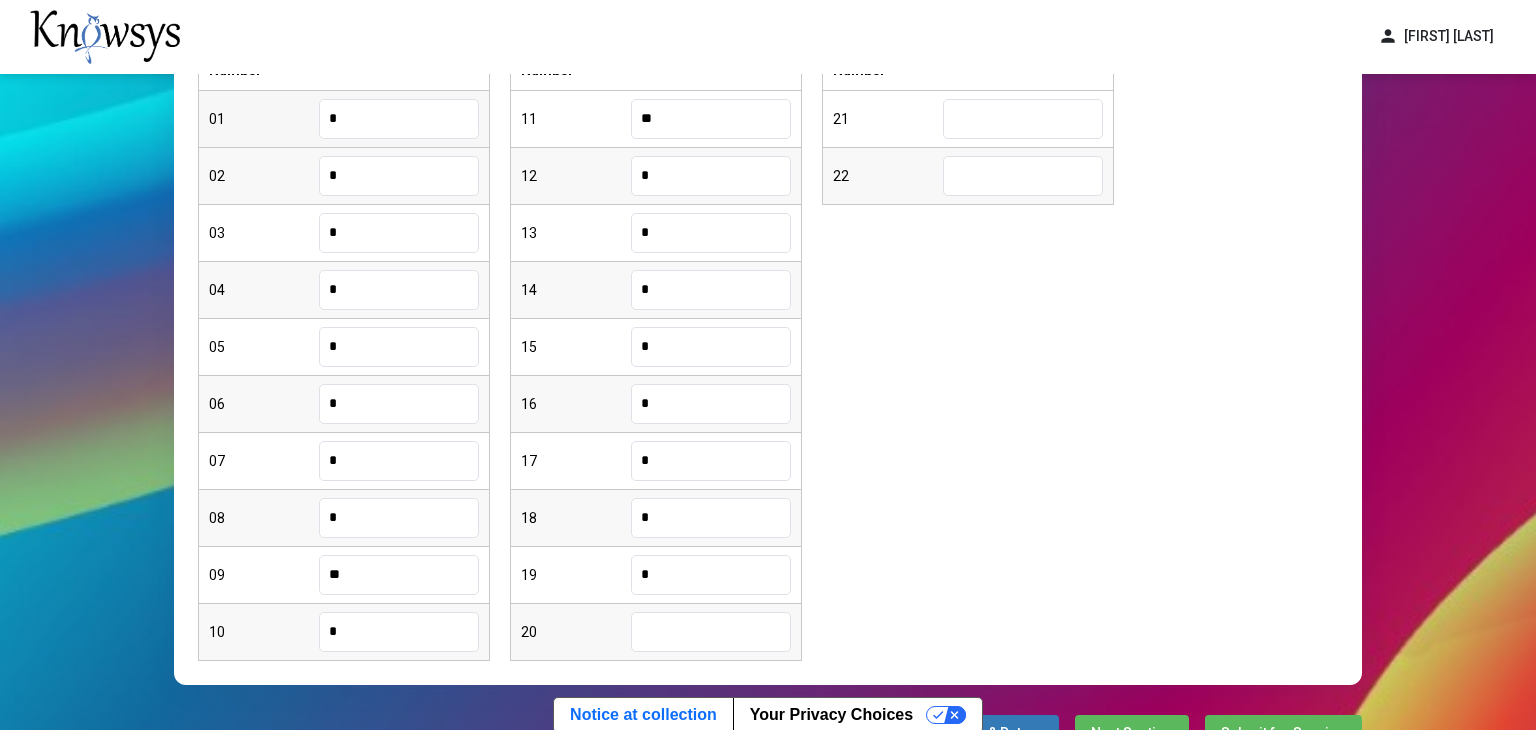 type on "*" 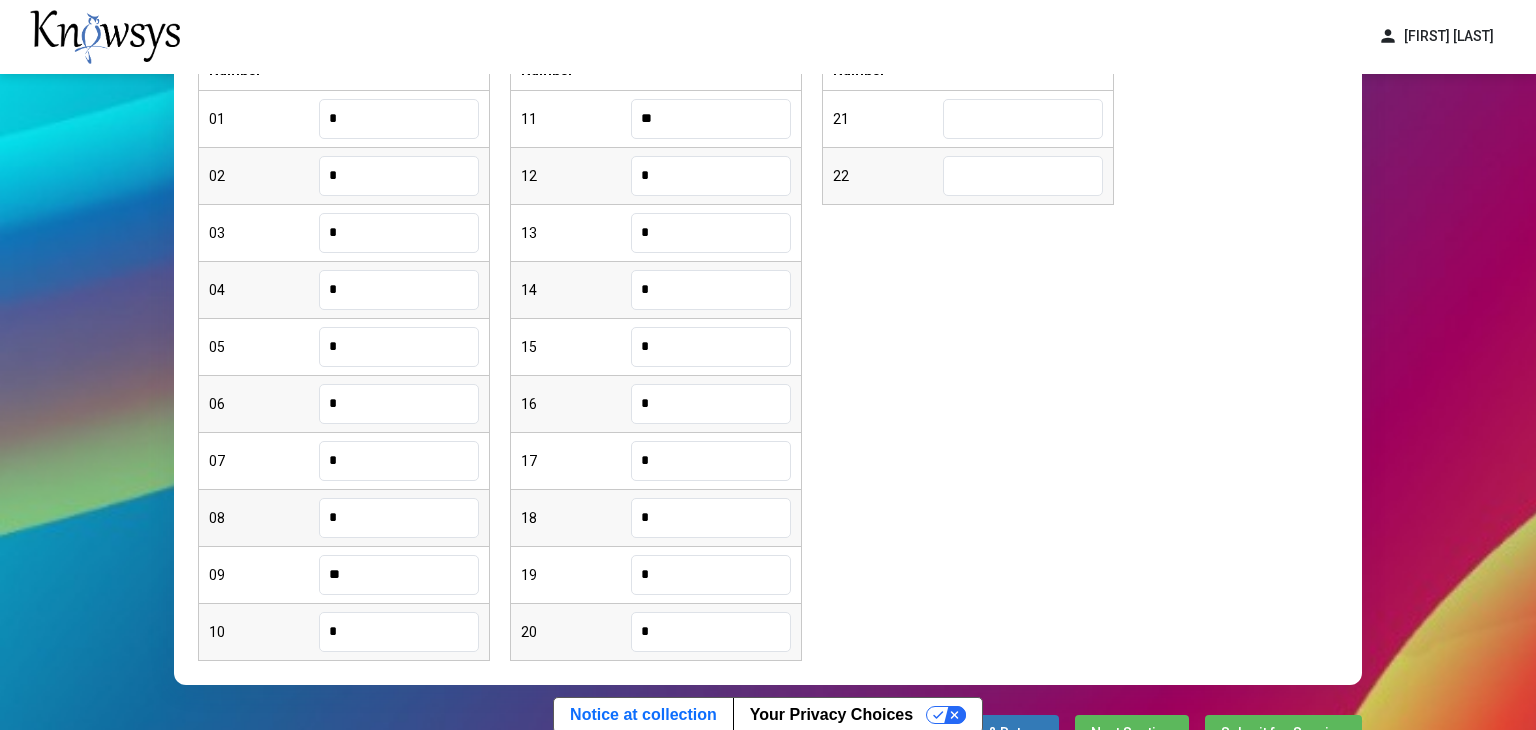 type on "*" 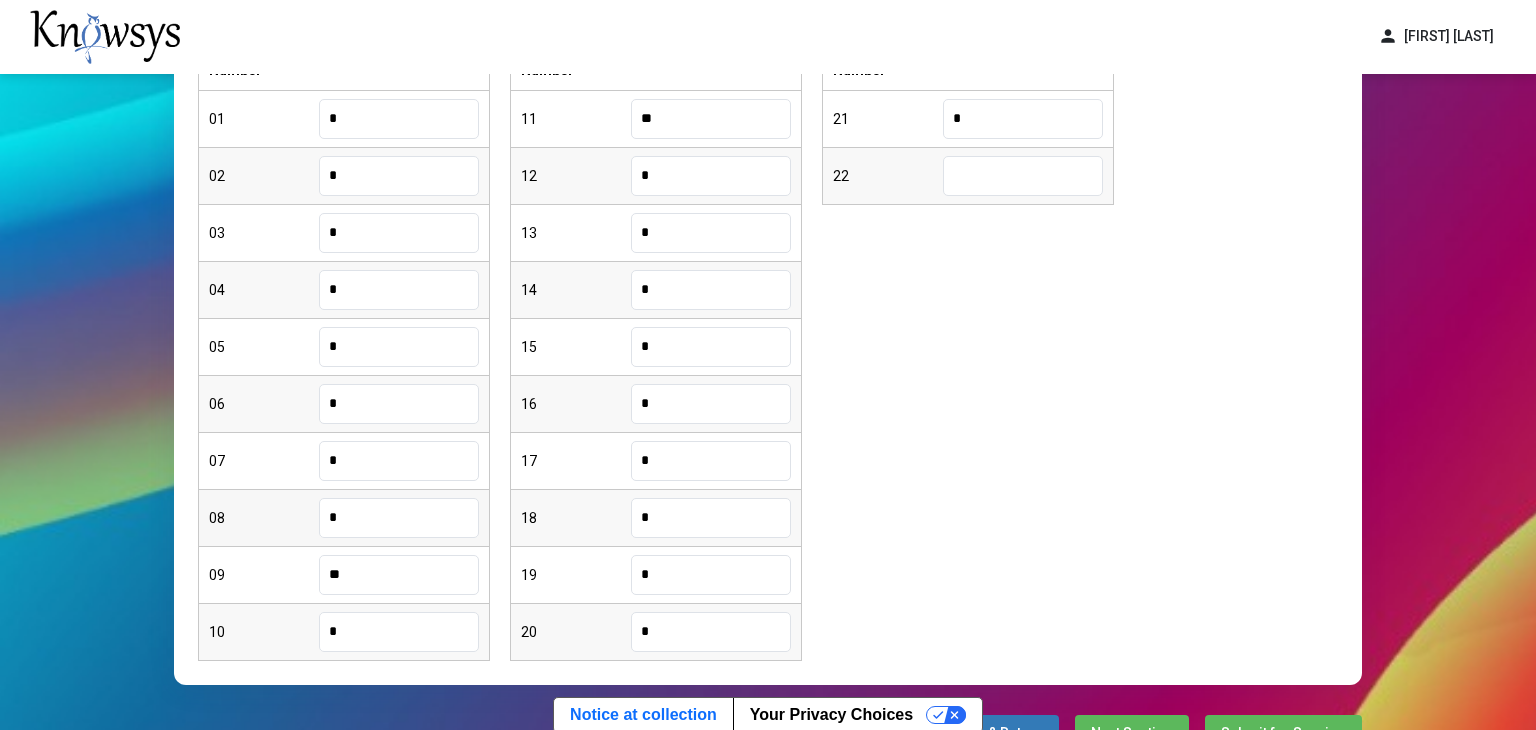 type on "*" 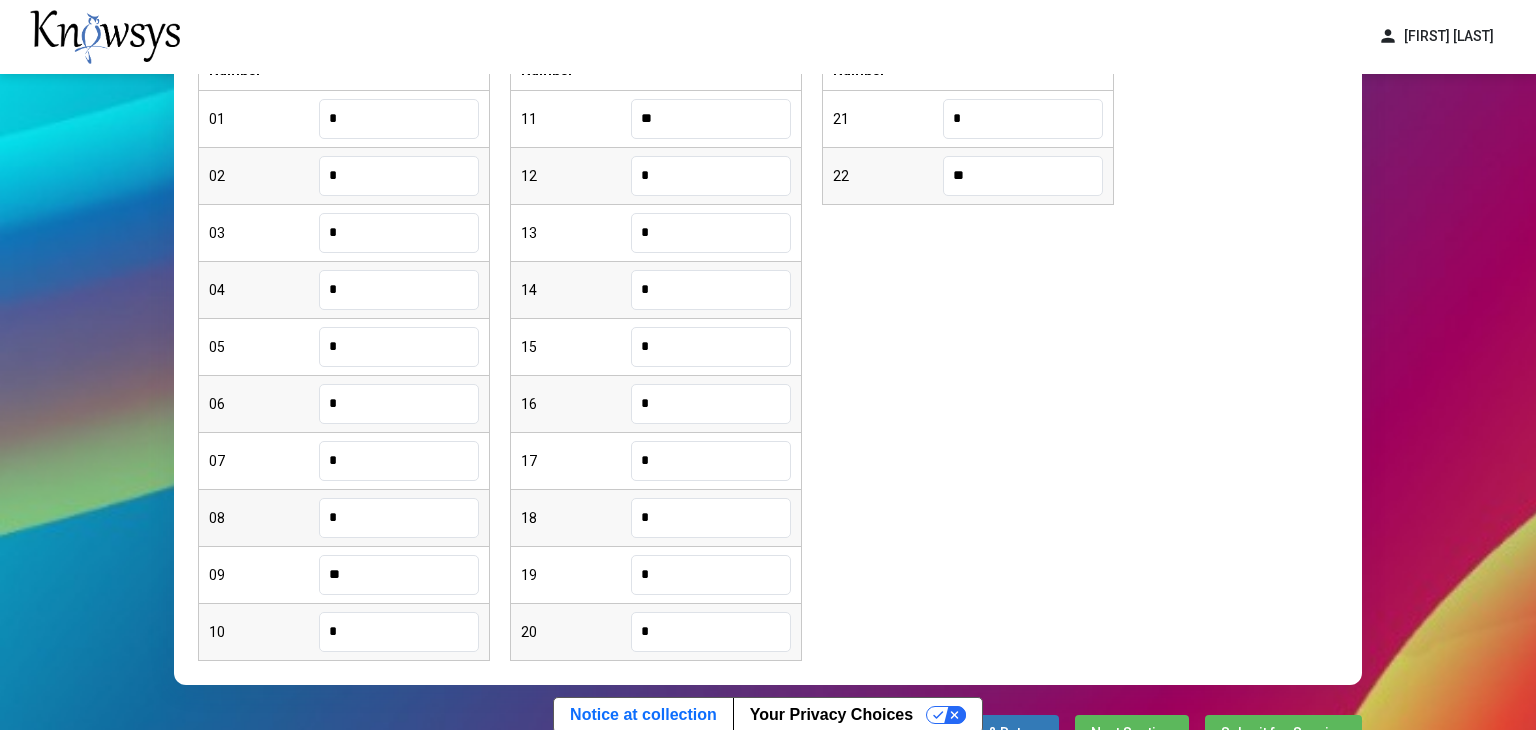 type on "*" 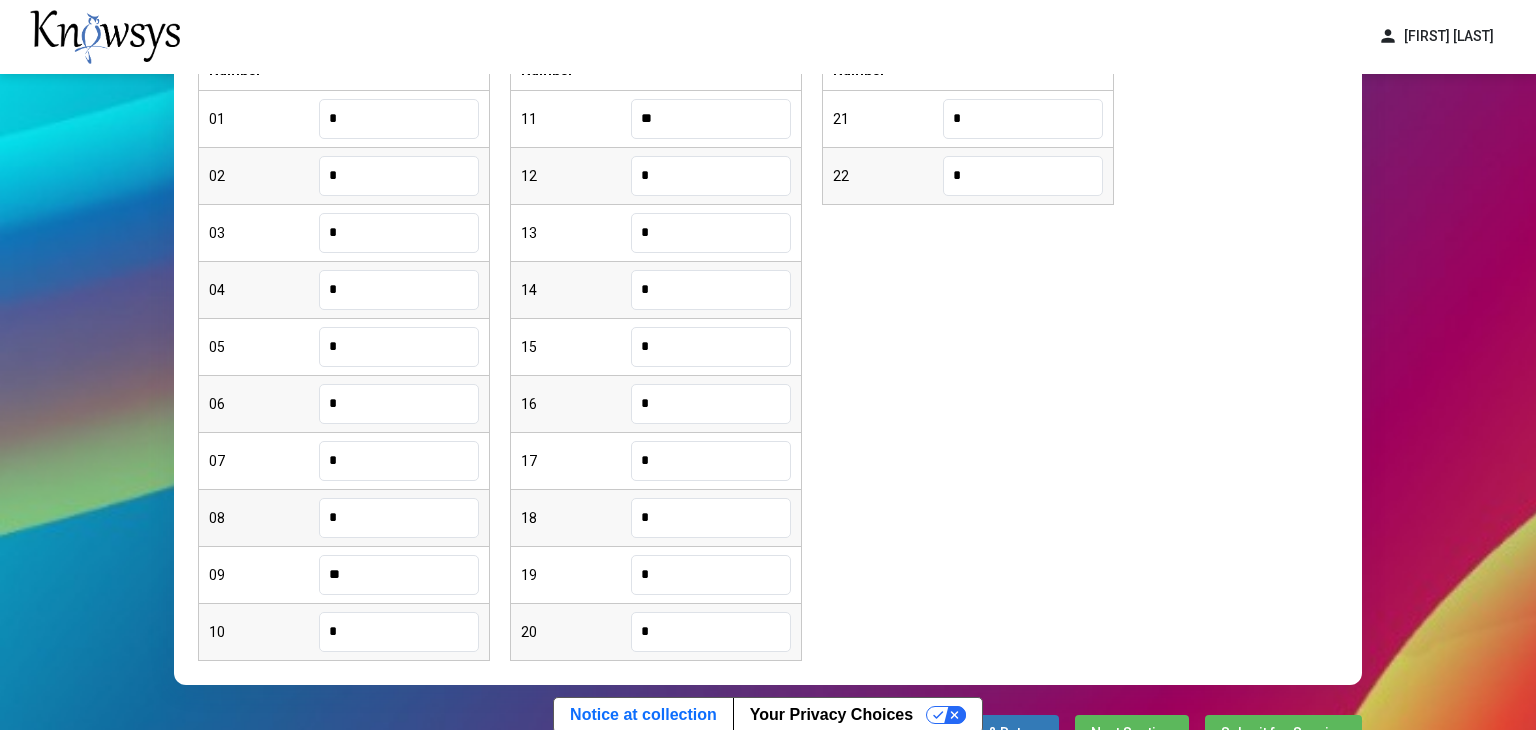 type 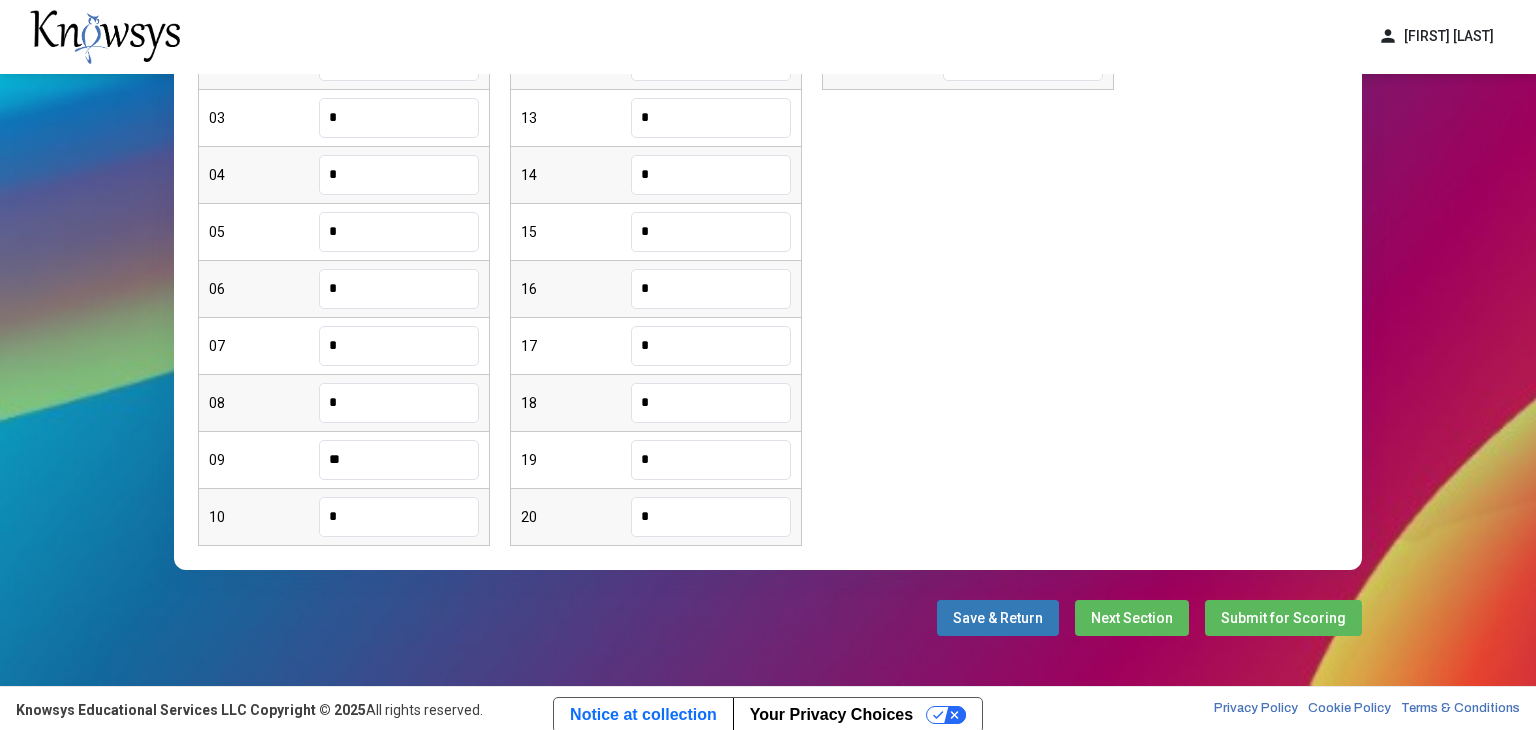 scroll, scrollTop: 0, scrollLeft: 0, axis: both 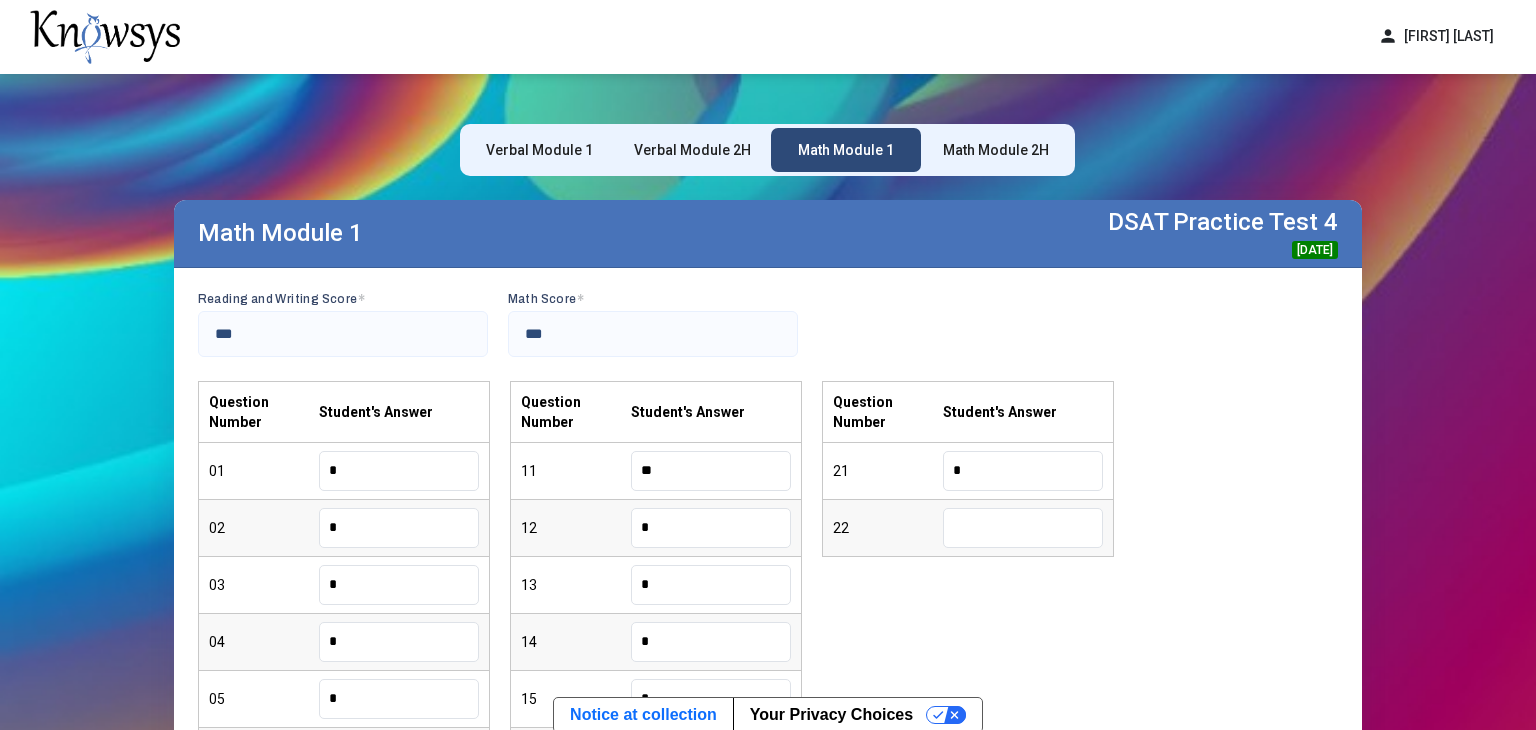 click on "Math Module 2H" at bounding box center [996, 150] 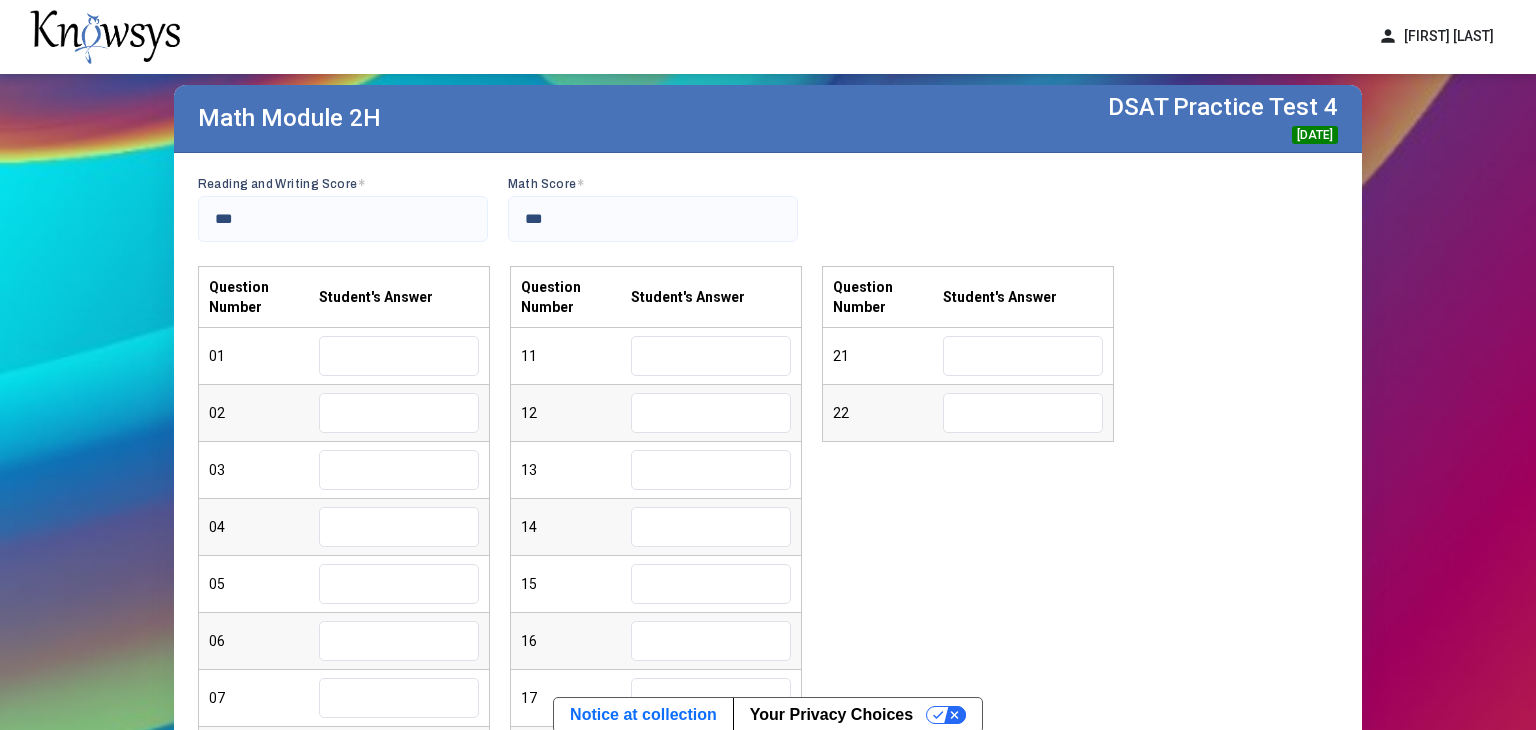 scroll, scrollTop: 119, scrollLeft: 0, axis: vertical 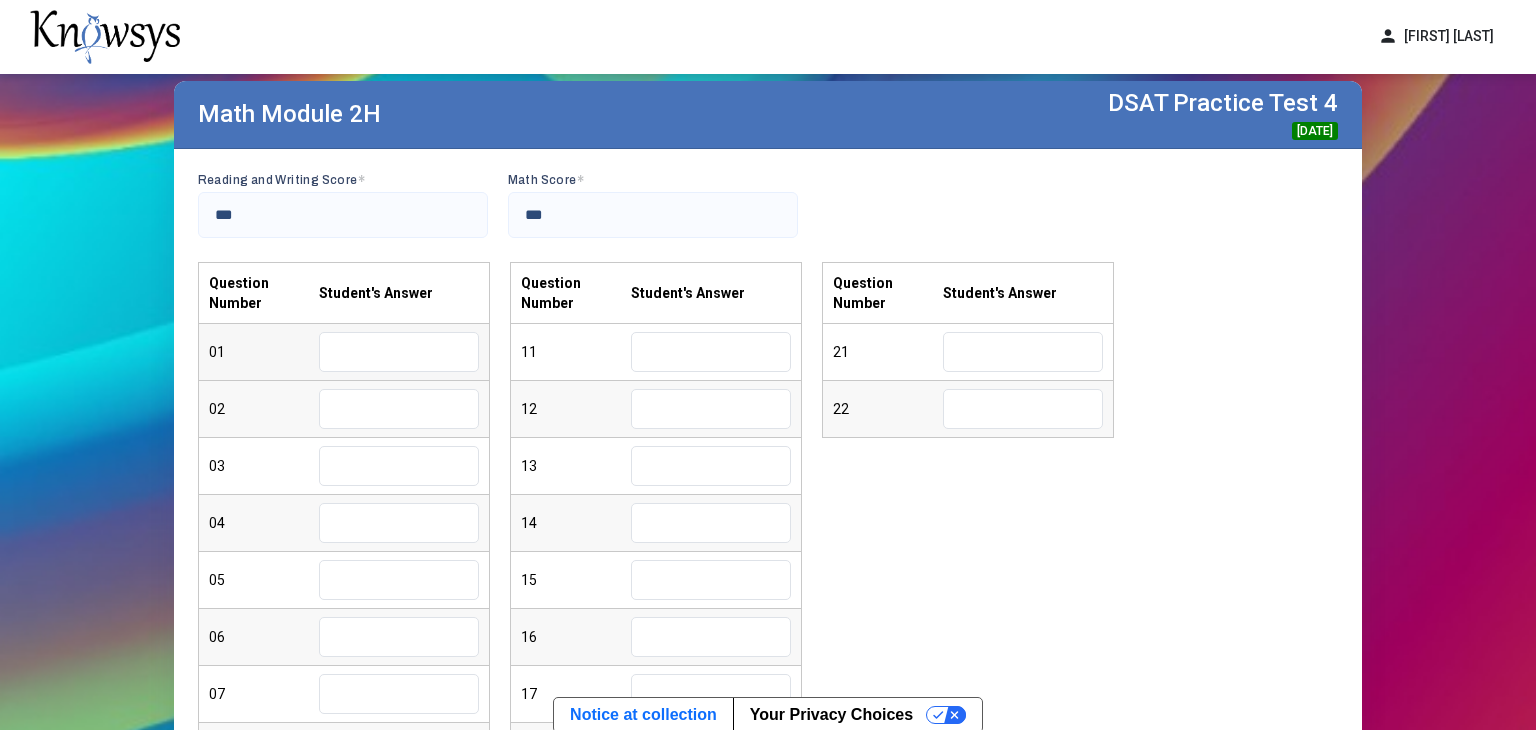 click at bounding box center [399, 352] 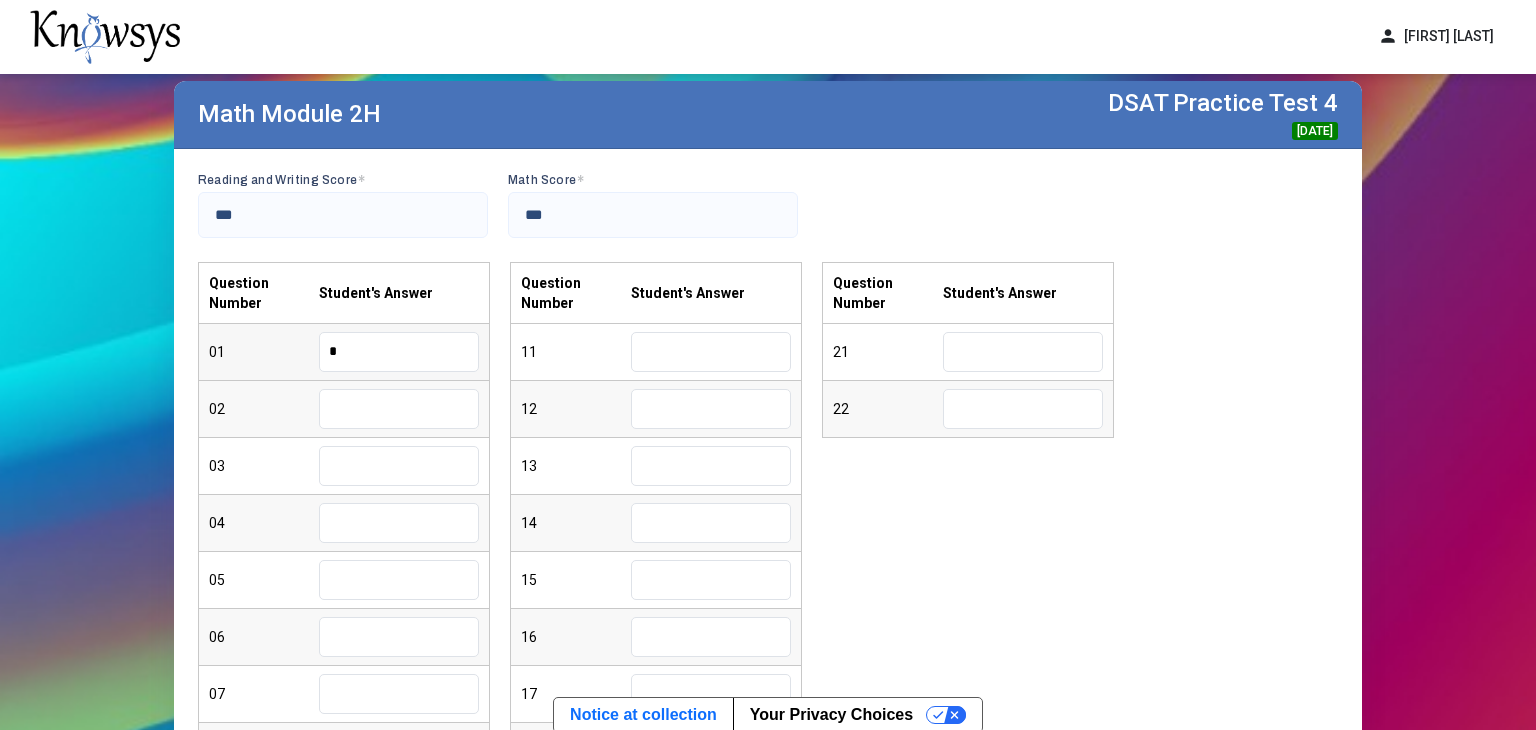 type on "*" 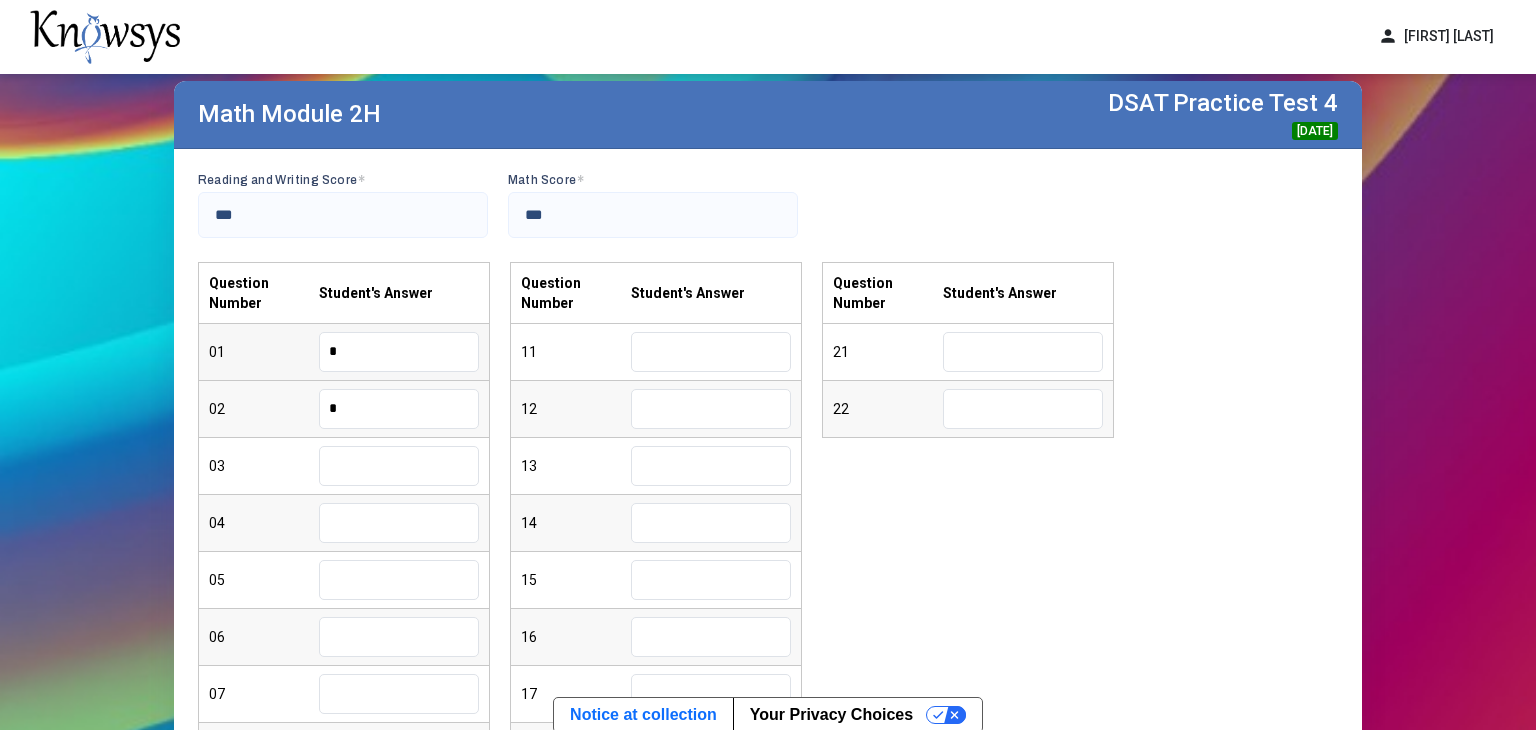type on "*" 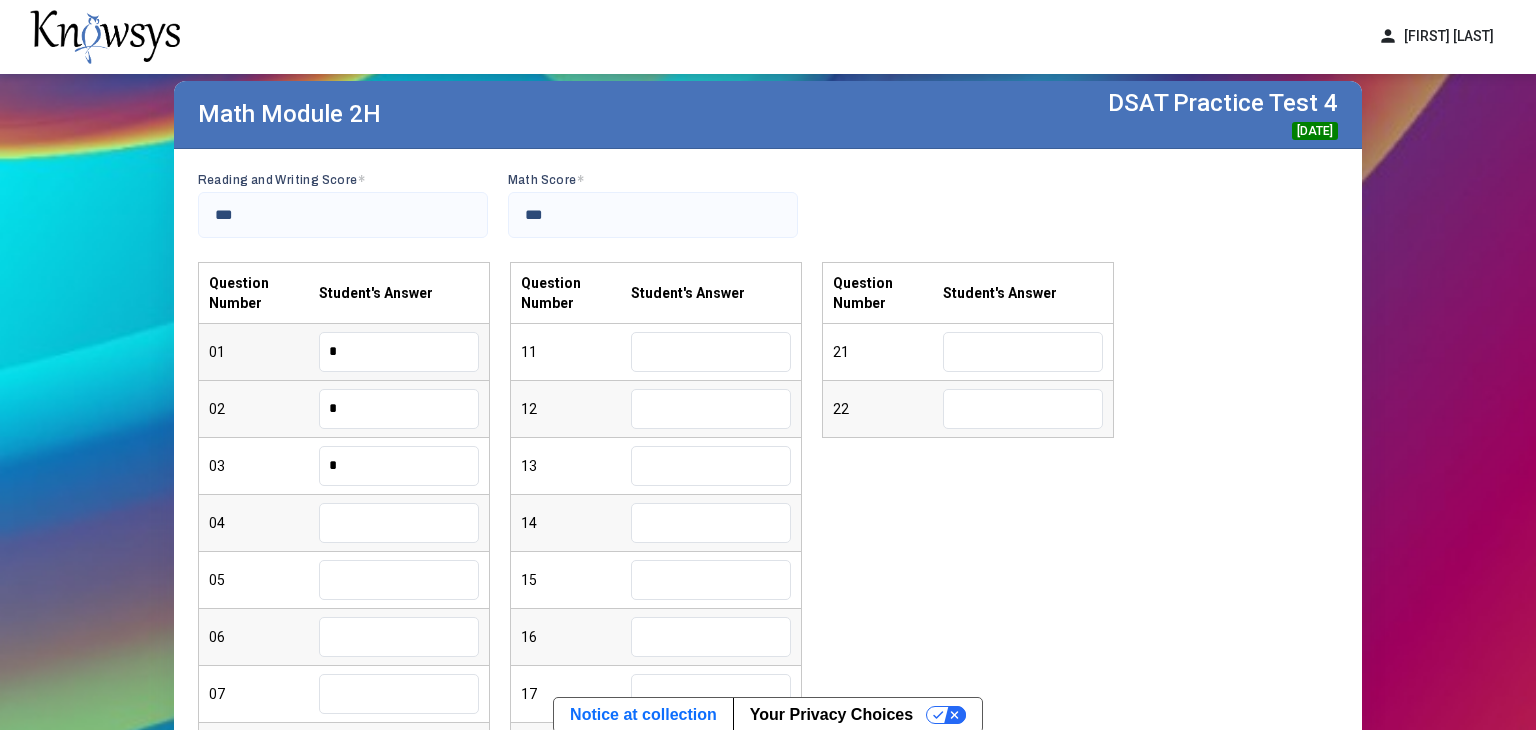 type on "*" 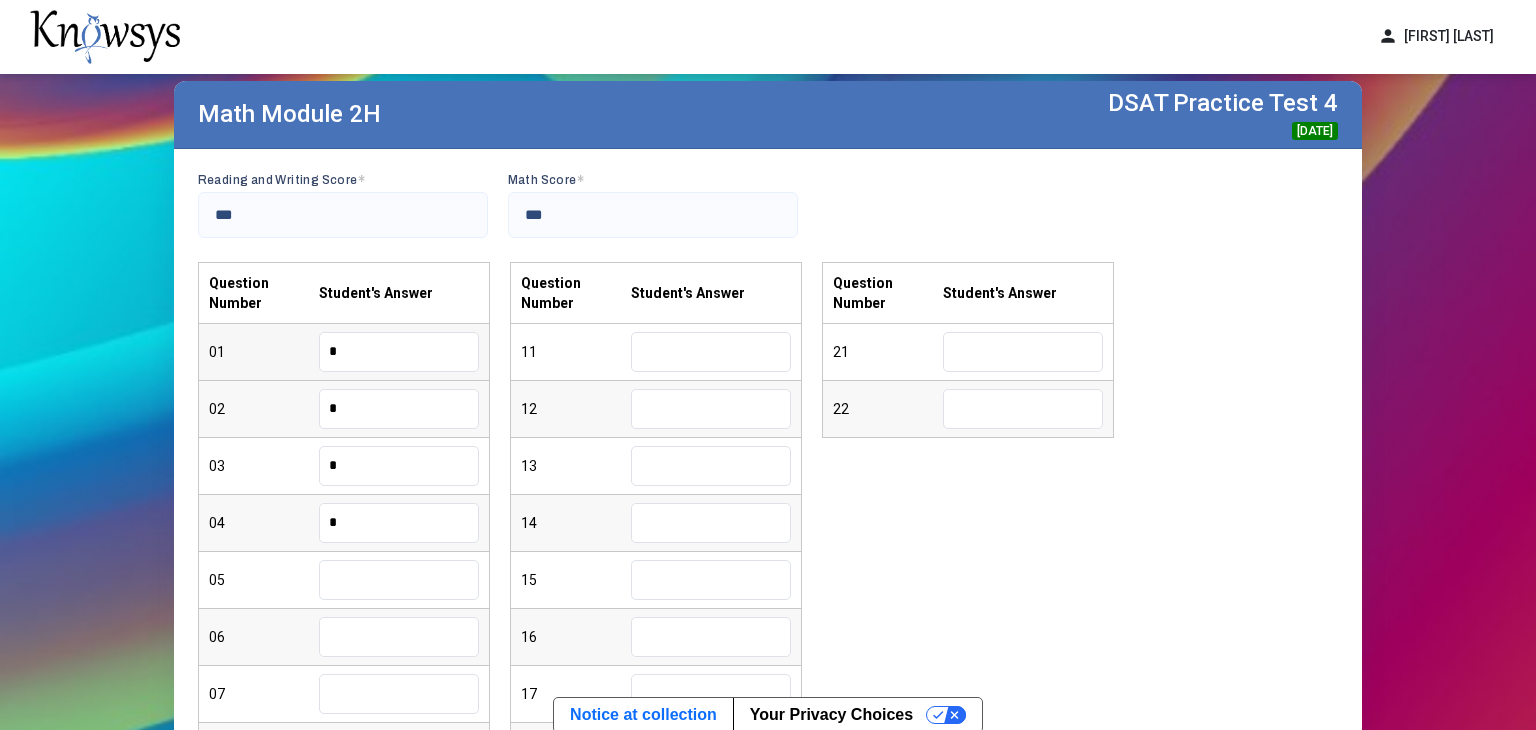 type on "*" 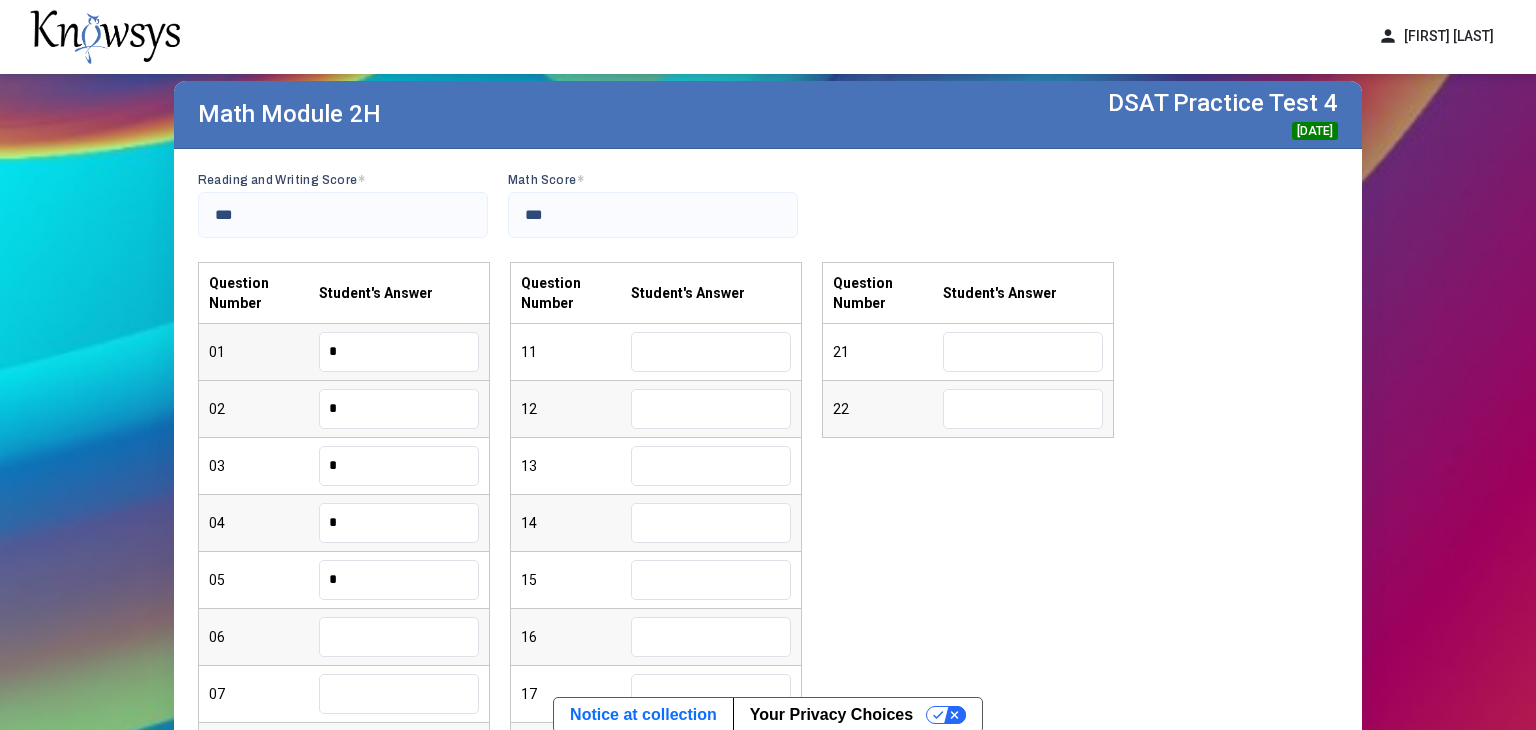 type on "*" 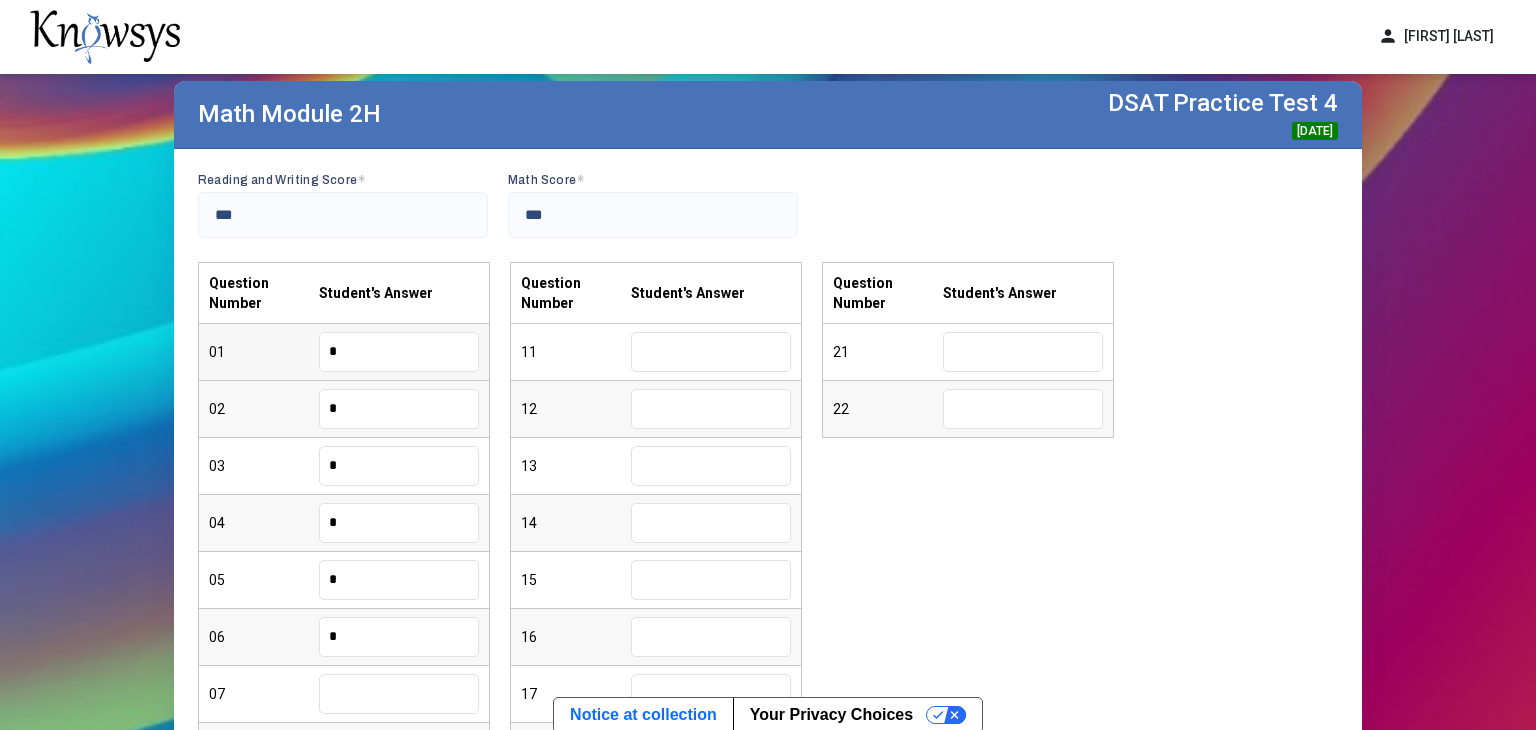 type on "*" 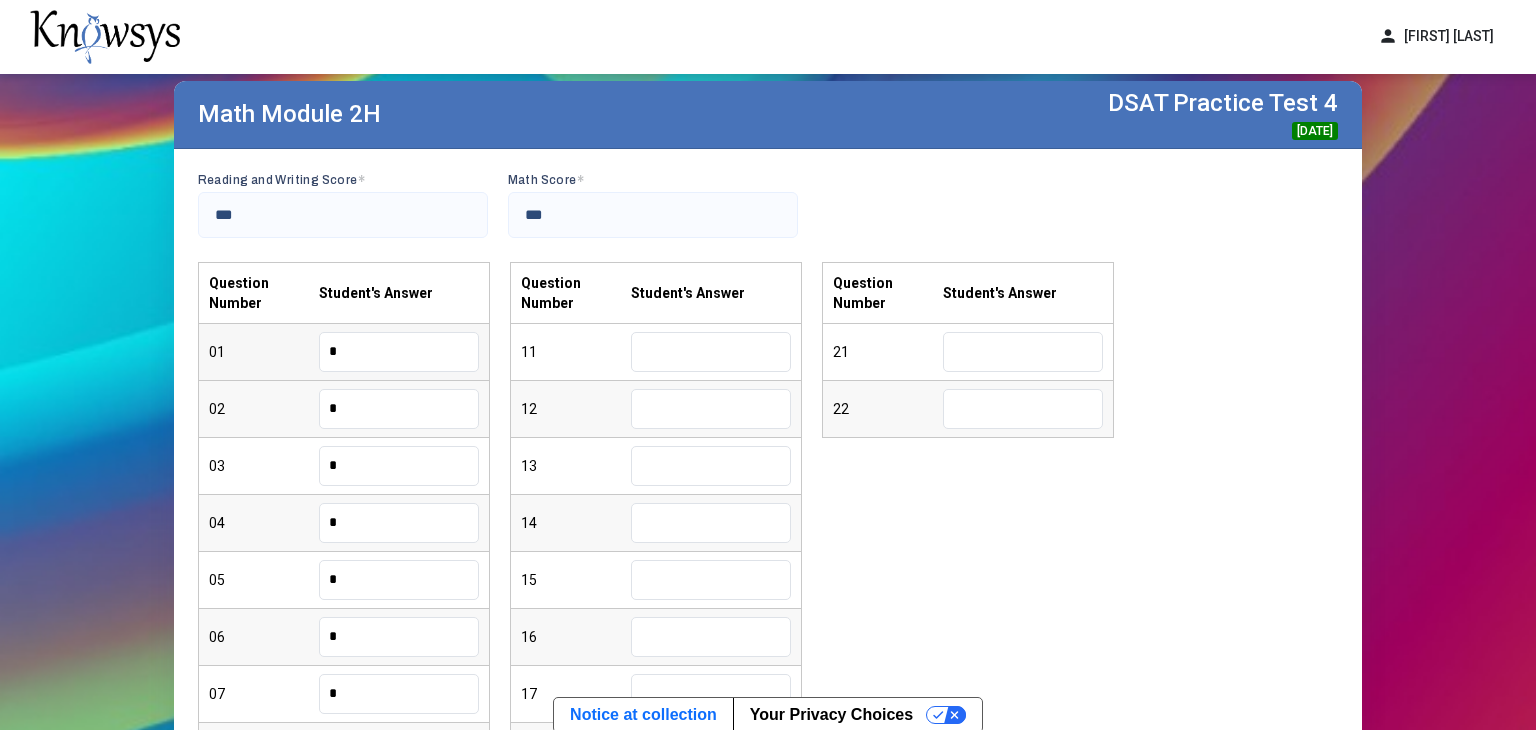 type on "*" 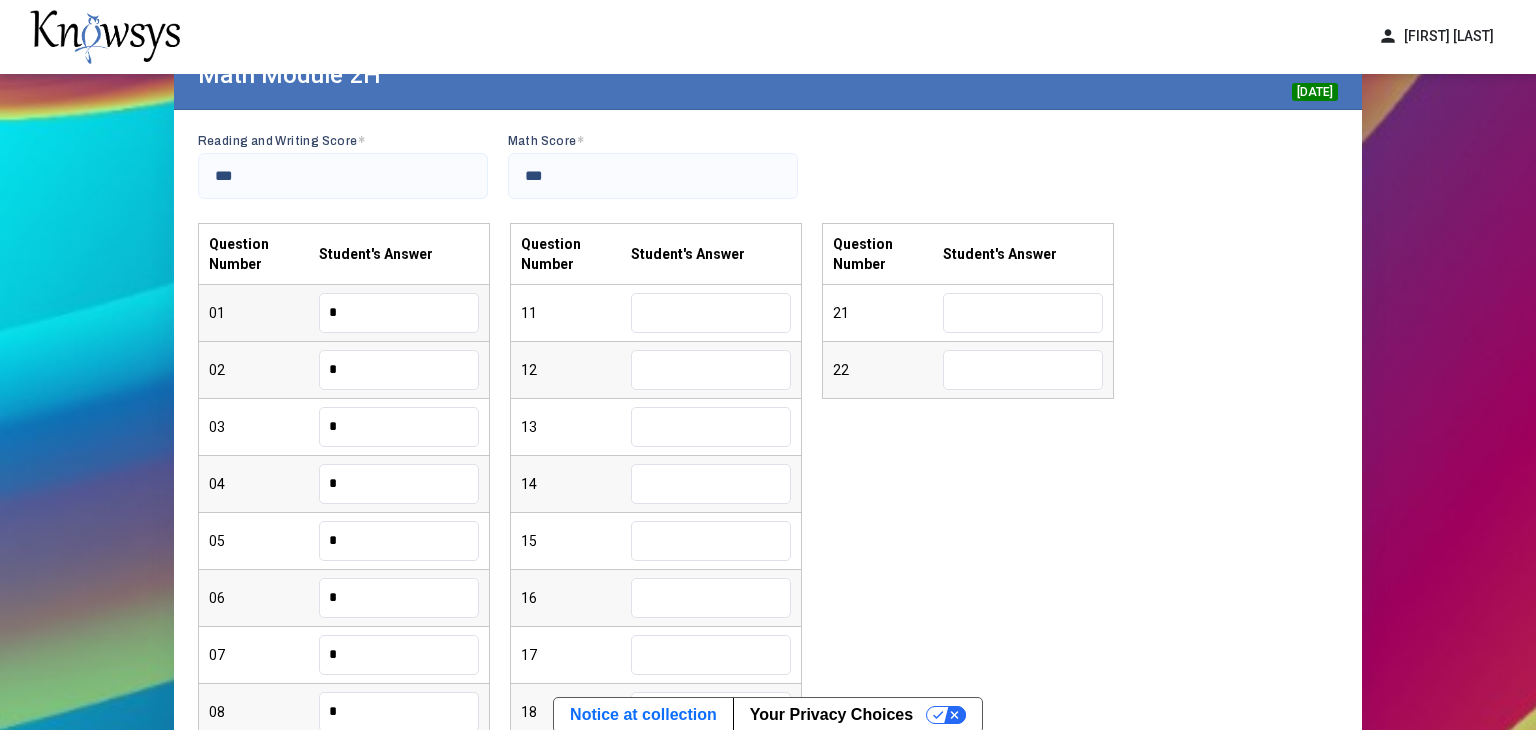type on "*" 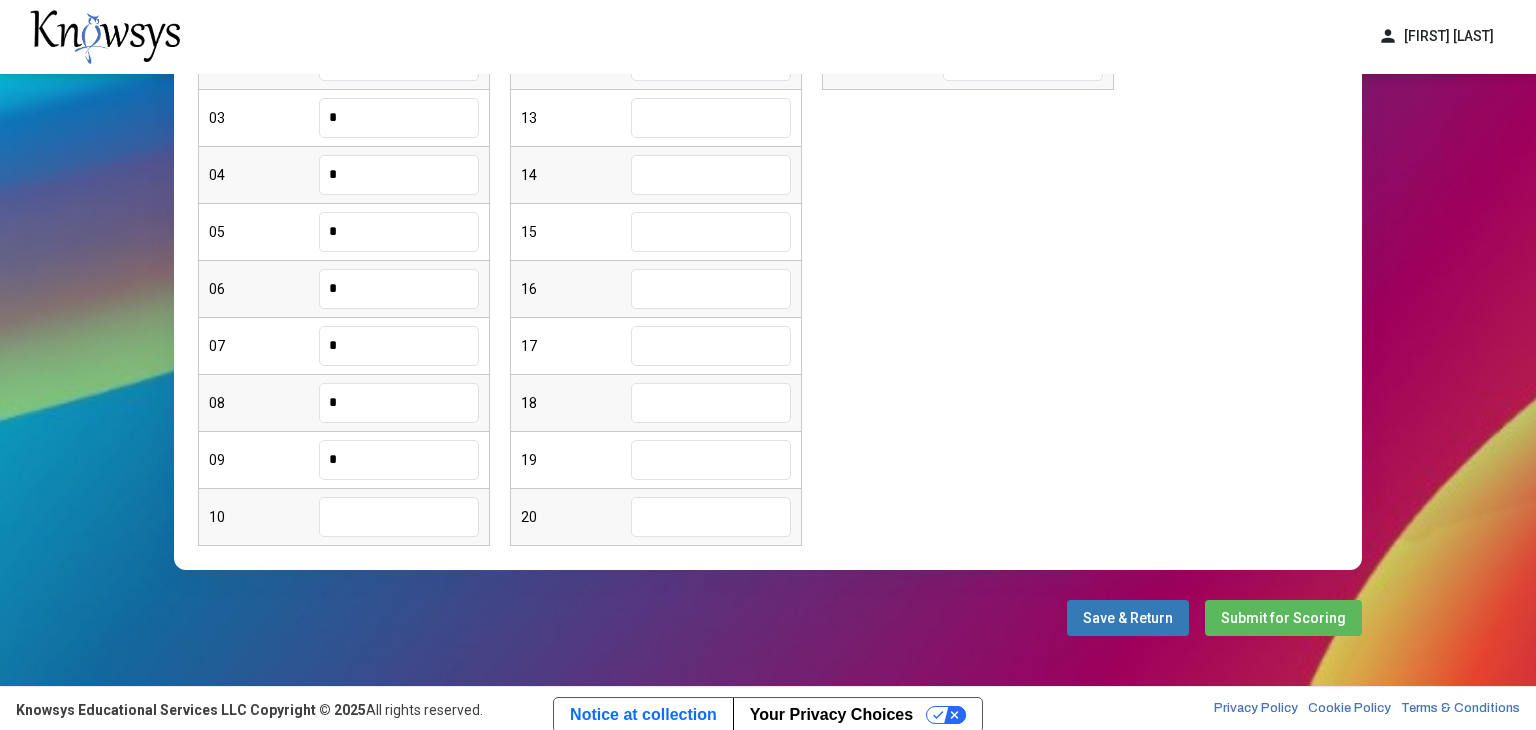 type on "*" 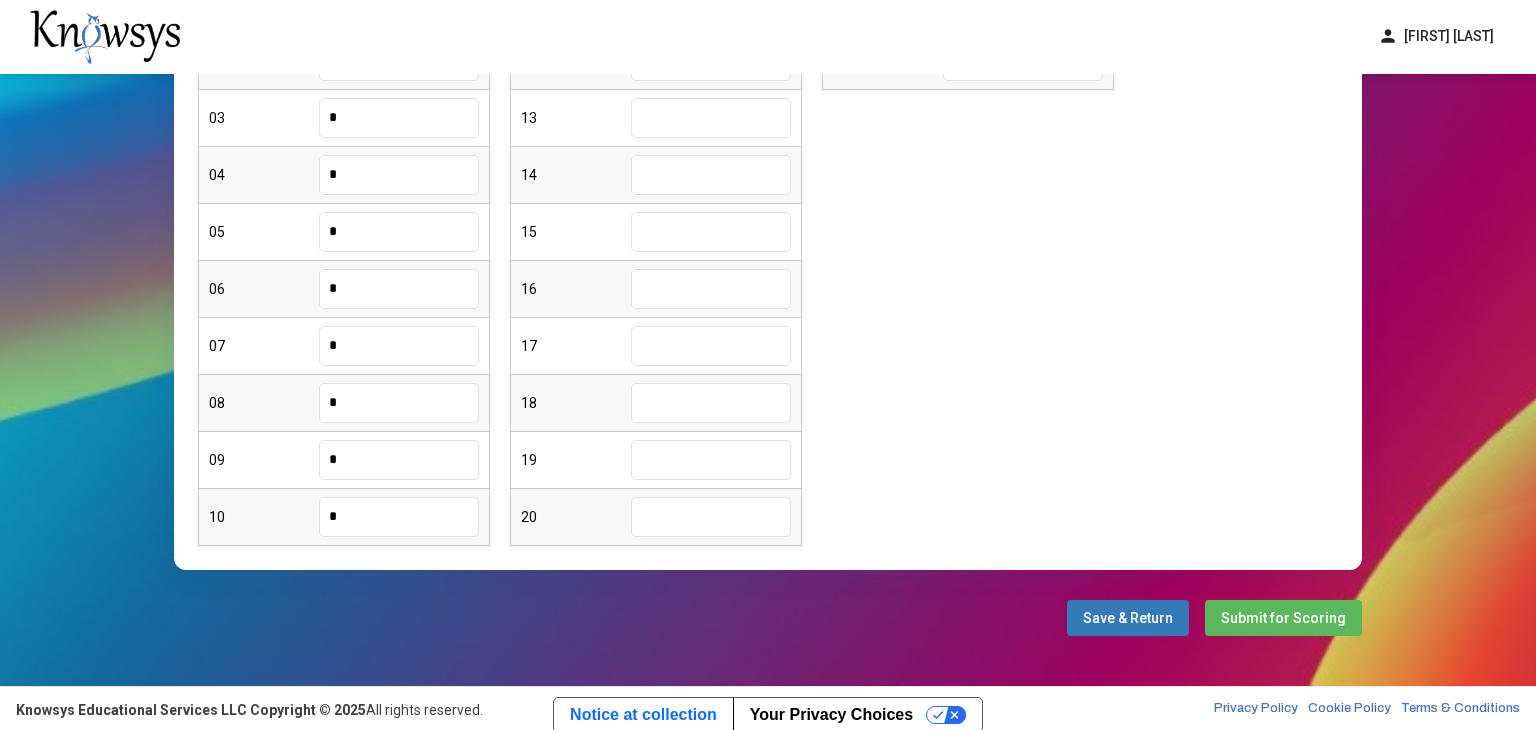 type on "*" 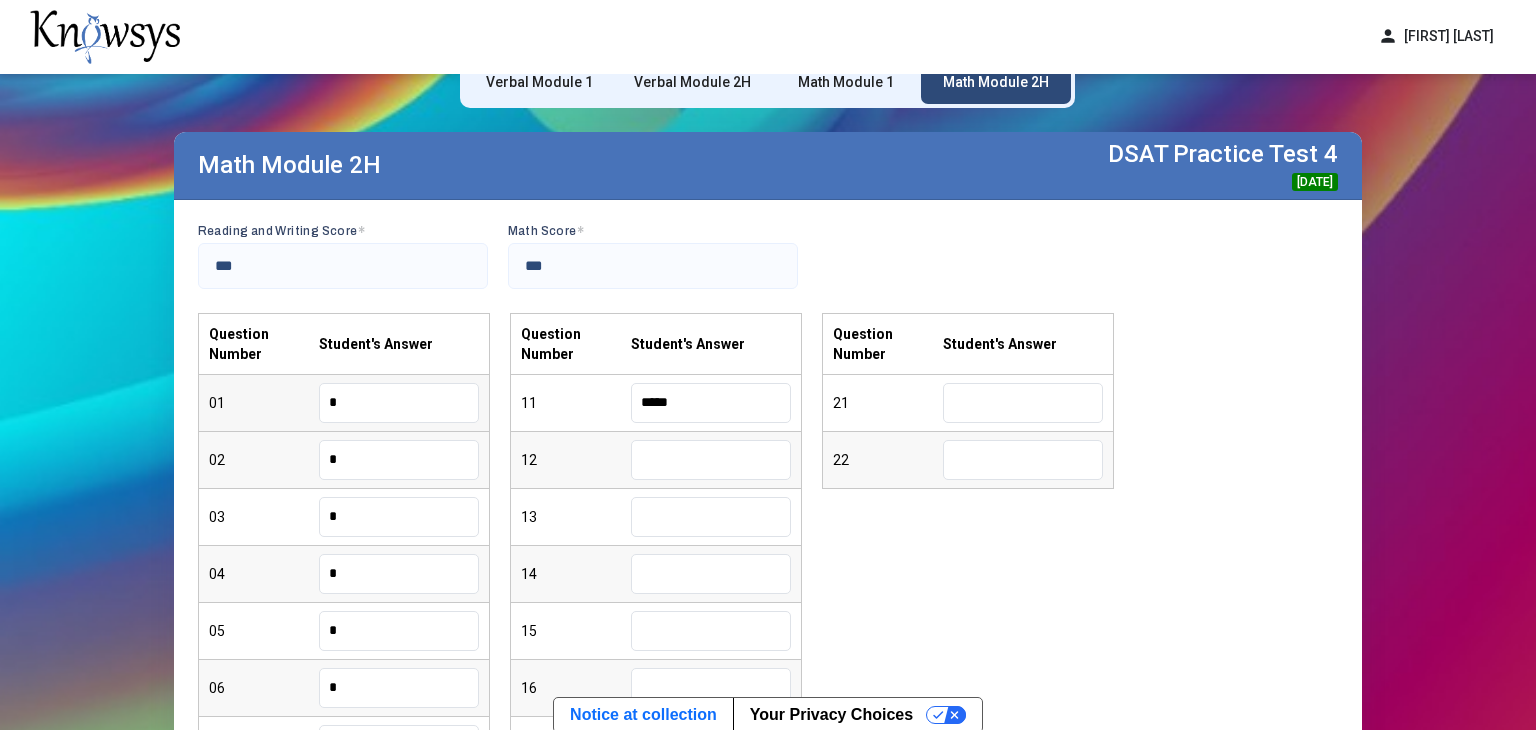 type on "*****" 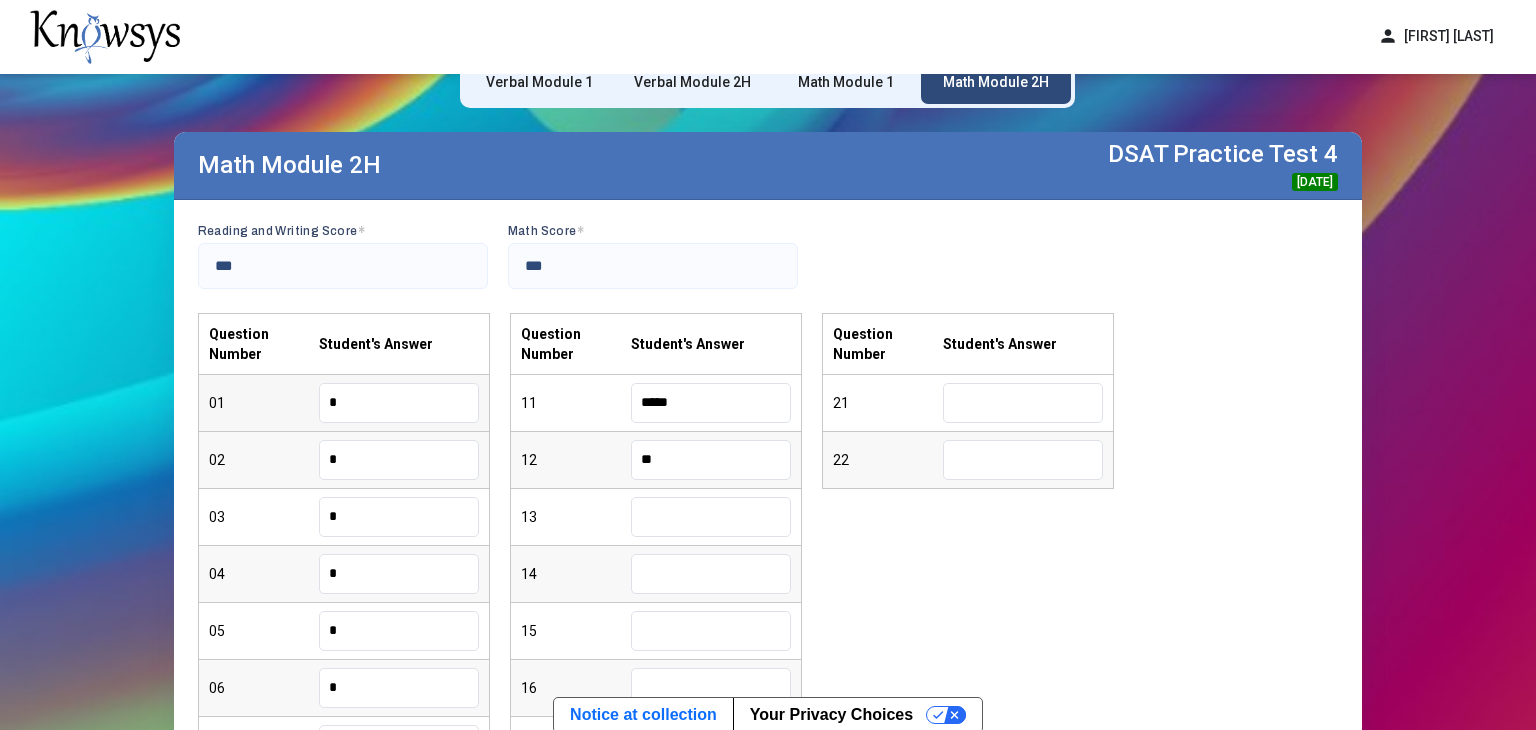 type on "**" 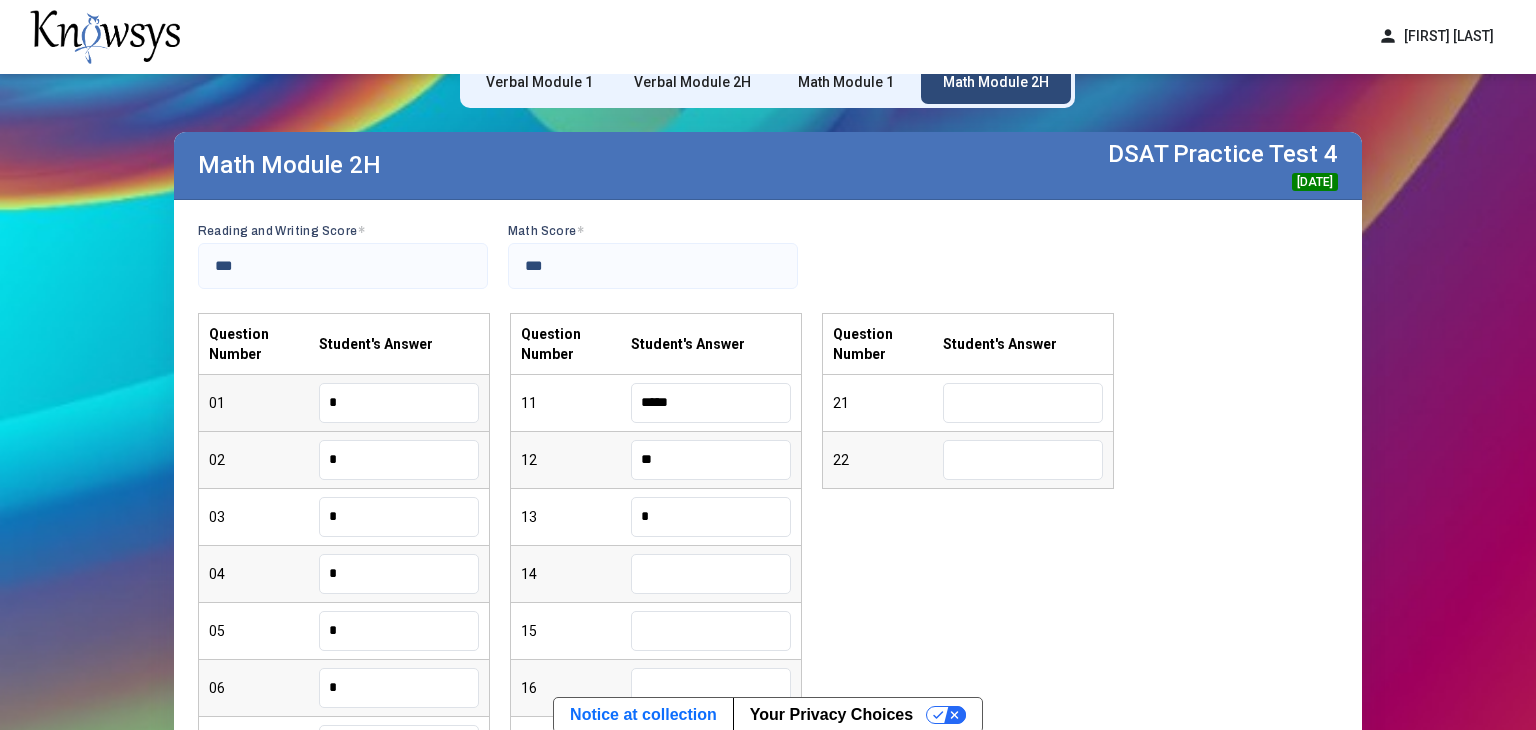type on "*" 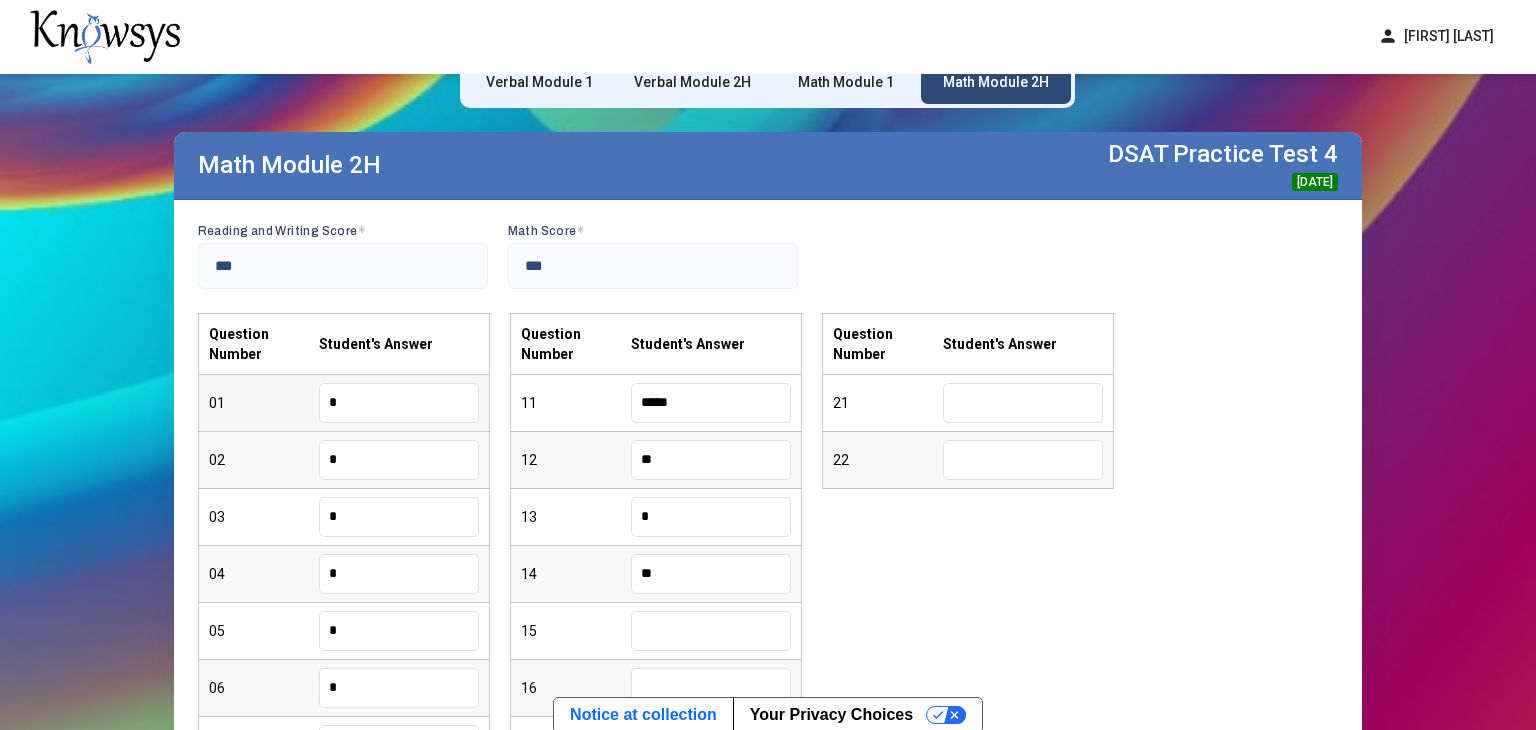 type on "**" 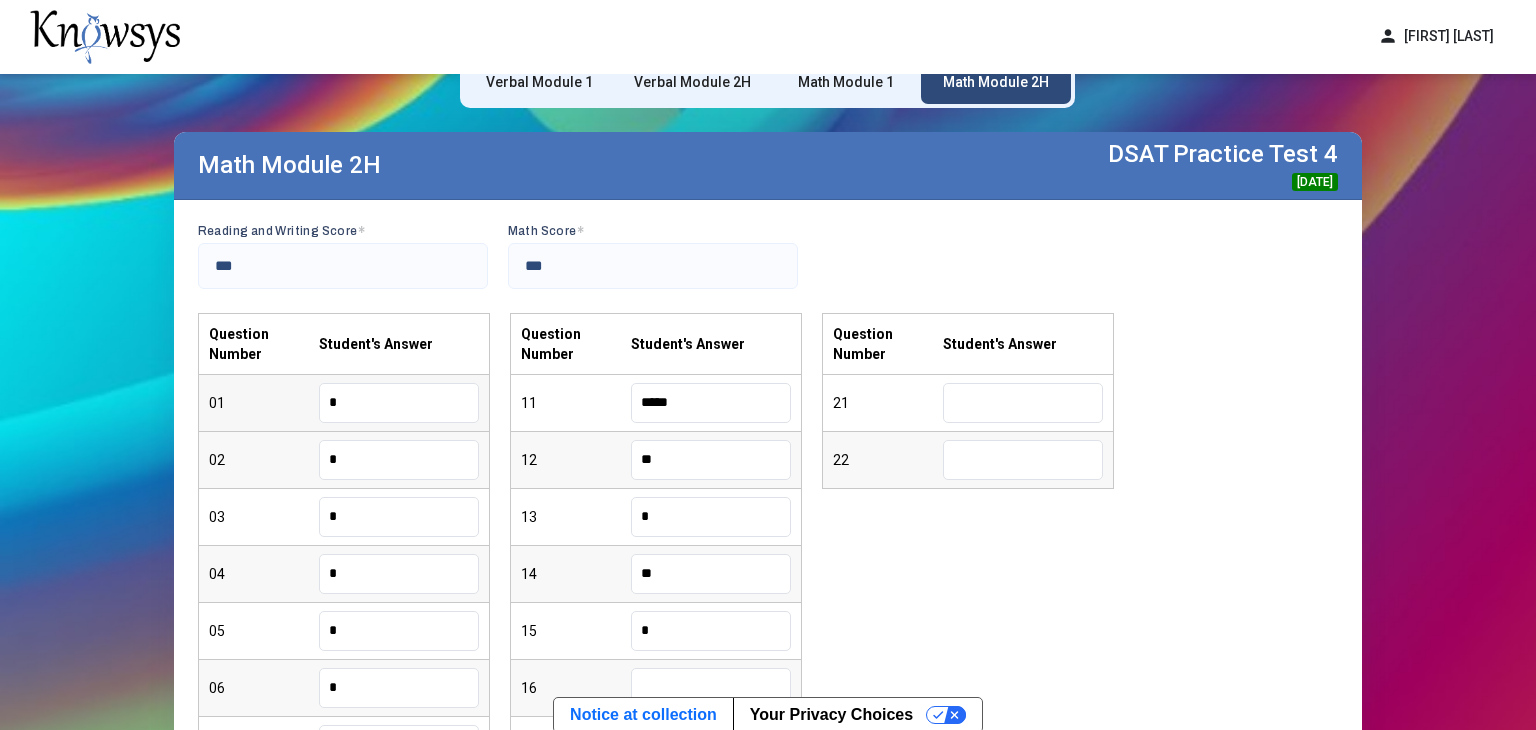 type on "*" 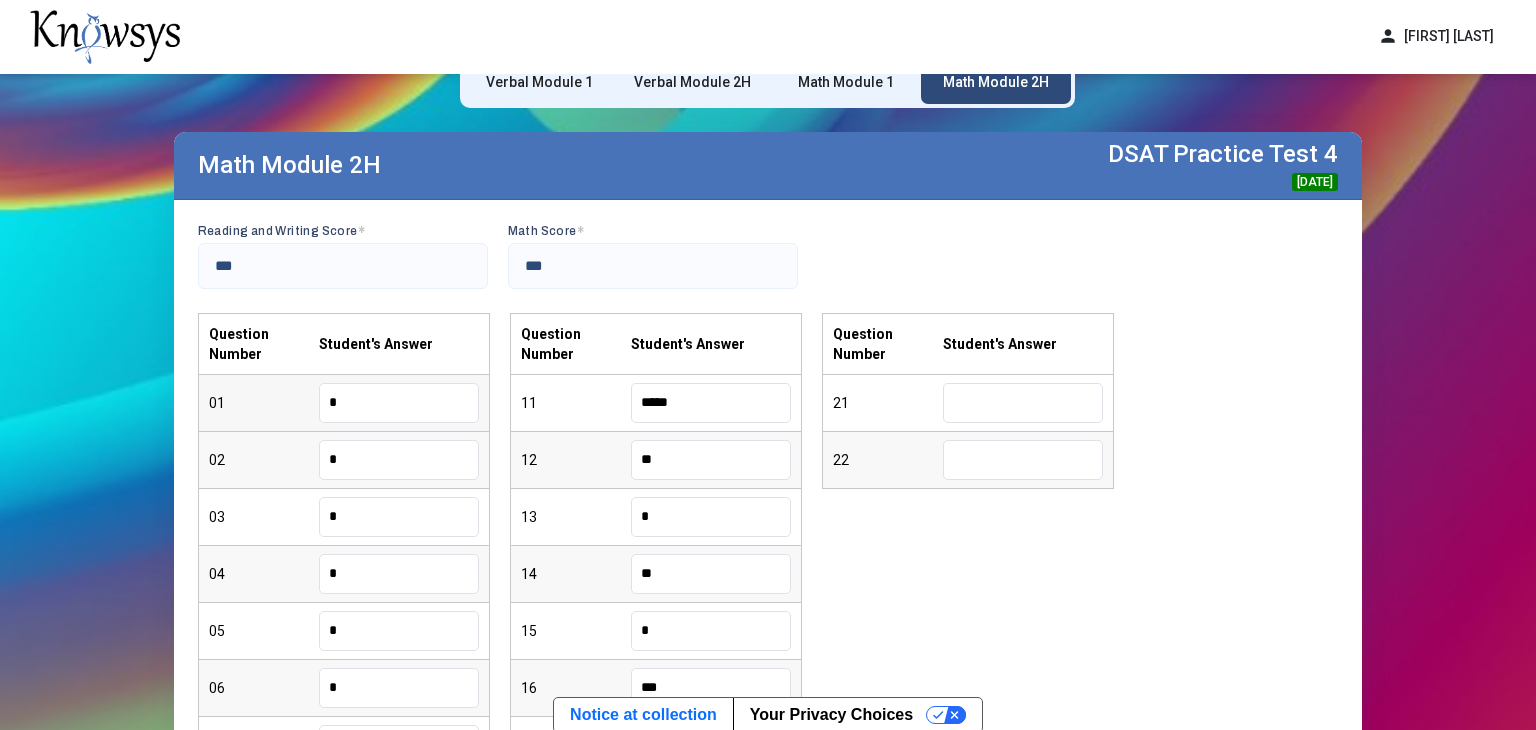 type on "***" 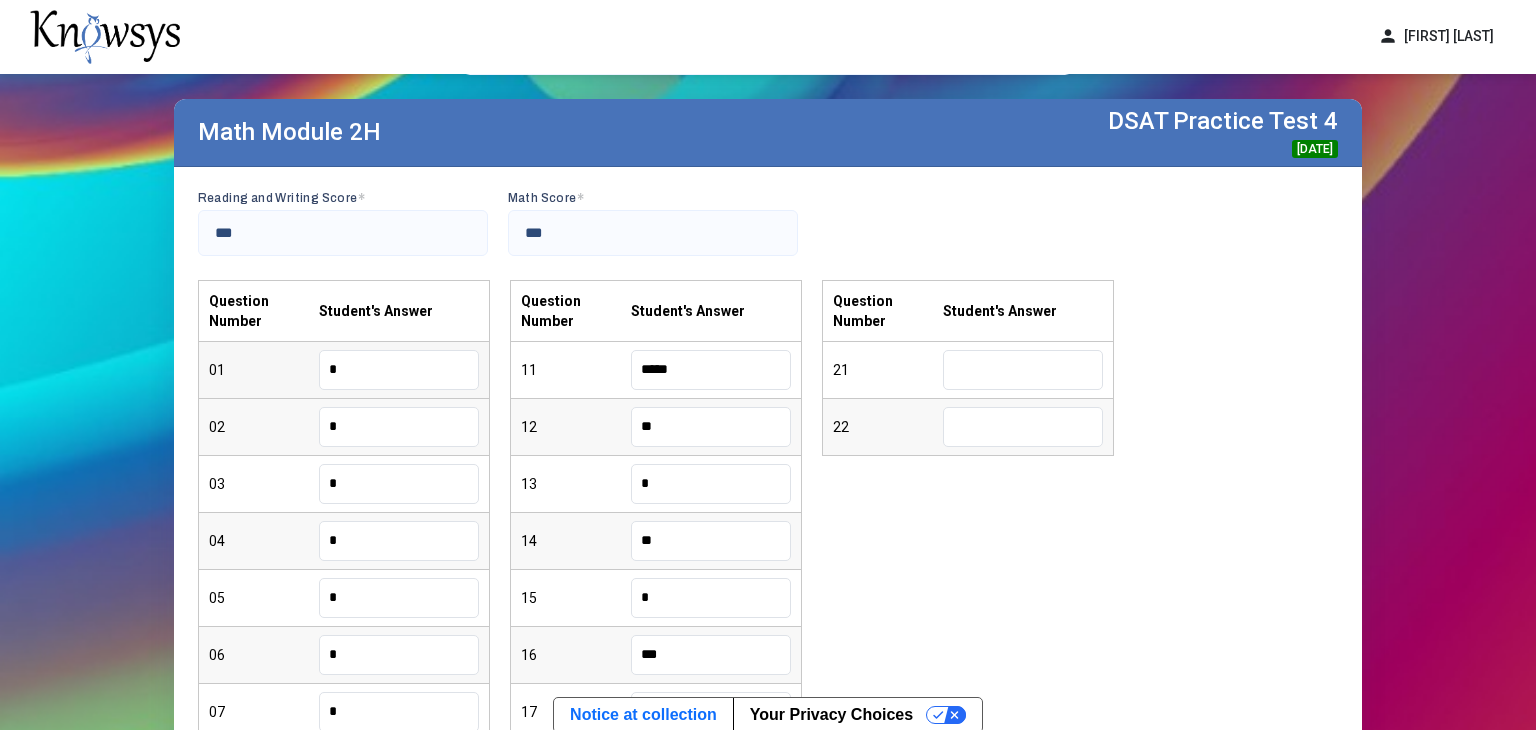 type on "*" 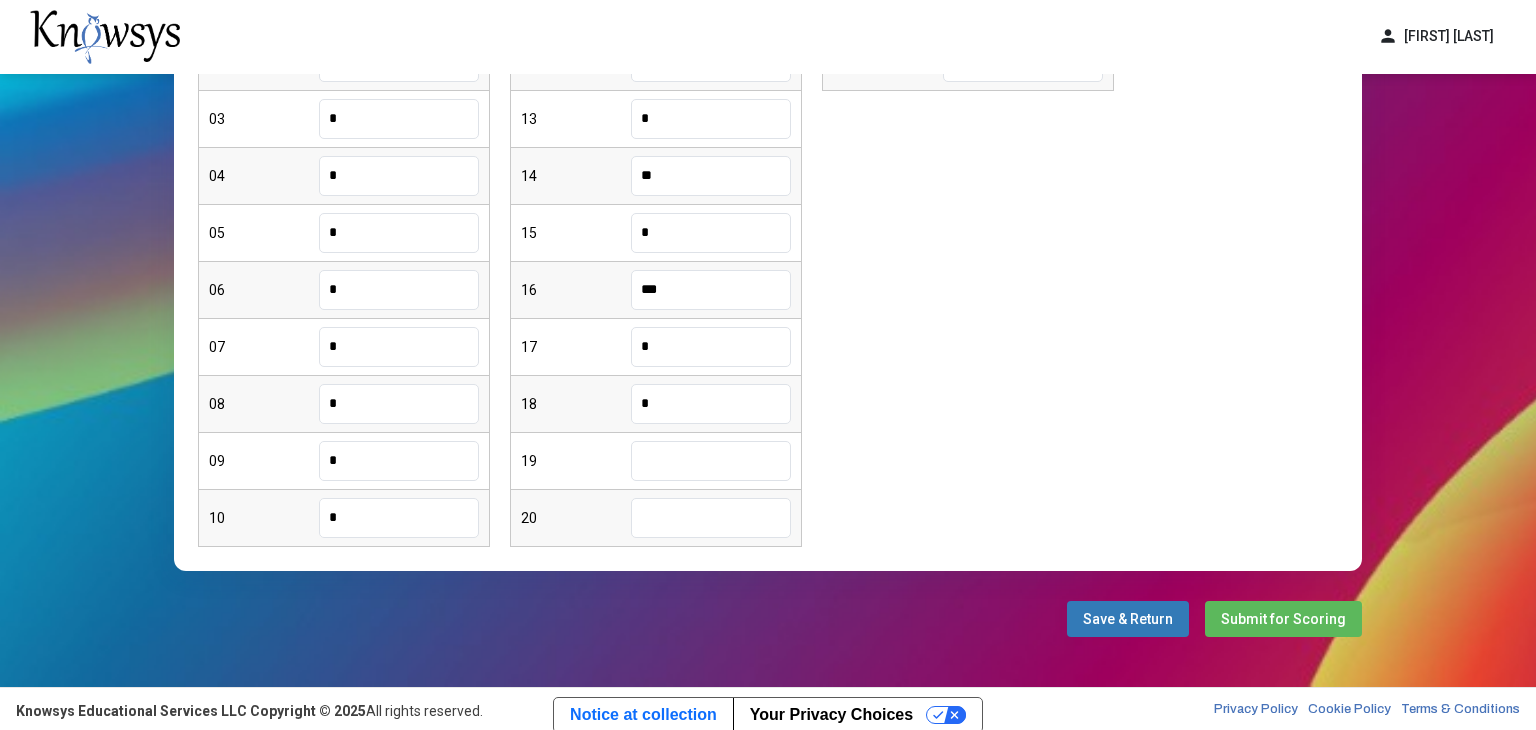 type on "*" 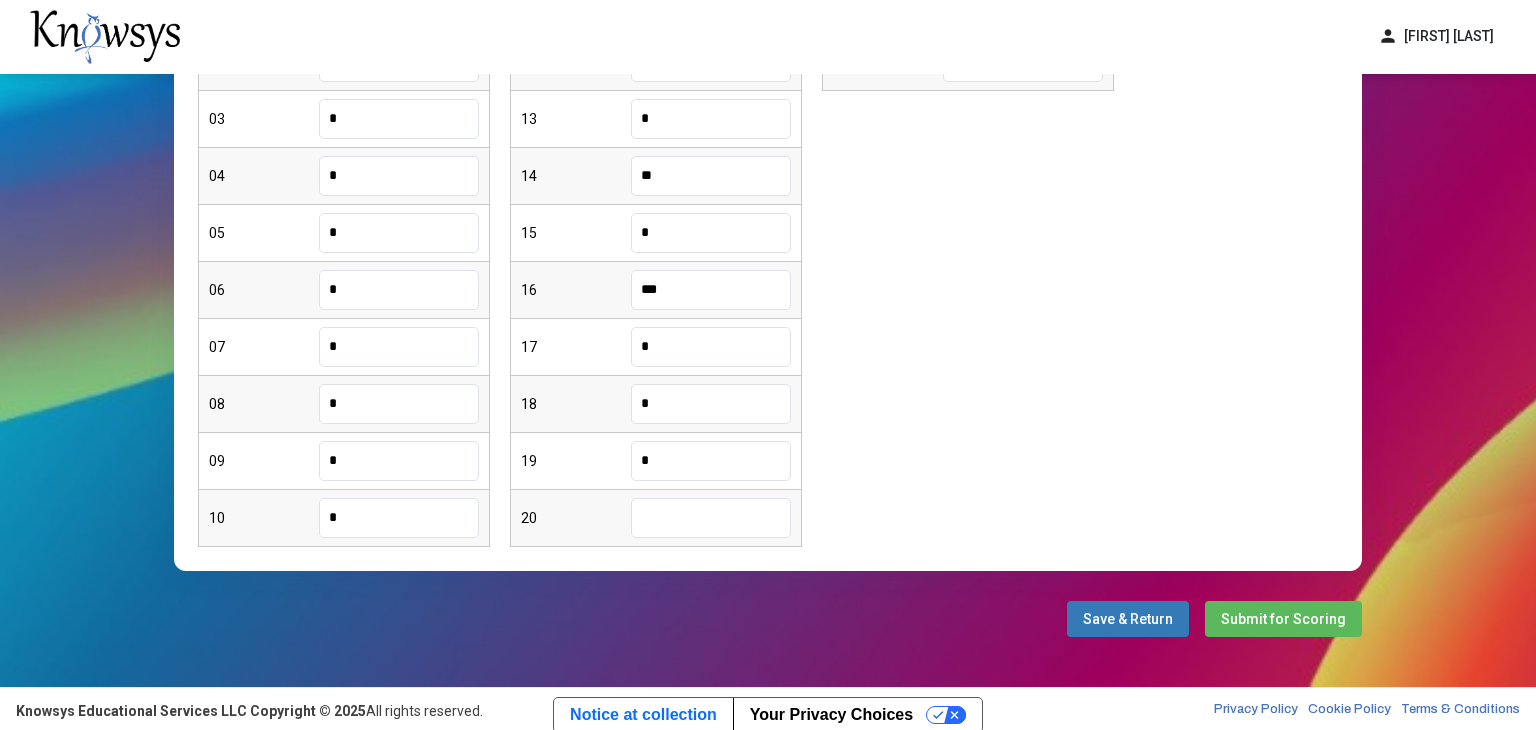 type on "*" 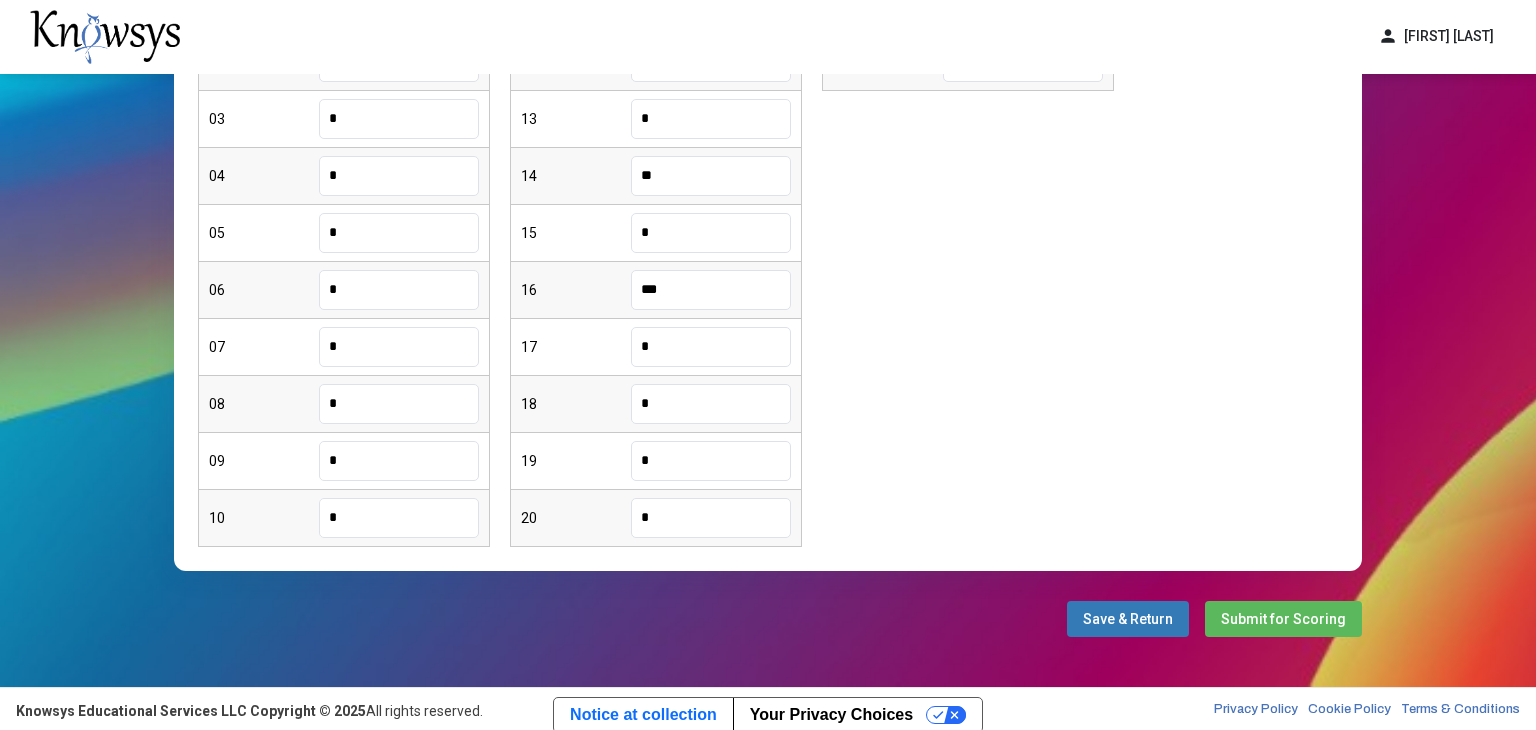 type on "*" 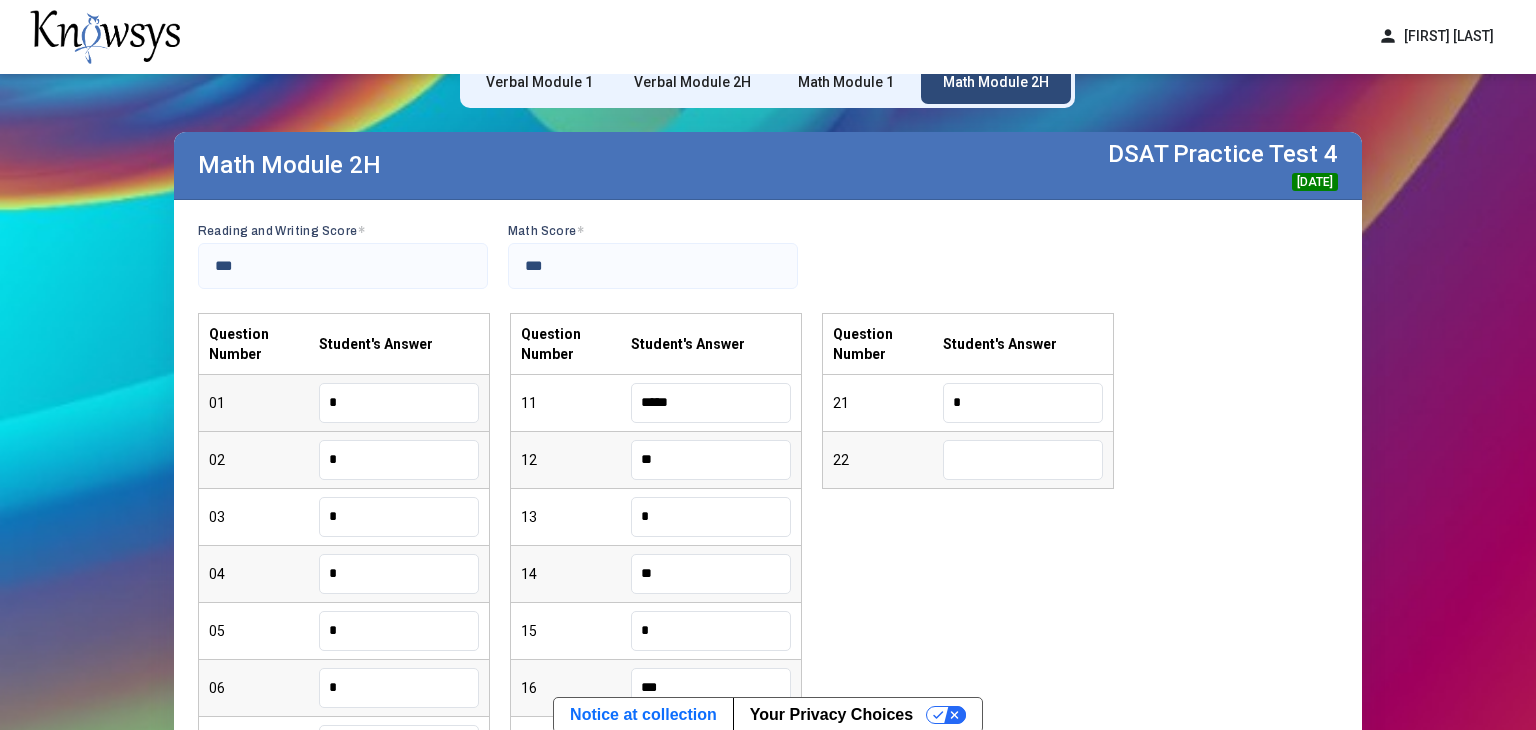 type on "*" 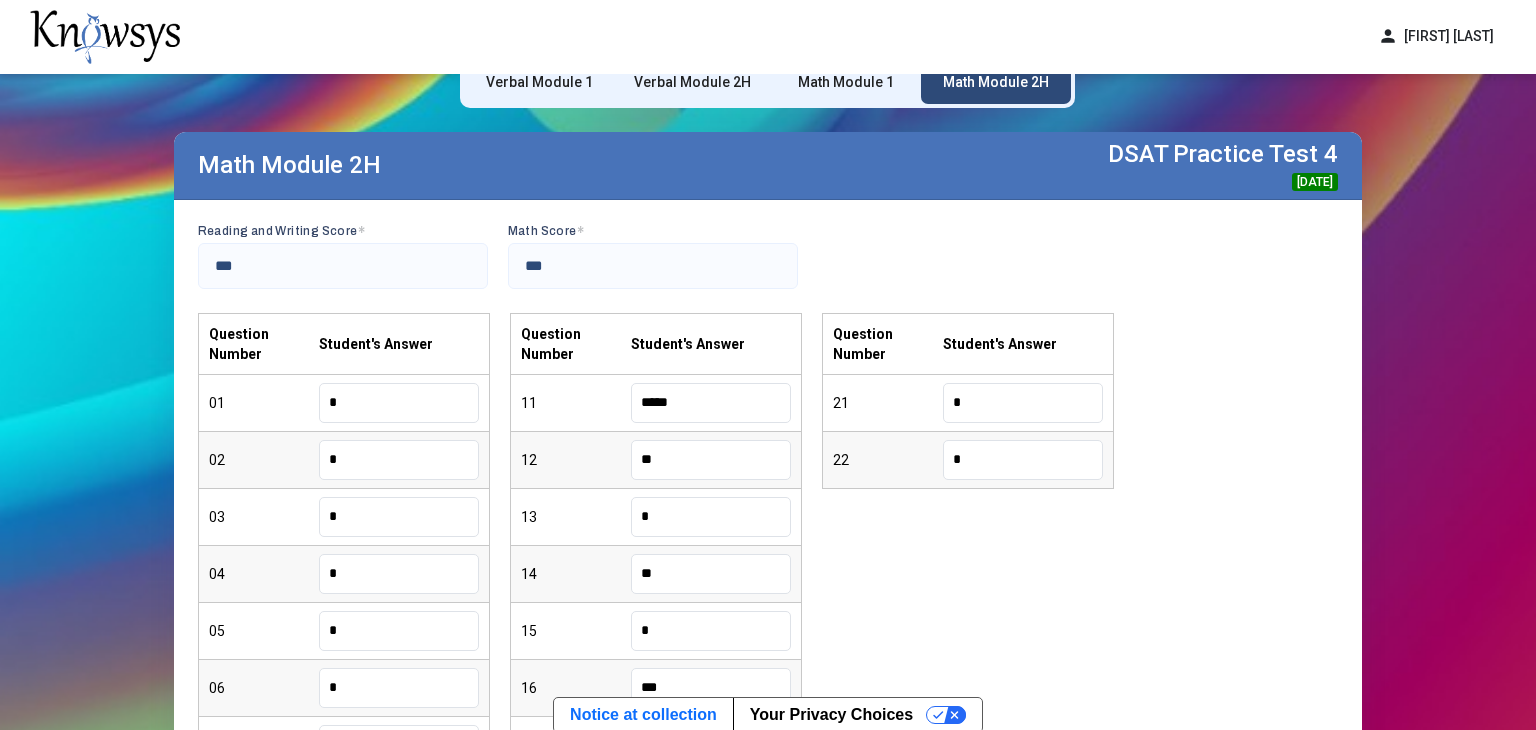 scroll, scrollTop: 467, scrollLeft: 0, axis: vertical 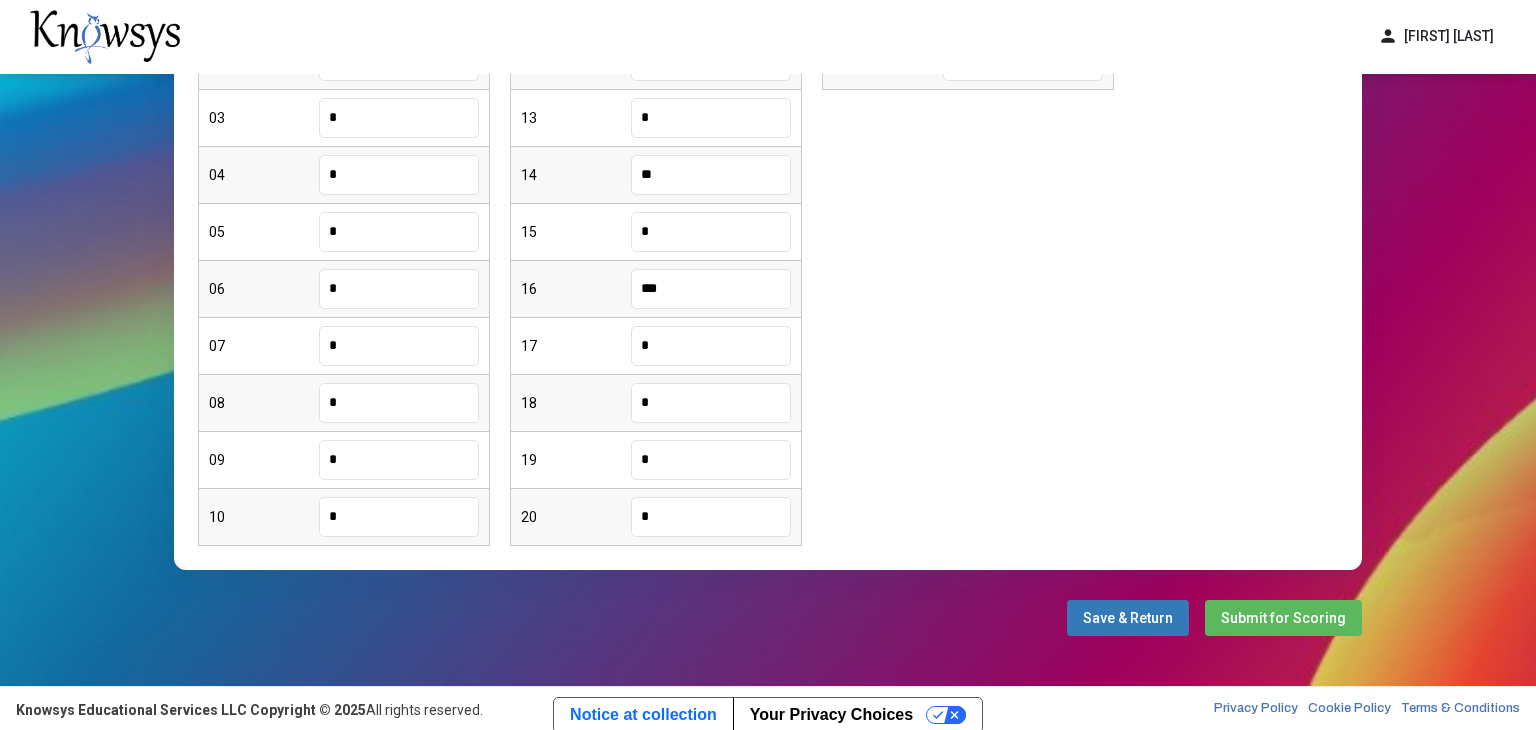 type on "*" 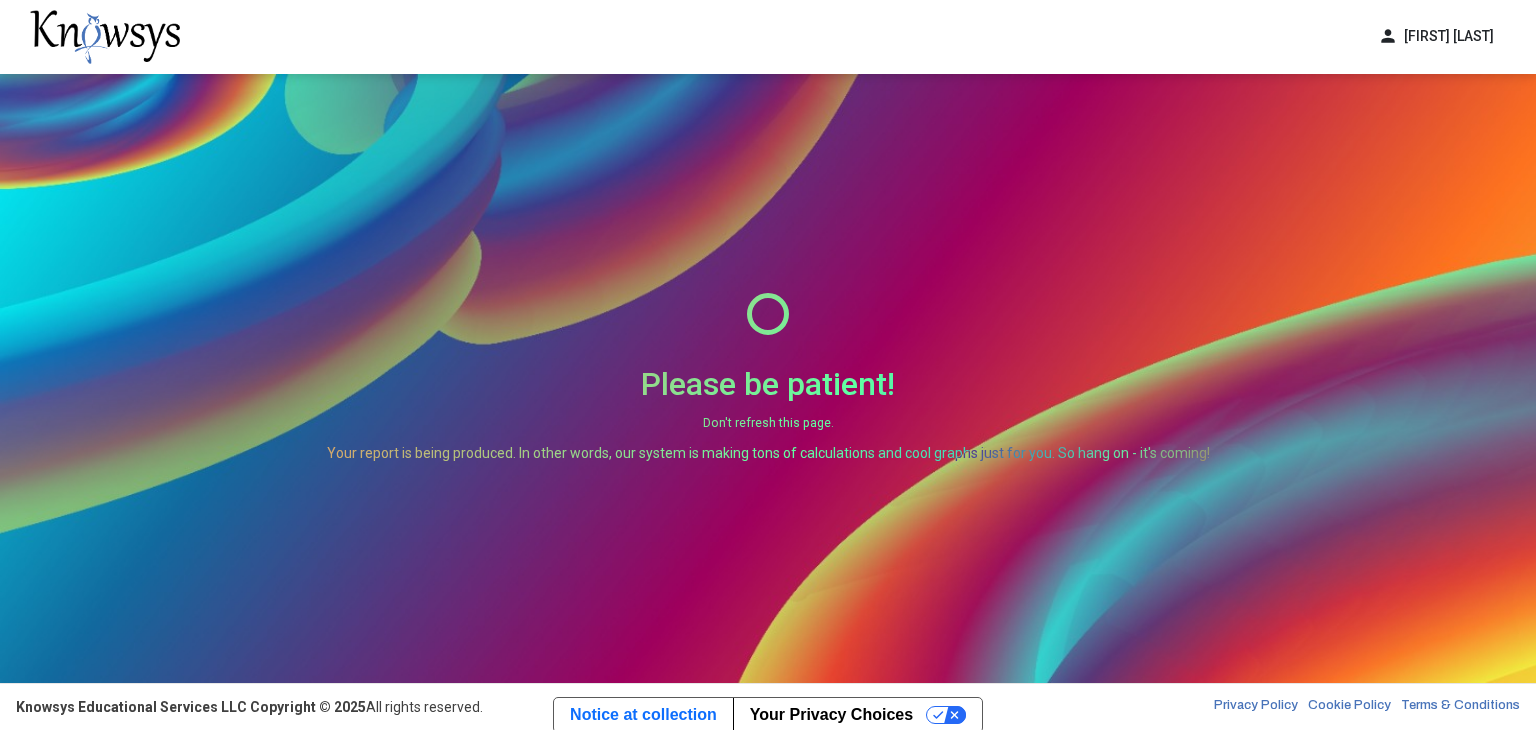 scroll, scrollTop: 0, scrollLeft: 0, axis: both 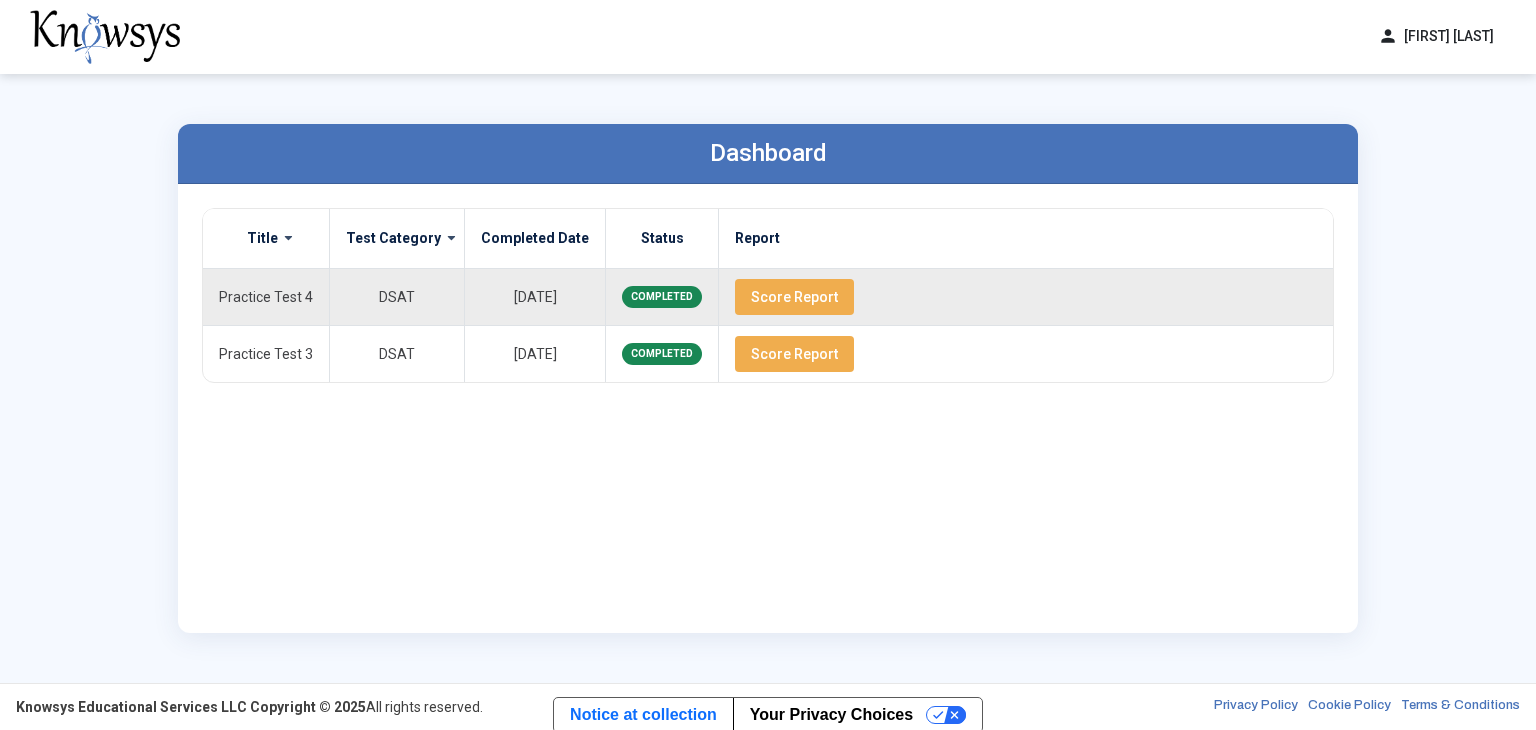 click on "Score Report" at bounding box center [794, 297] 